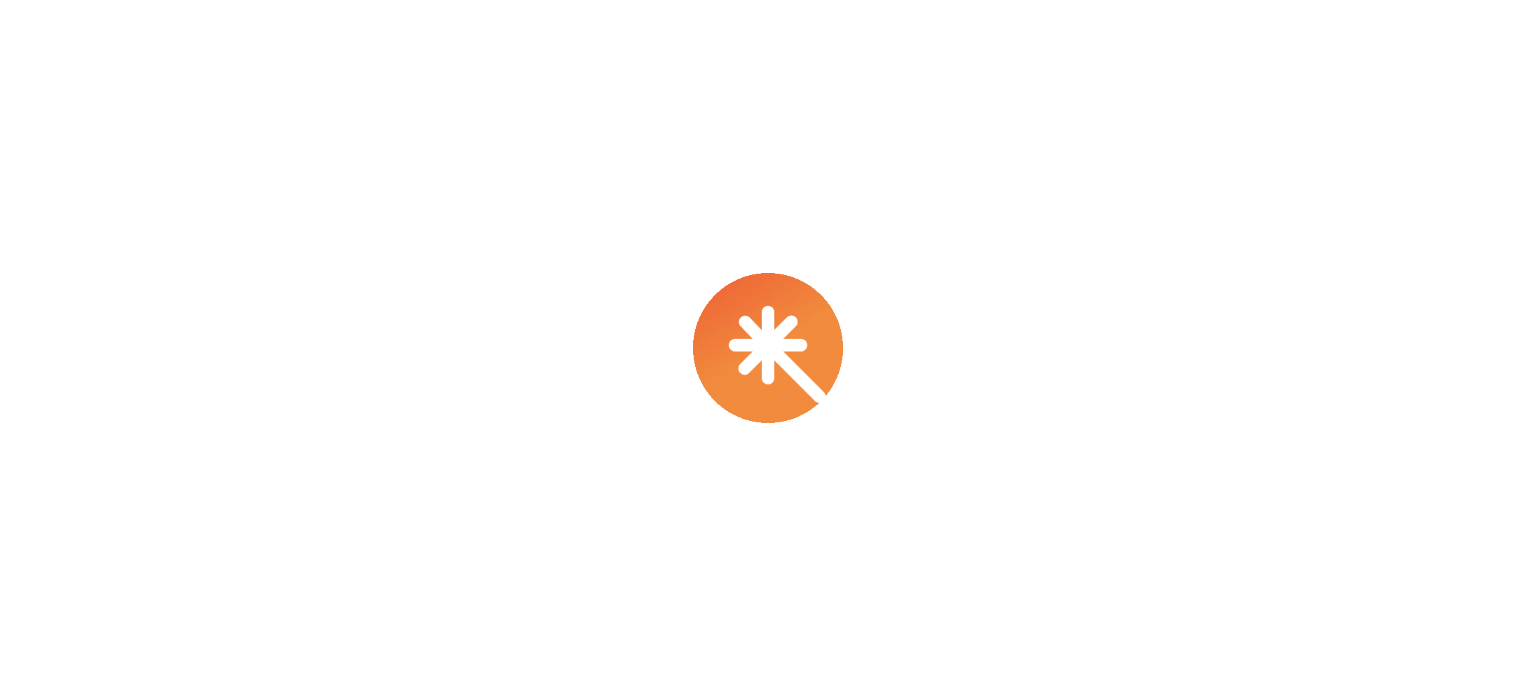 scroll, scrollTop: 0, scrollLeft: 0, axis: both 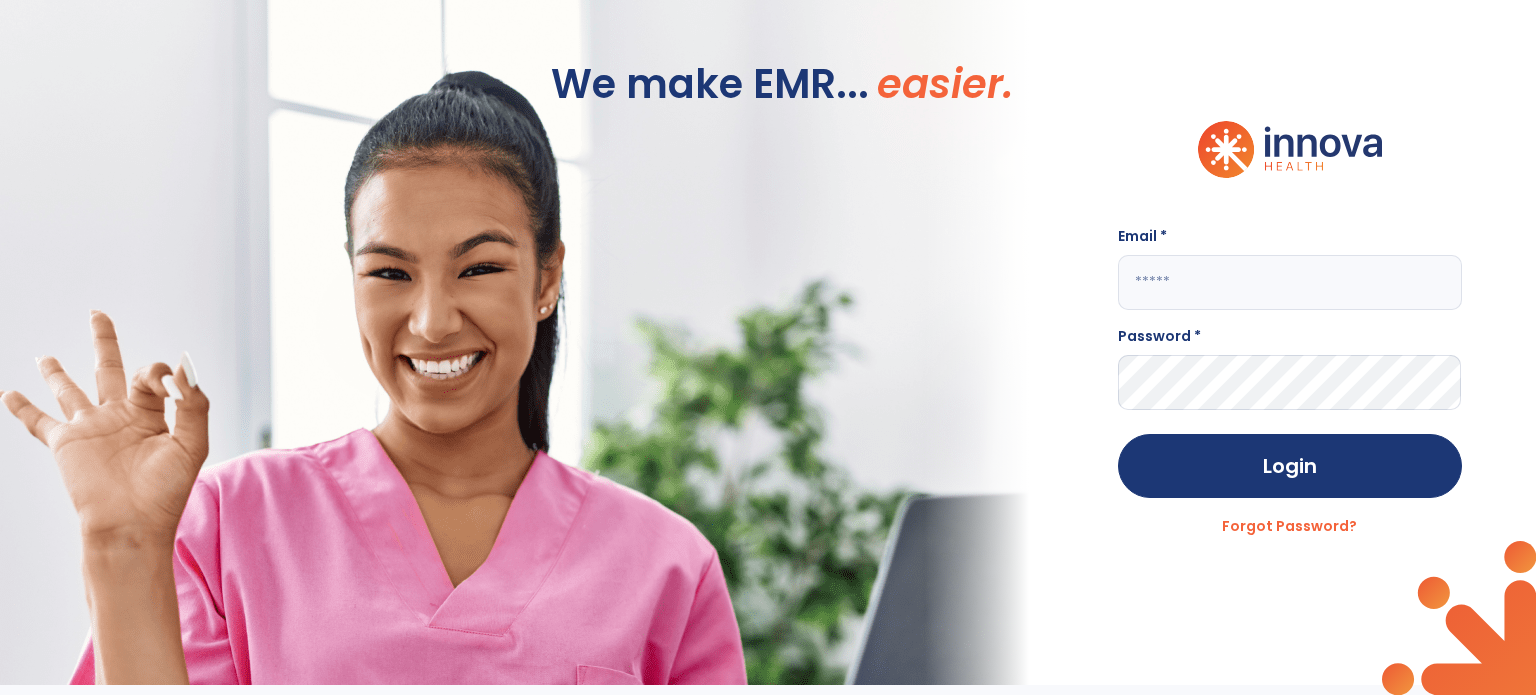 click 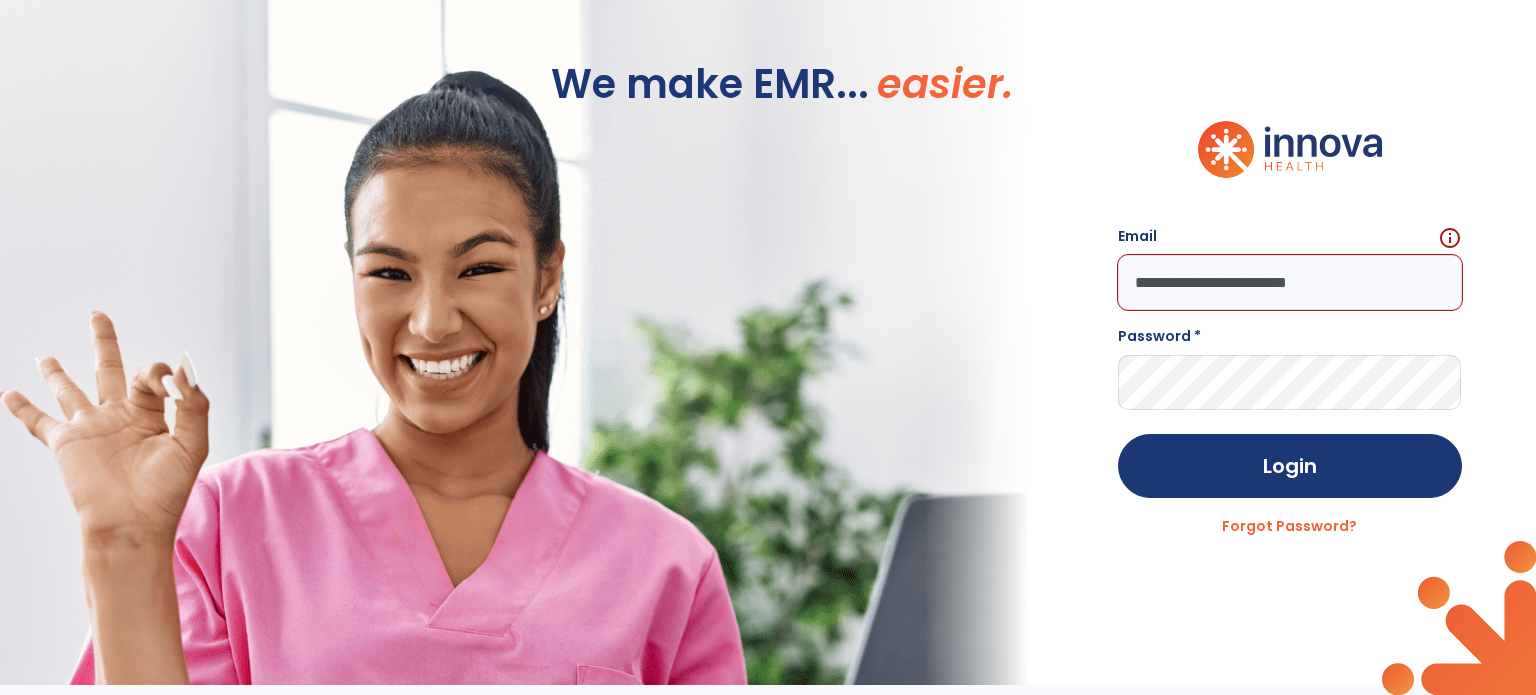 type on "**********" 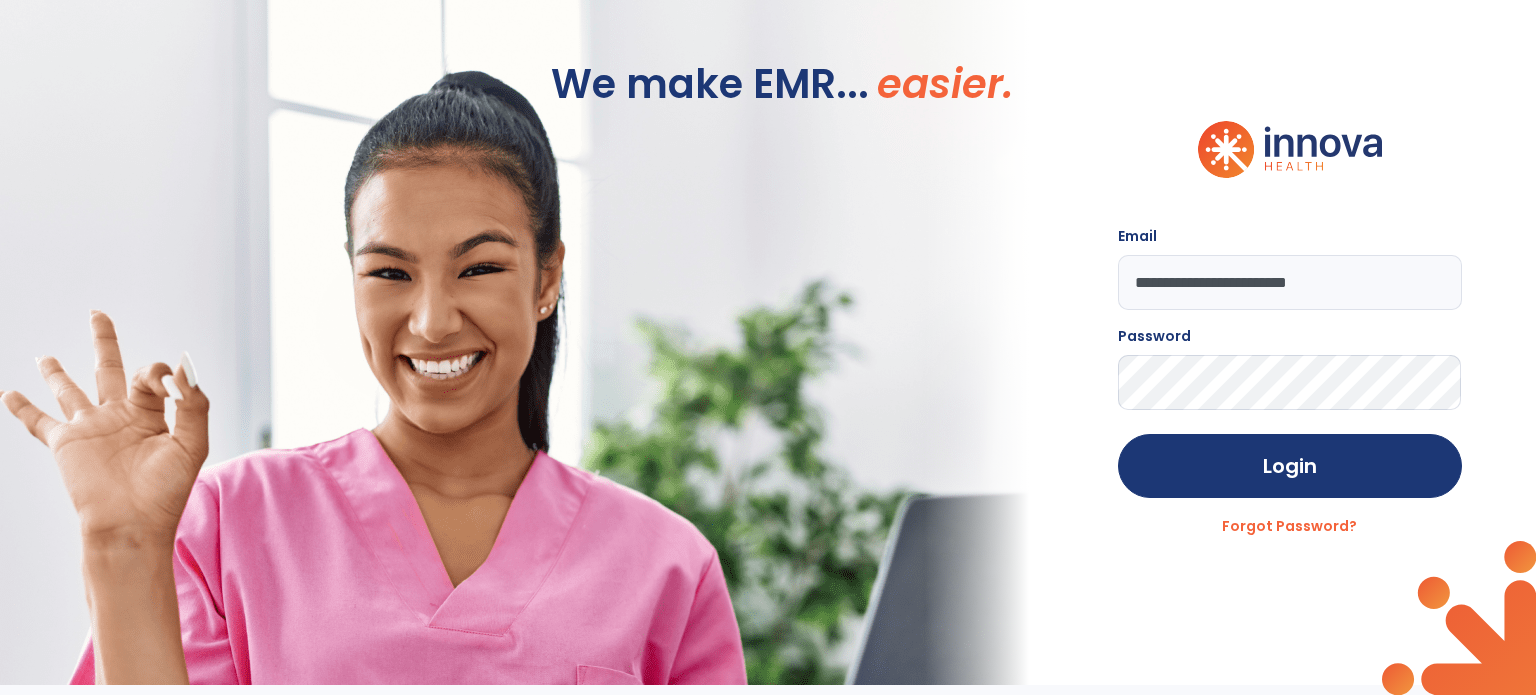 click on "Login" 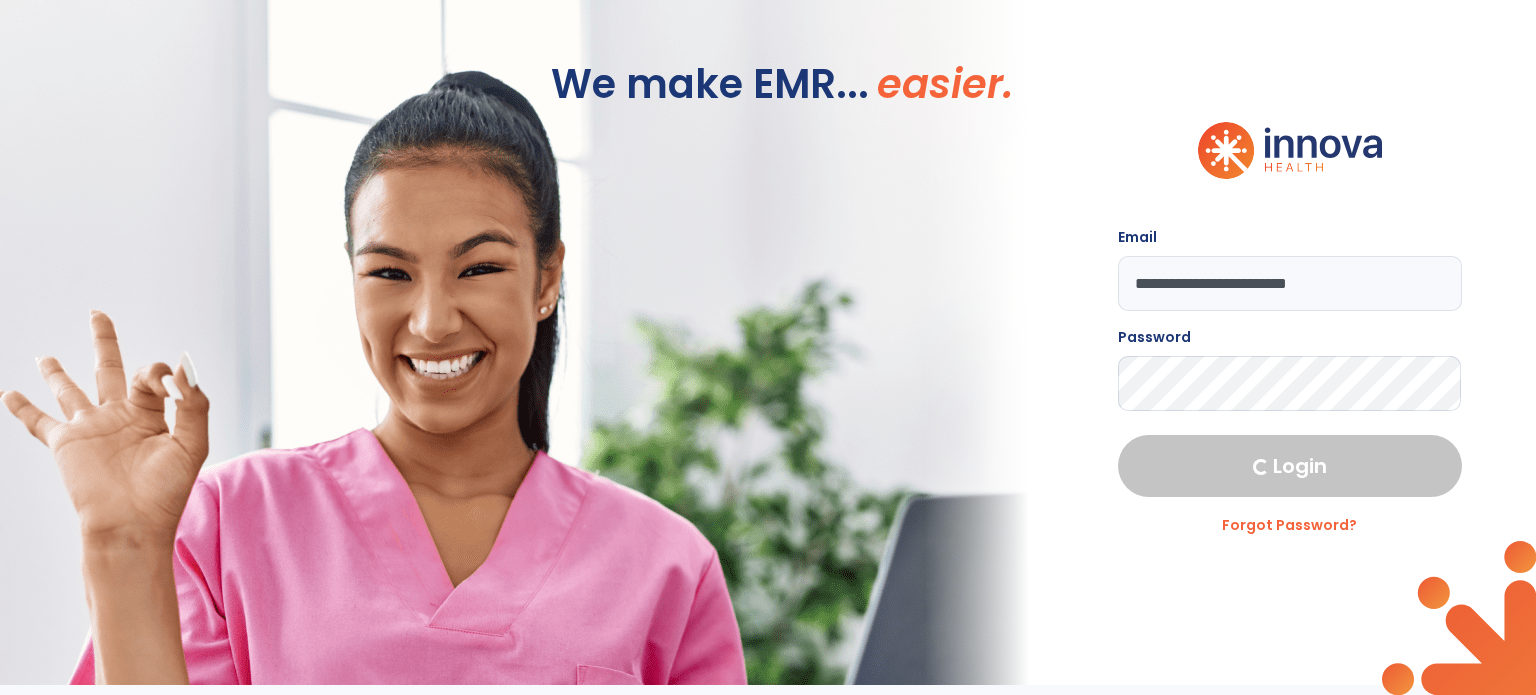 select on "****" 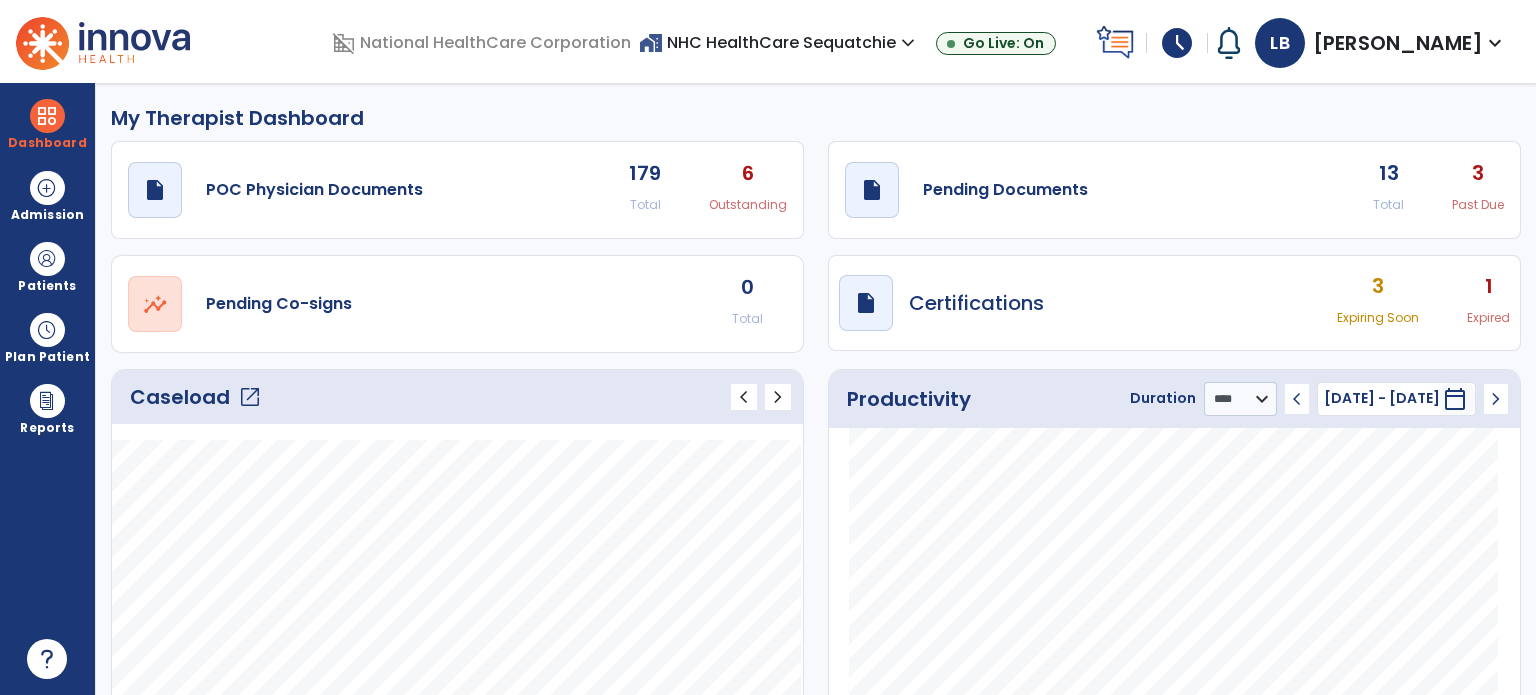 click on "open_in_new" 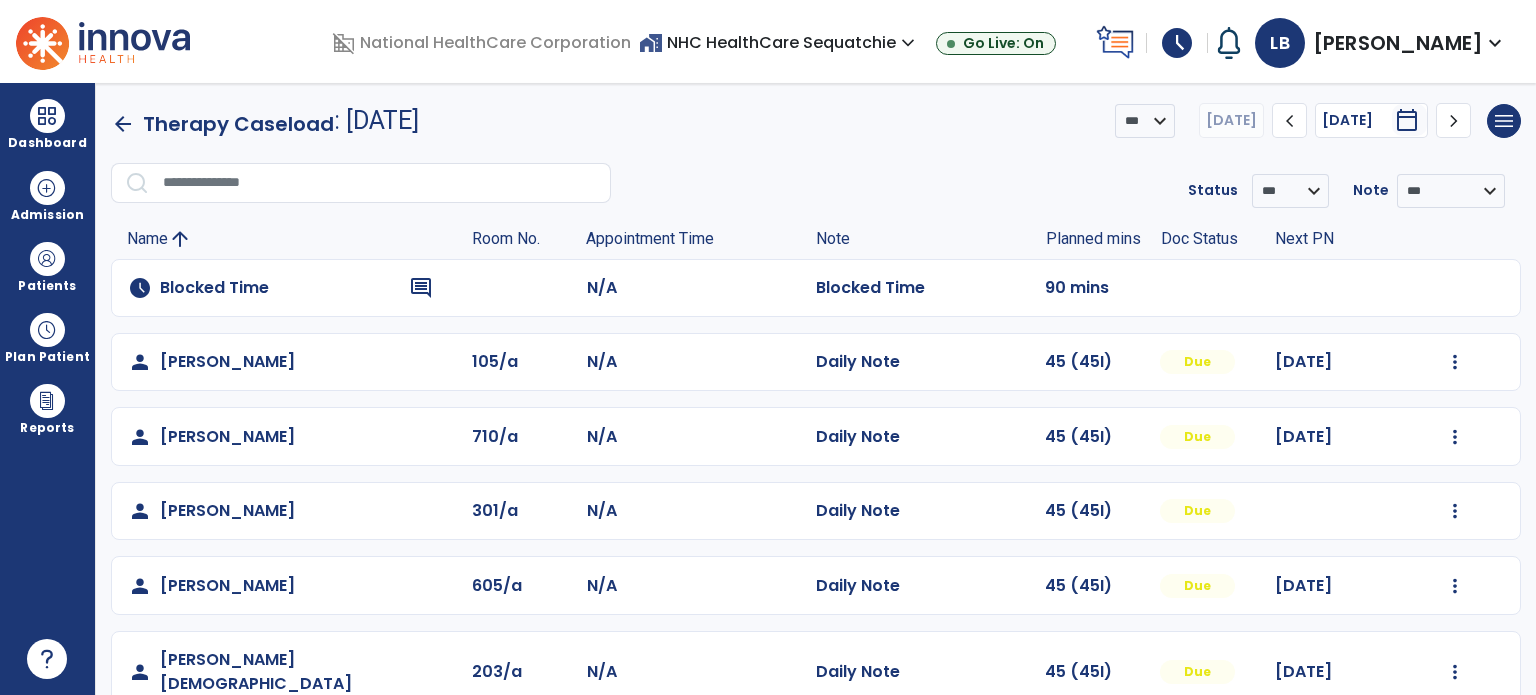 scroll, scrollTop: 93, scrollLeft: 0, axis: vertical 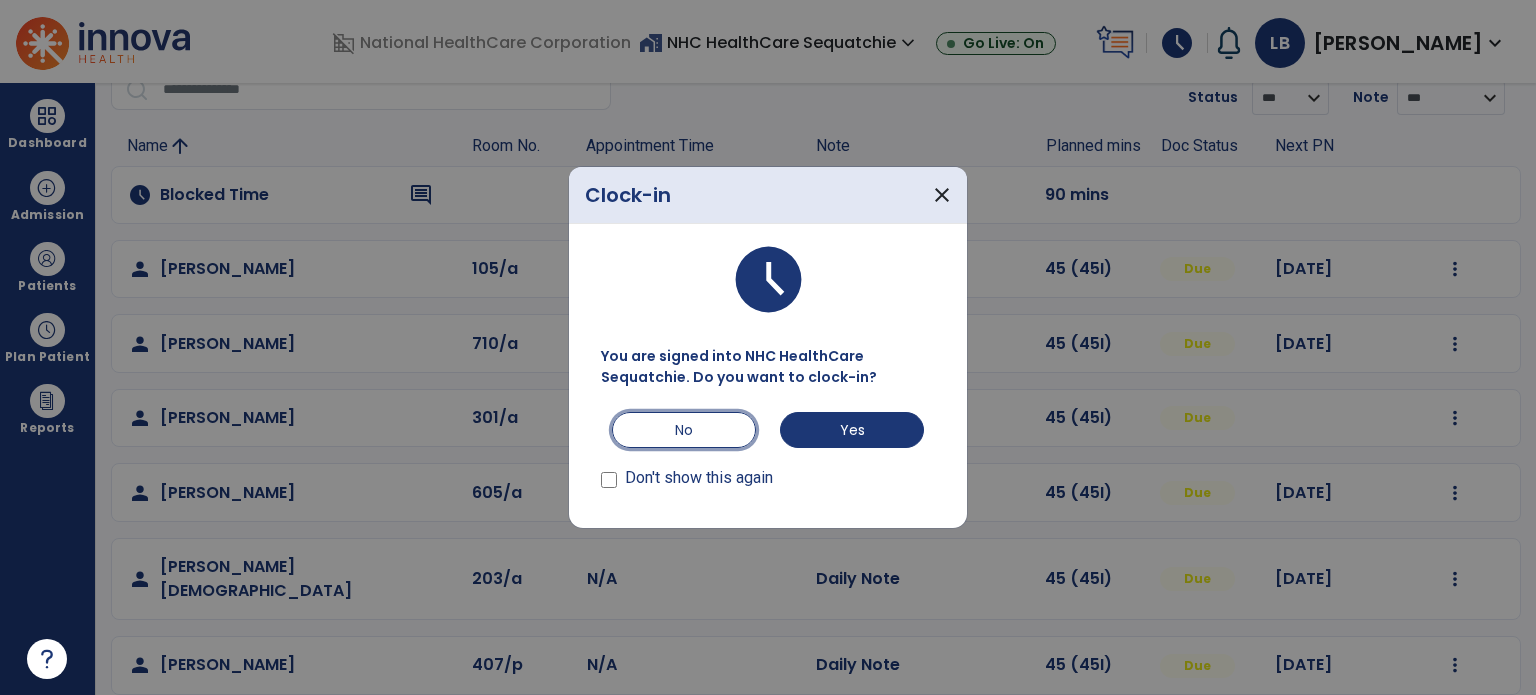 click on "No" at bounding box center [684, 430] 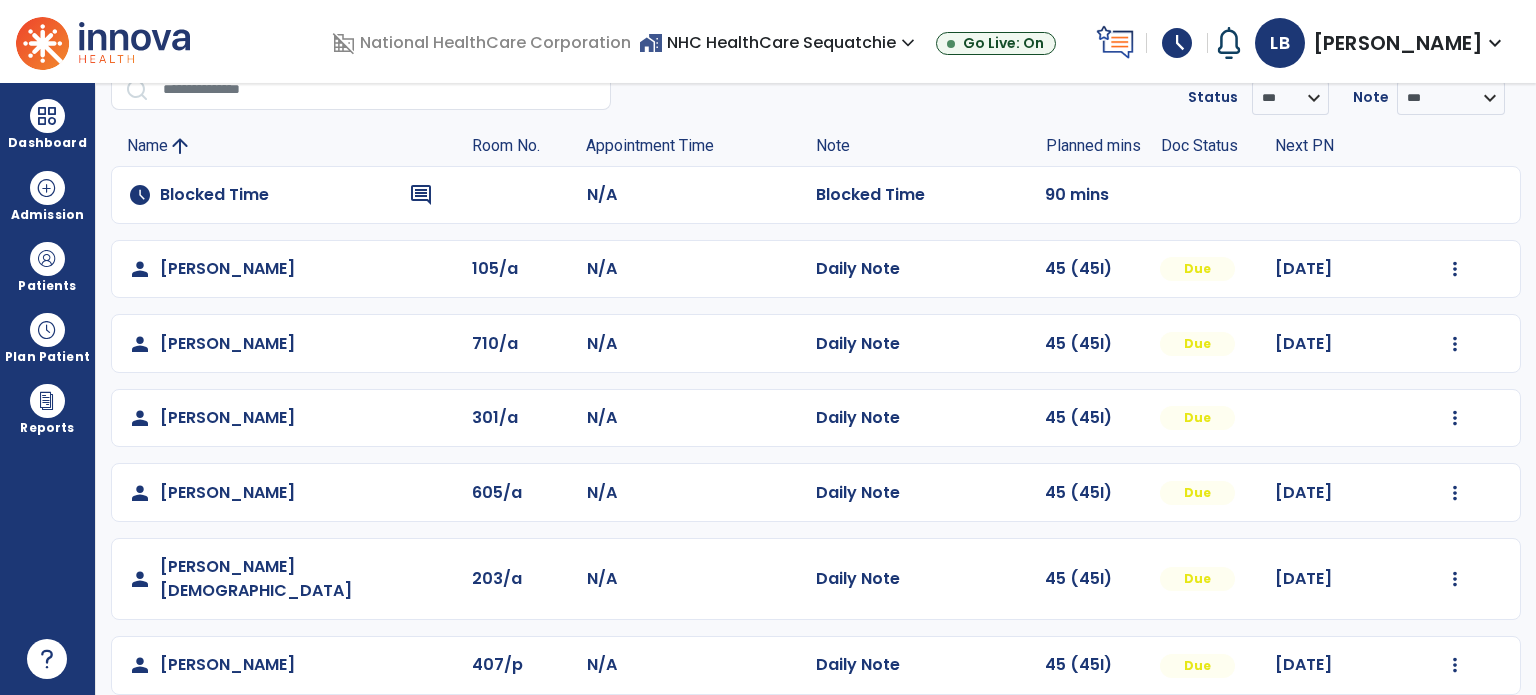 scroll, scrollTop: 0, scrollLeft: 0, axis: both 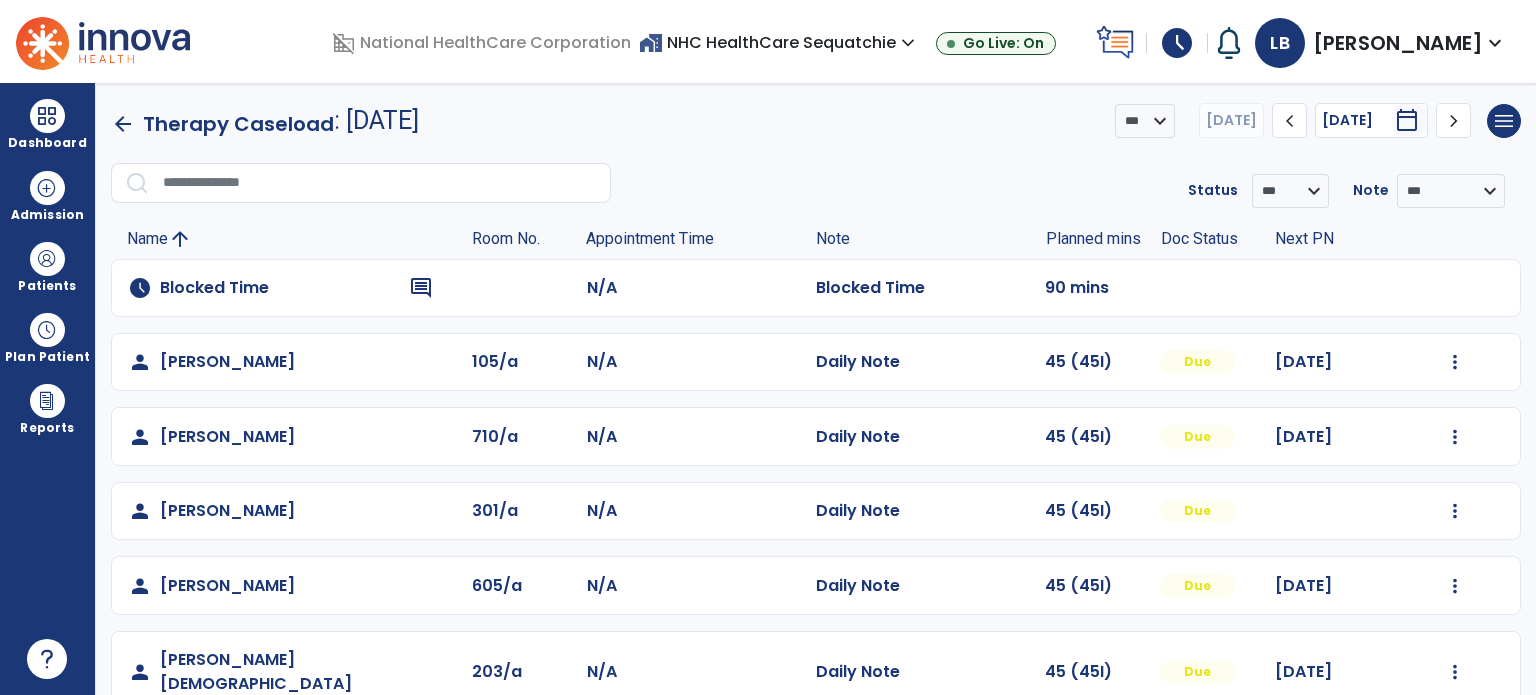 drag, startPoint x: 55, startPoint y: 125, endPoint x: 108, endPoint y: 127, distance: 53.037724 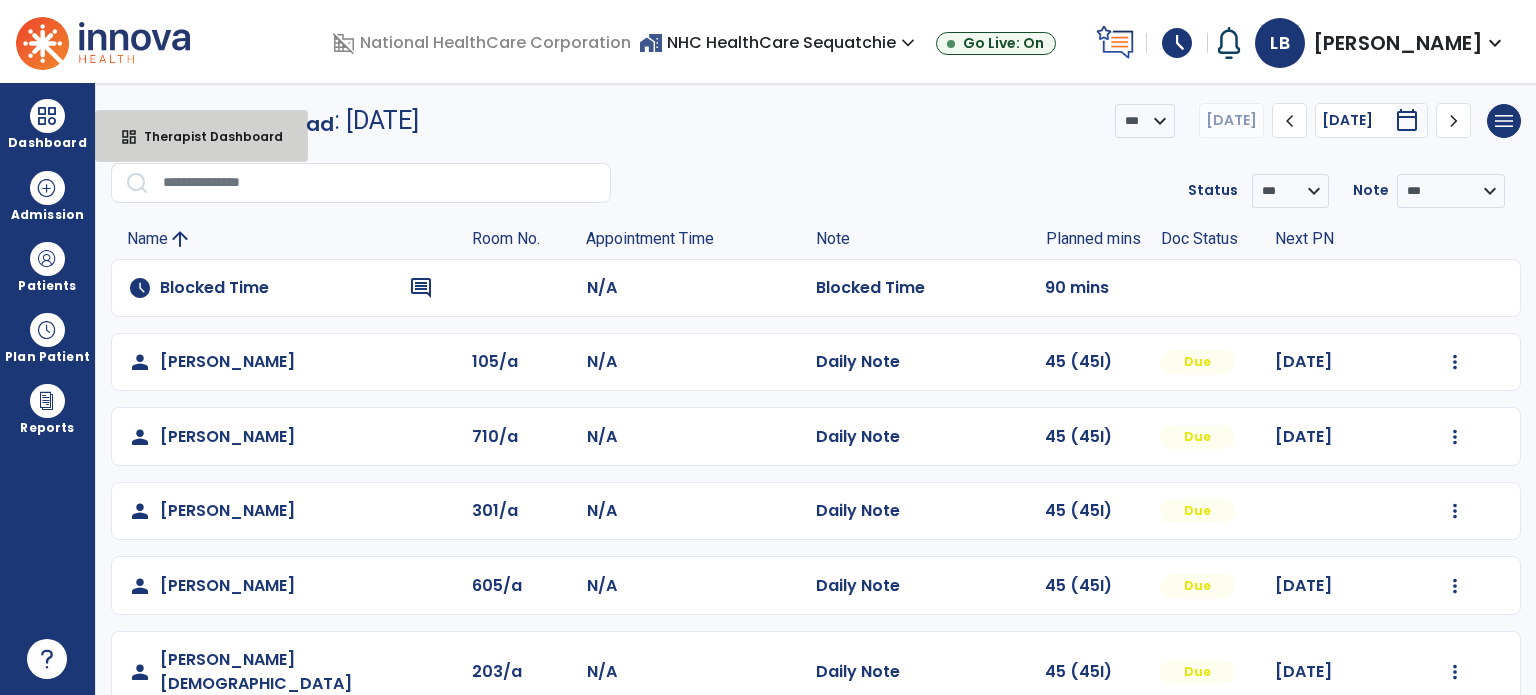 drag, startPoint x: 112, startPoint y: 128, endPoint x: 128, endPoint y: 132, distance: 16.492422 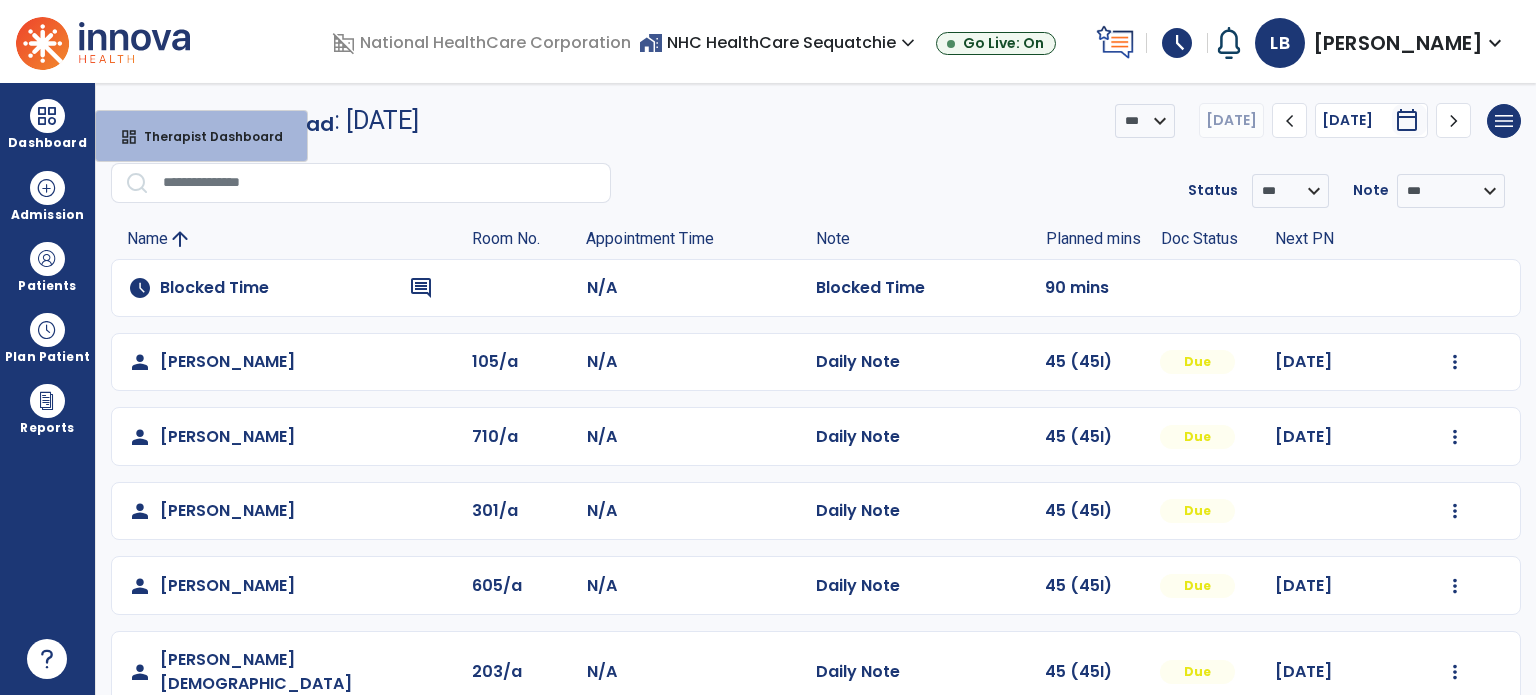 select on "****" 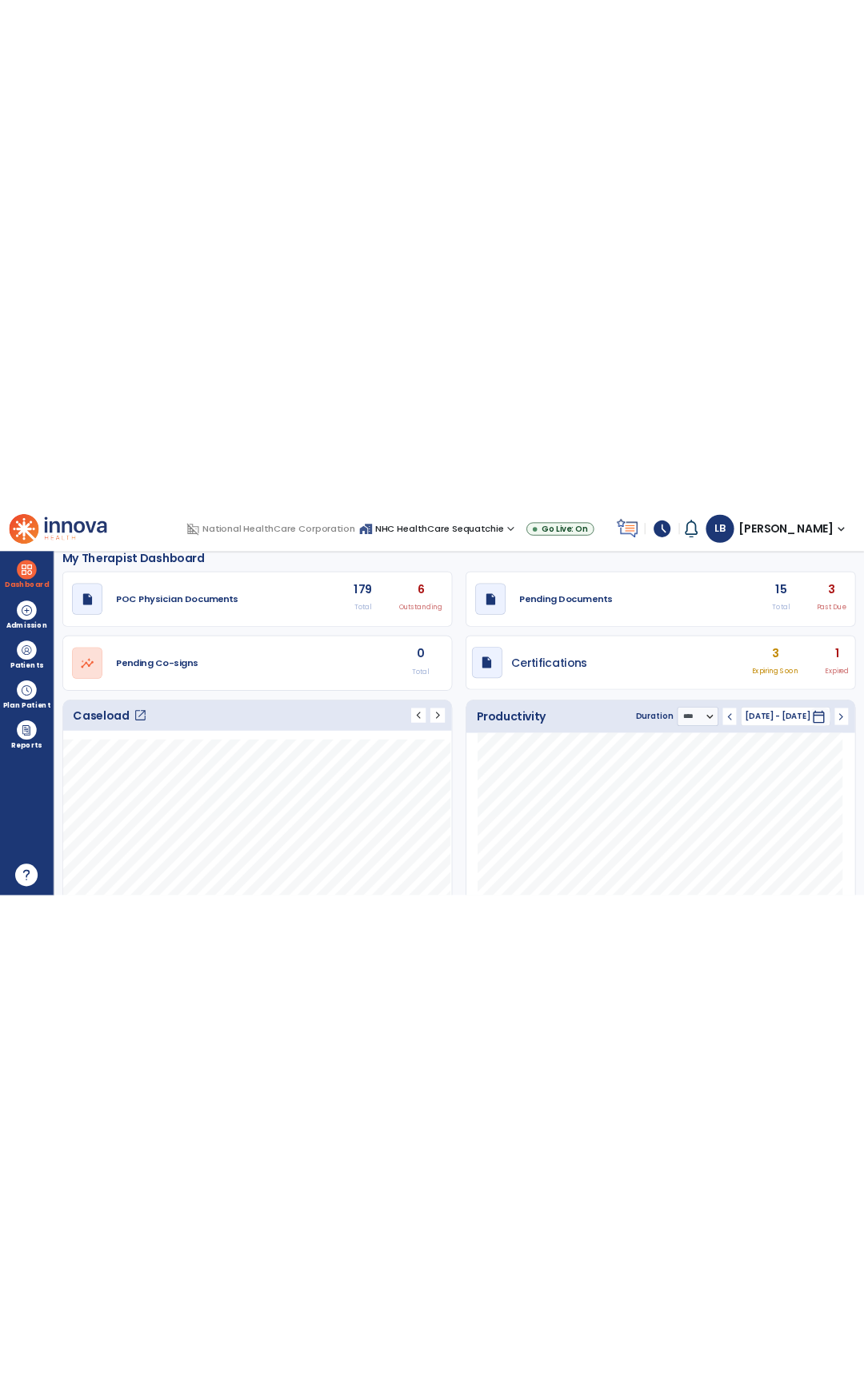 scroll, scrollTop: 0, scrollLeft: 0, axis: both 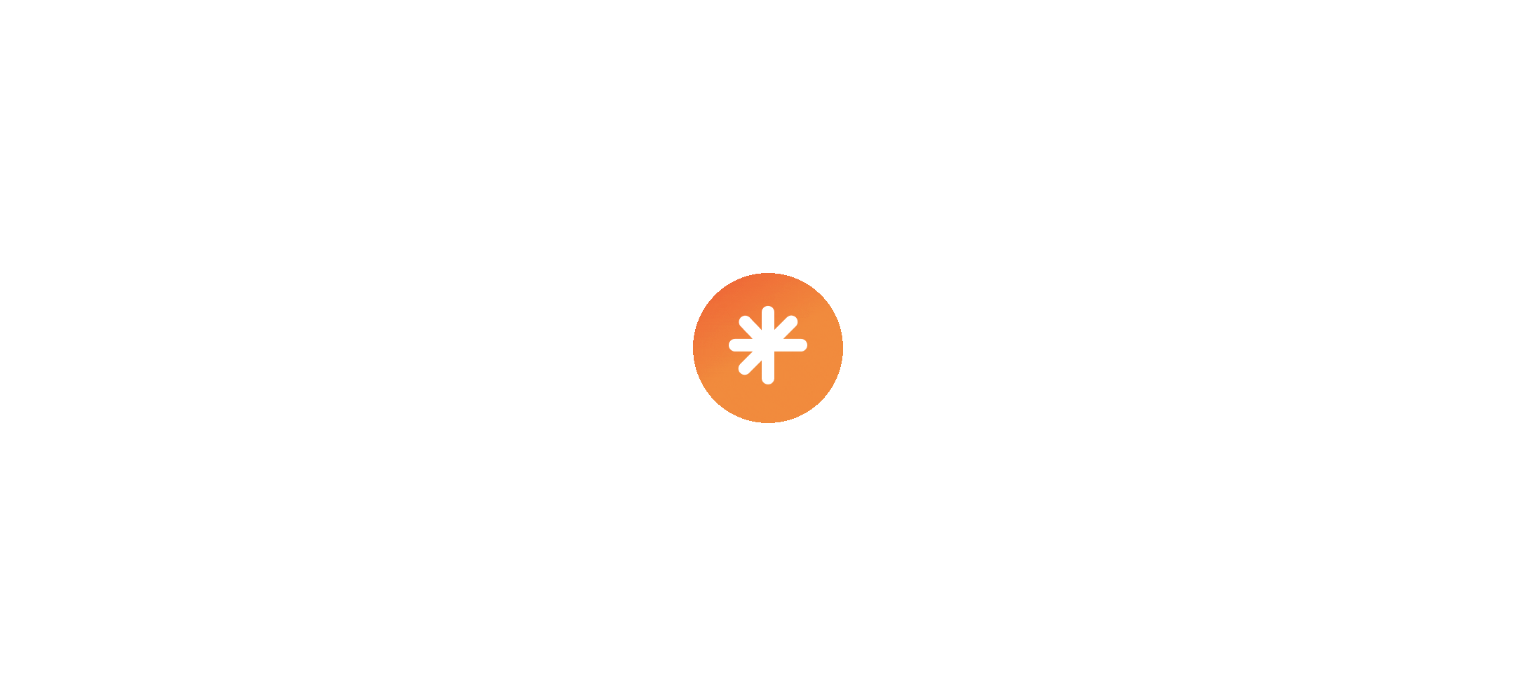 select on "****" 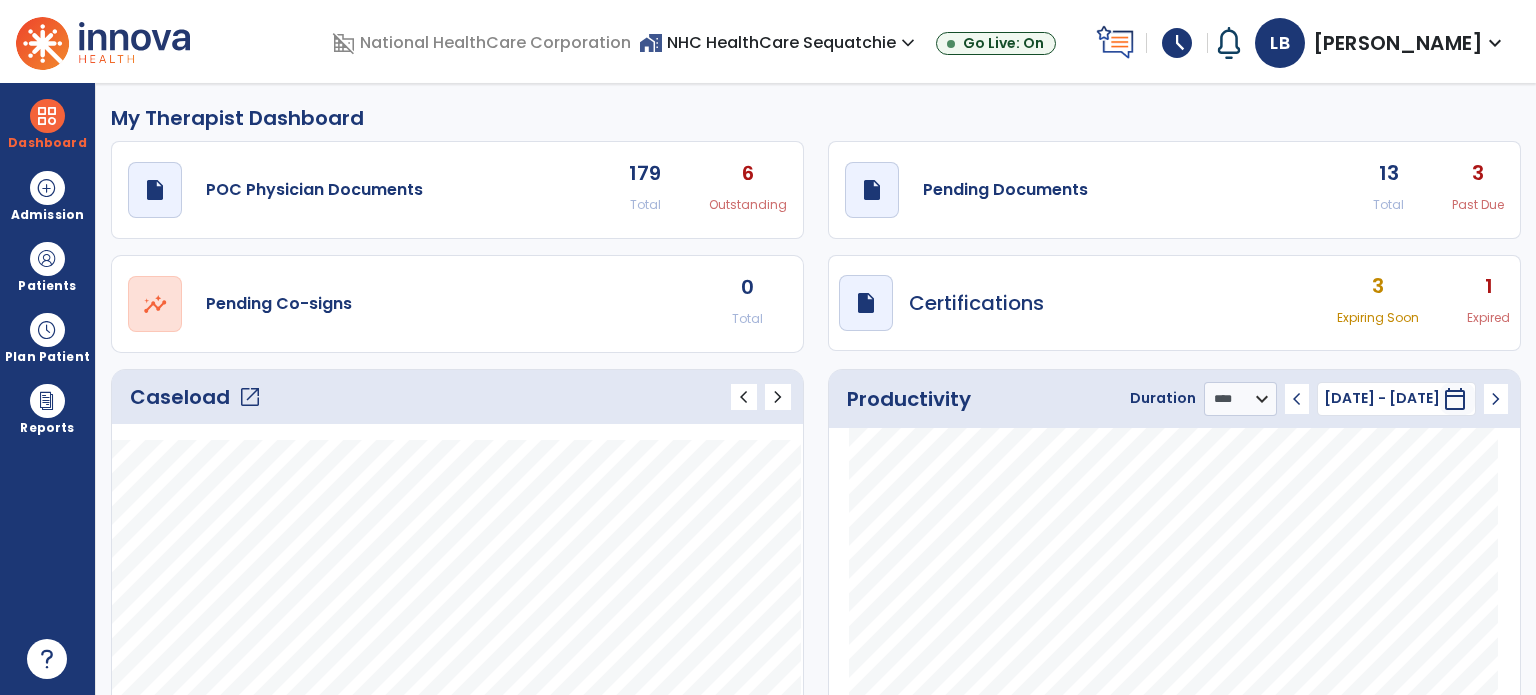 click on "Patients" at bounding box center (47, 266) 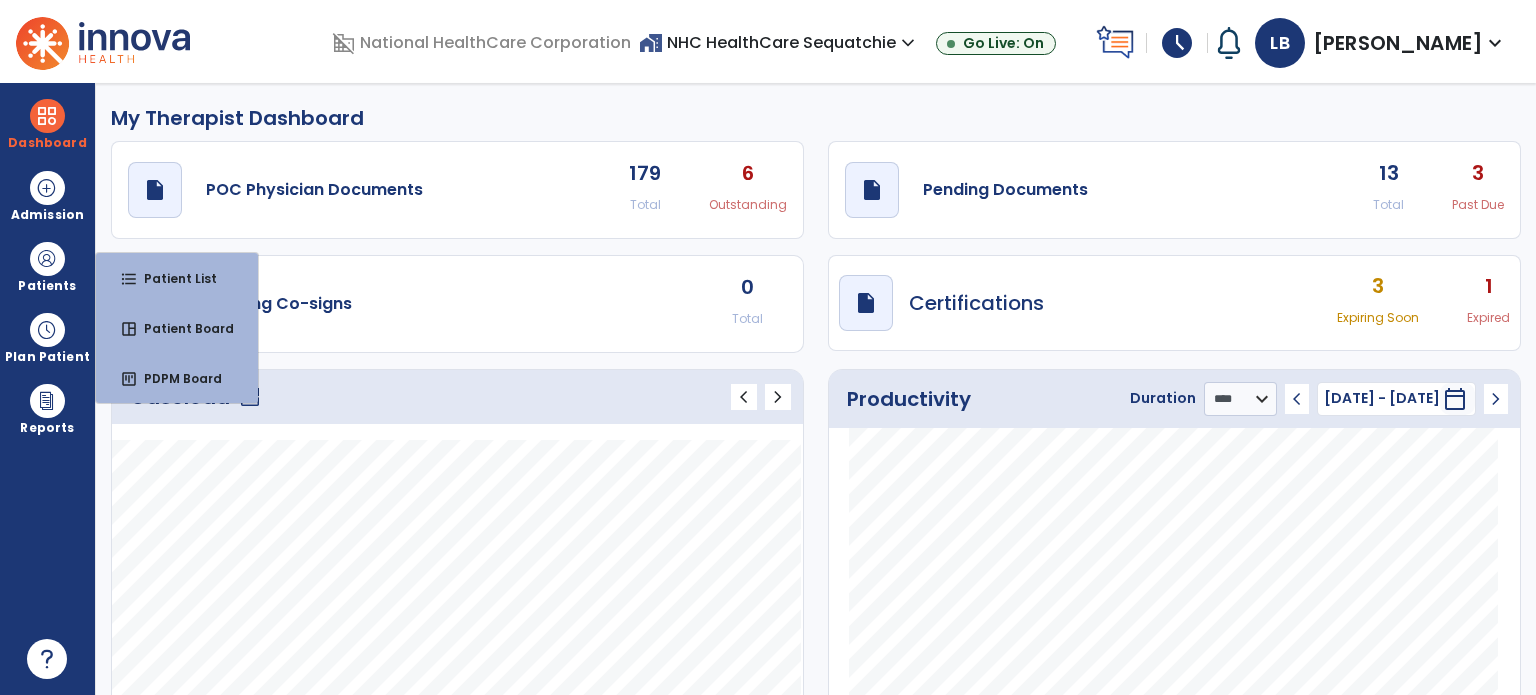 click at bounding box center (47, 330) 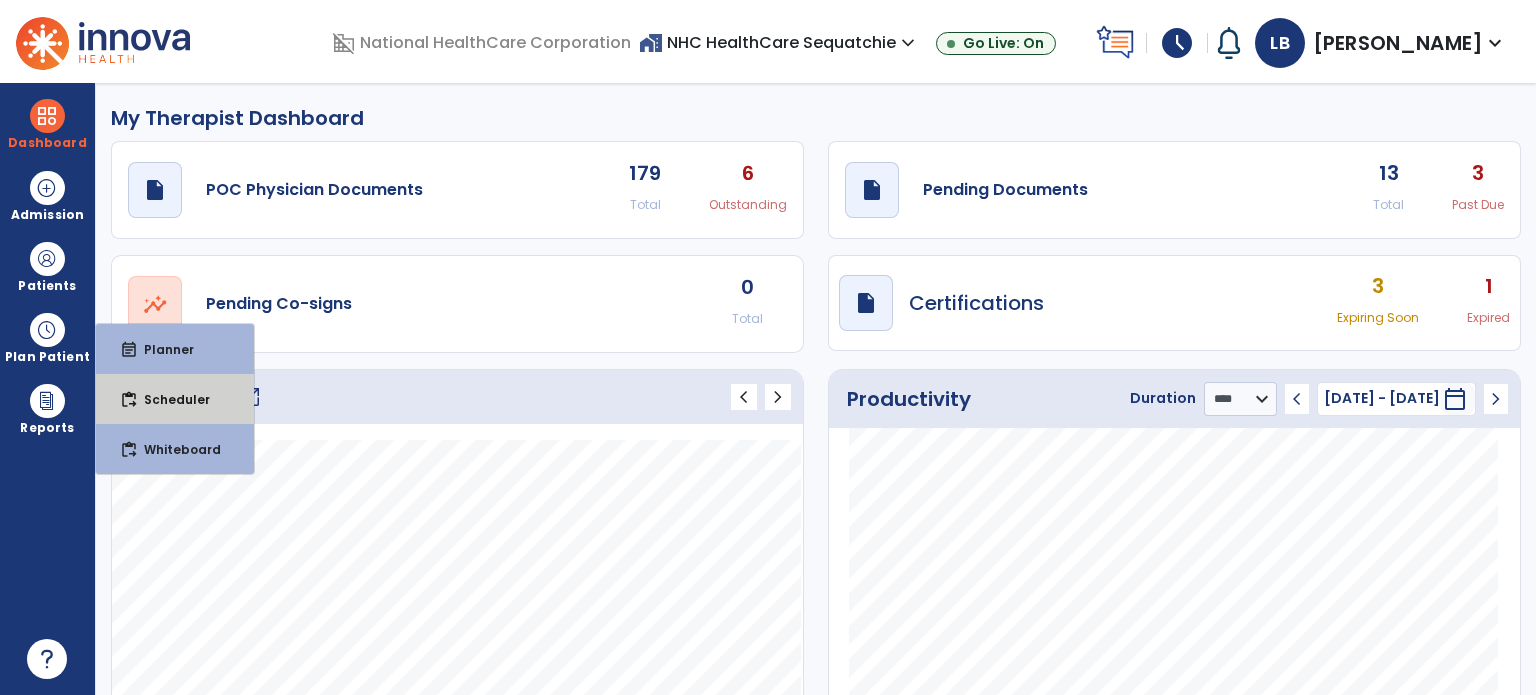 click on "Scheduler" at bounding box center [169, 399] 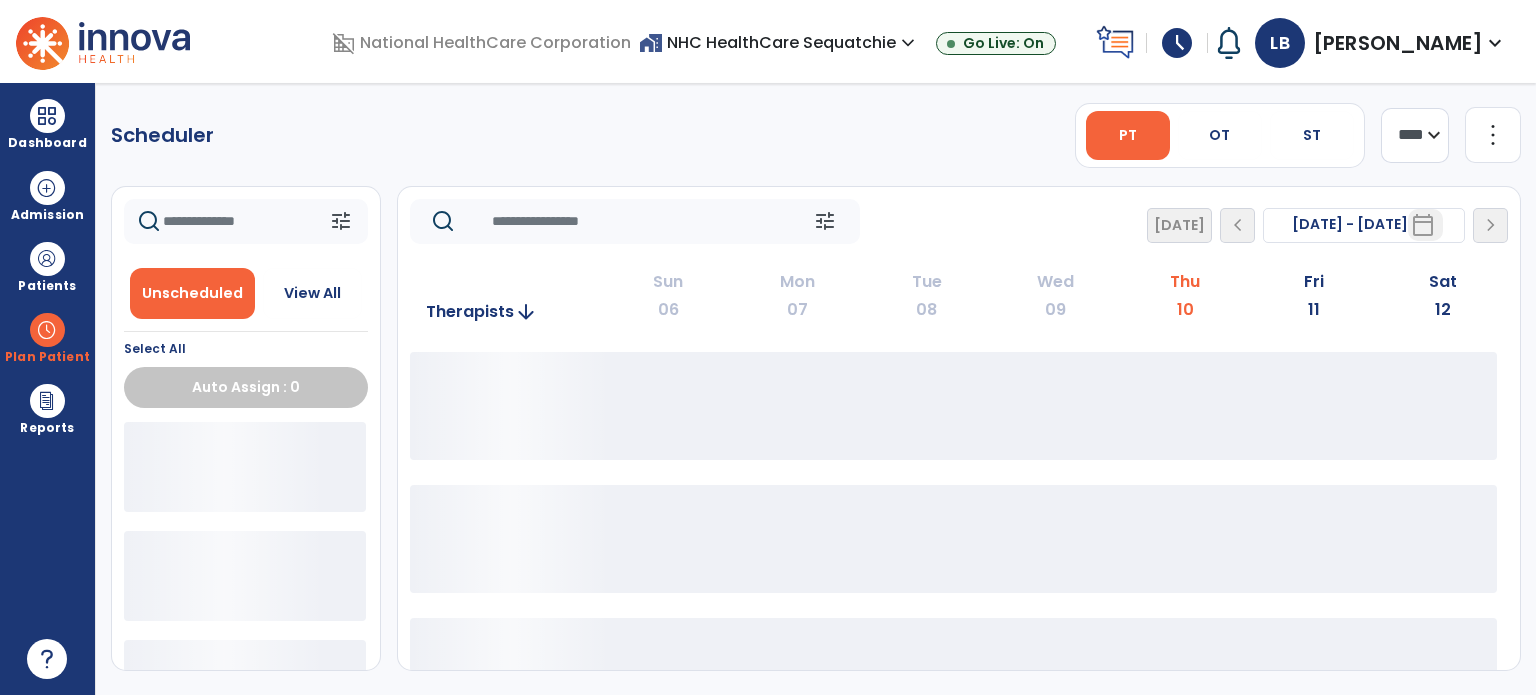 click 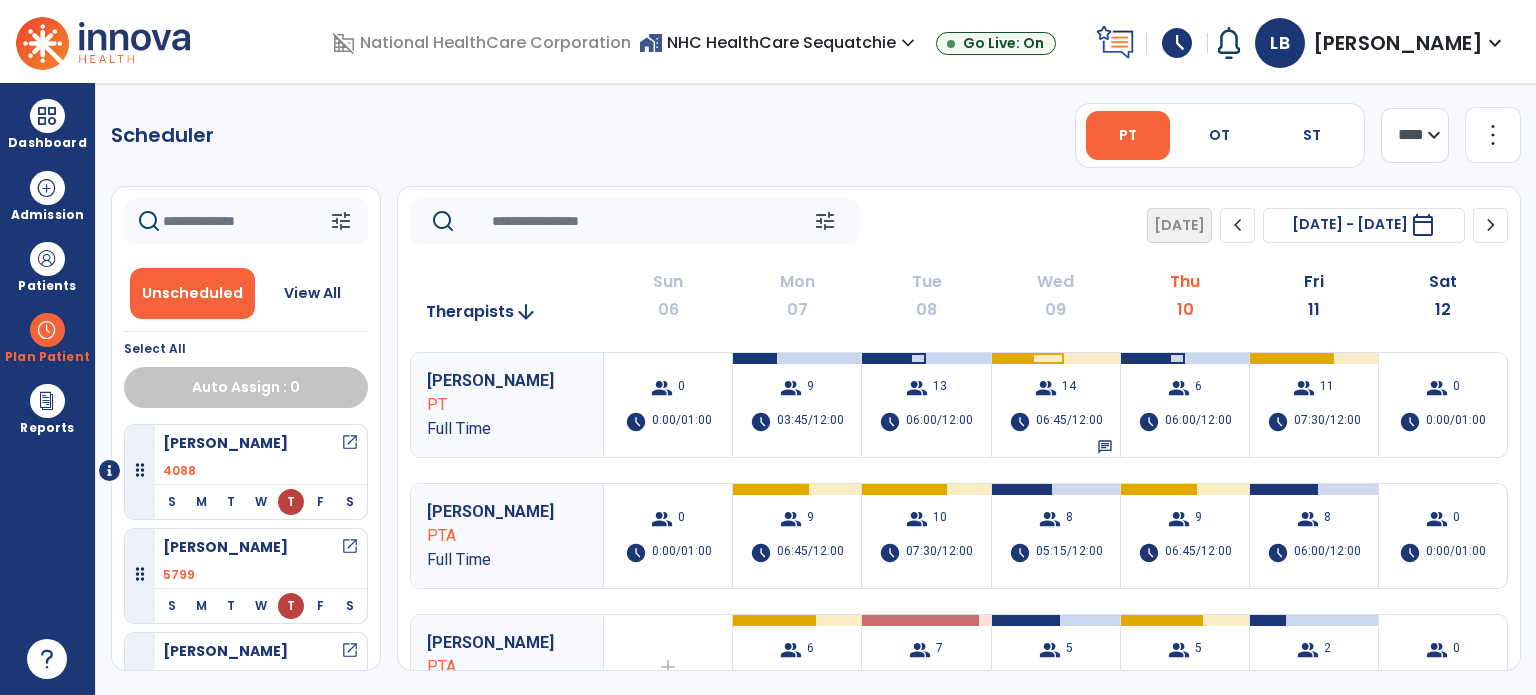 click on "Patients" at bounding box center (47, 266) 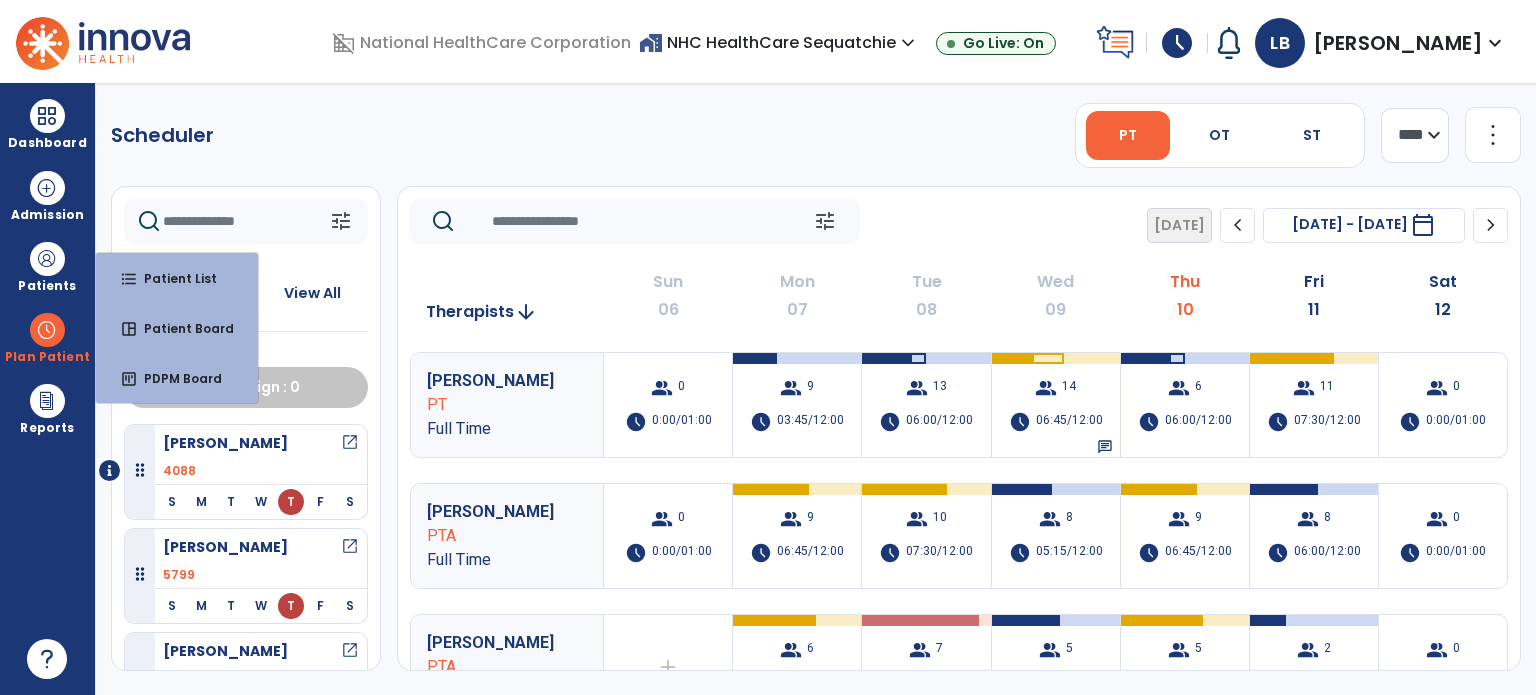 click on "format_list_bulleted  Patient List  space_dashboard  Patient Board  insert_chart  PDPM Board" at bounding box center (177, 328) 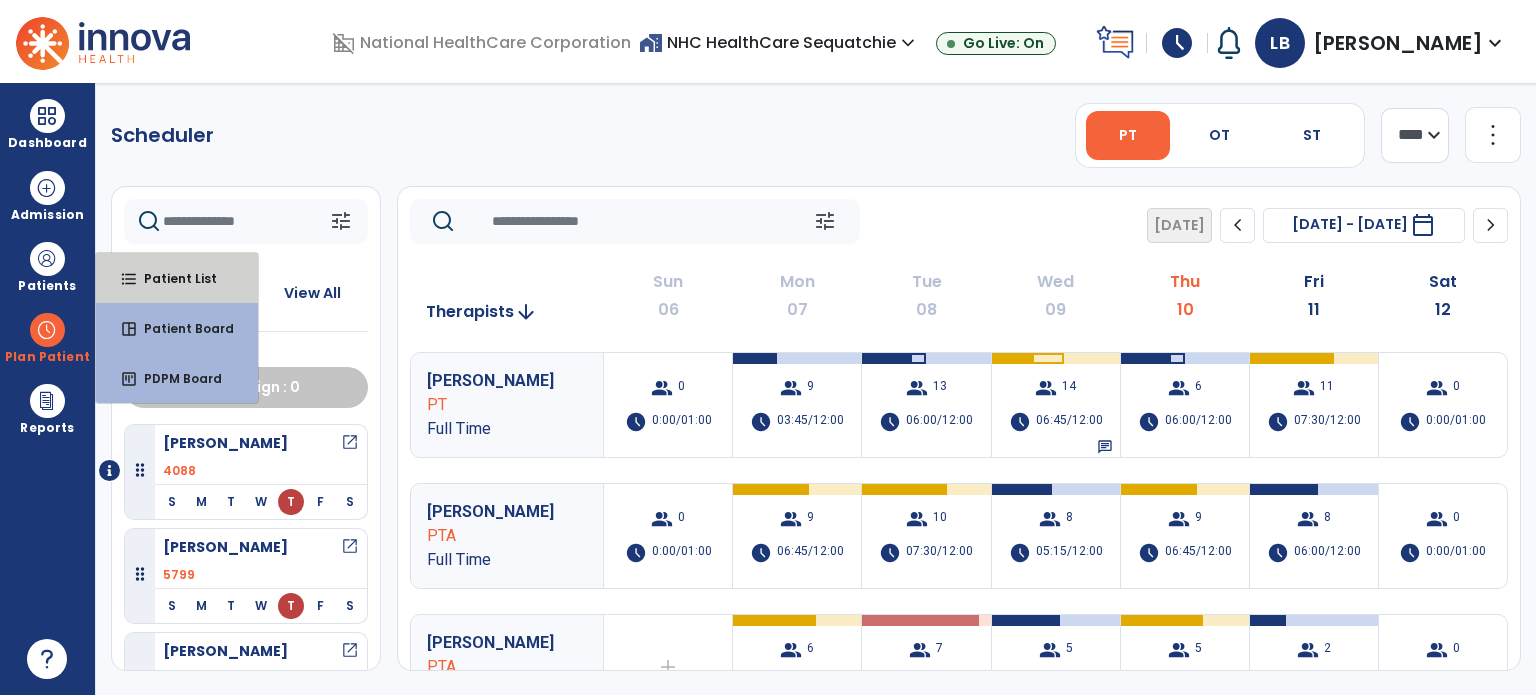 click on "format_list_bulleted  Patient List" at bounding box center [177, 278] 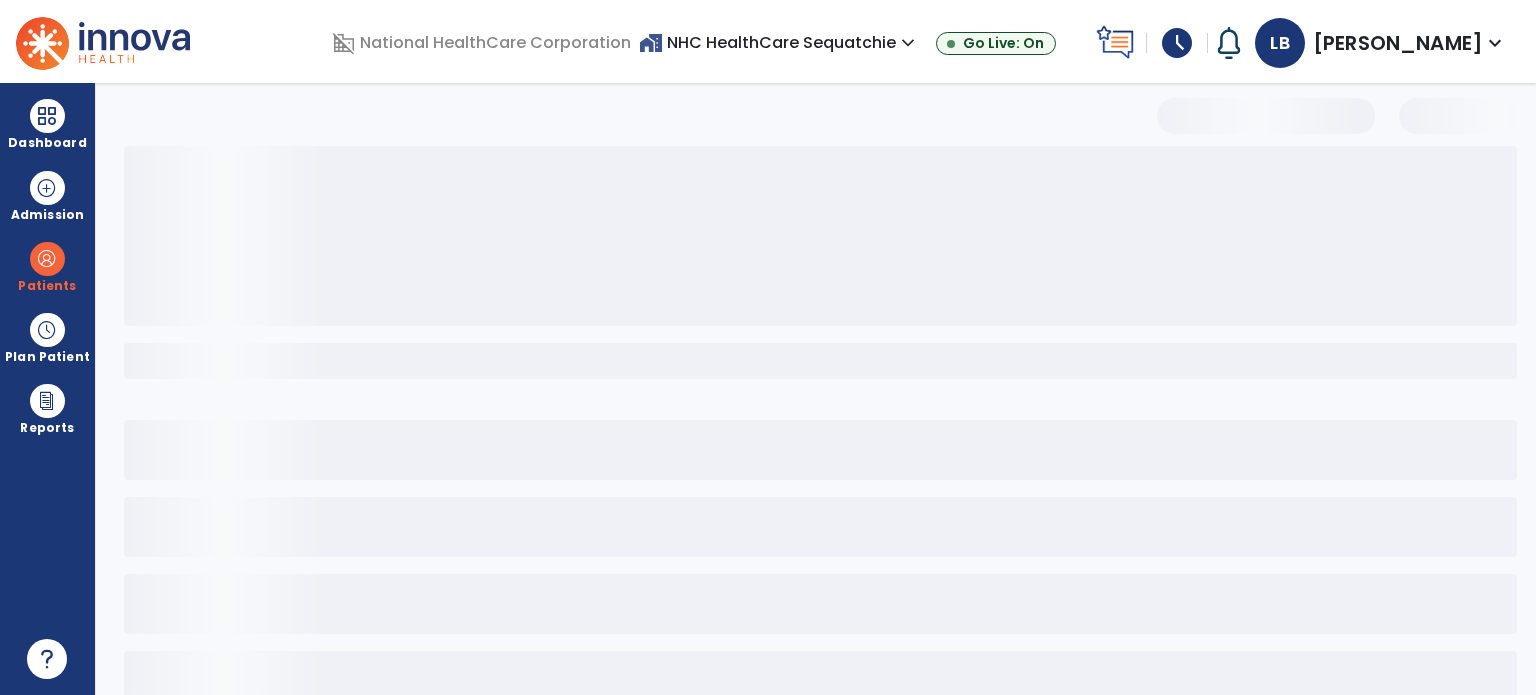 select on "***" 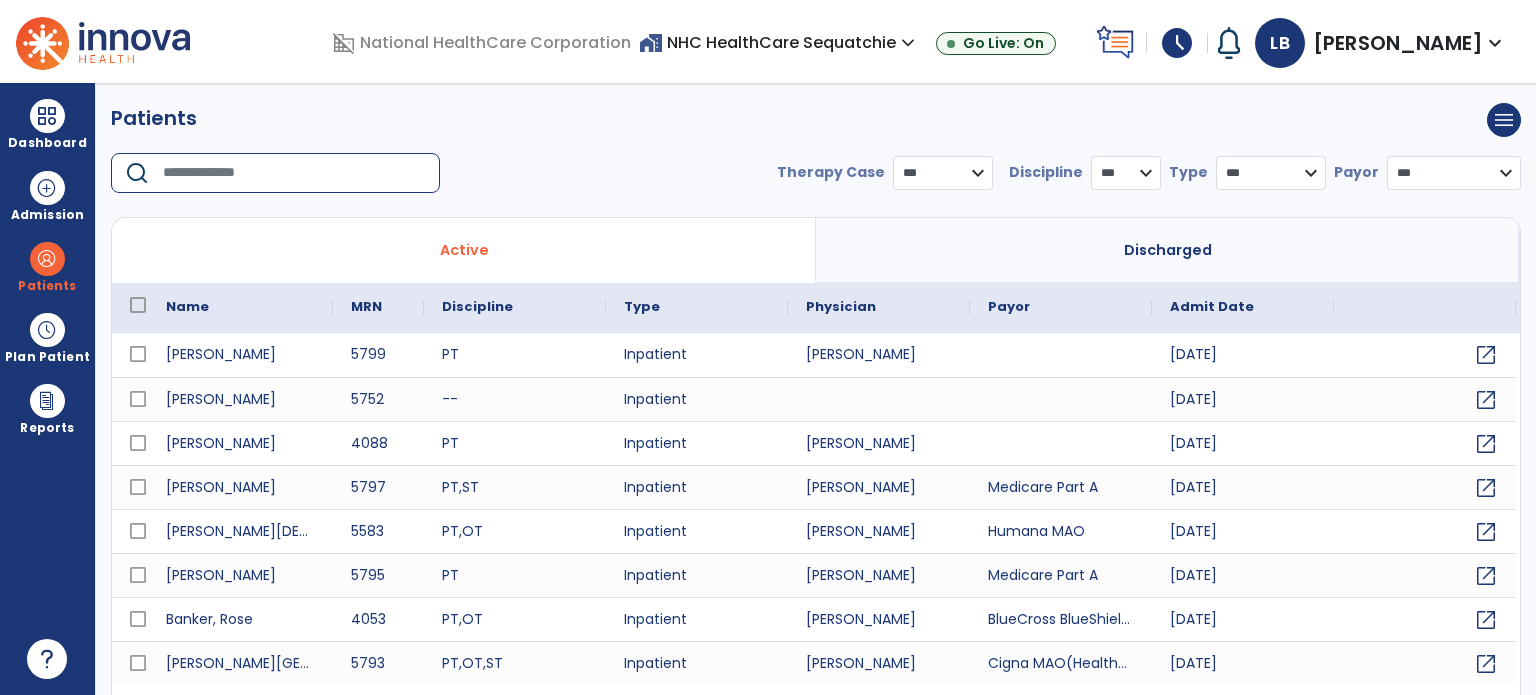 click at bounding box center [294, 173] 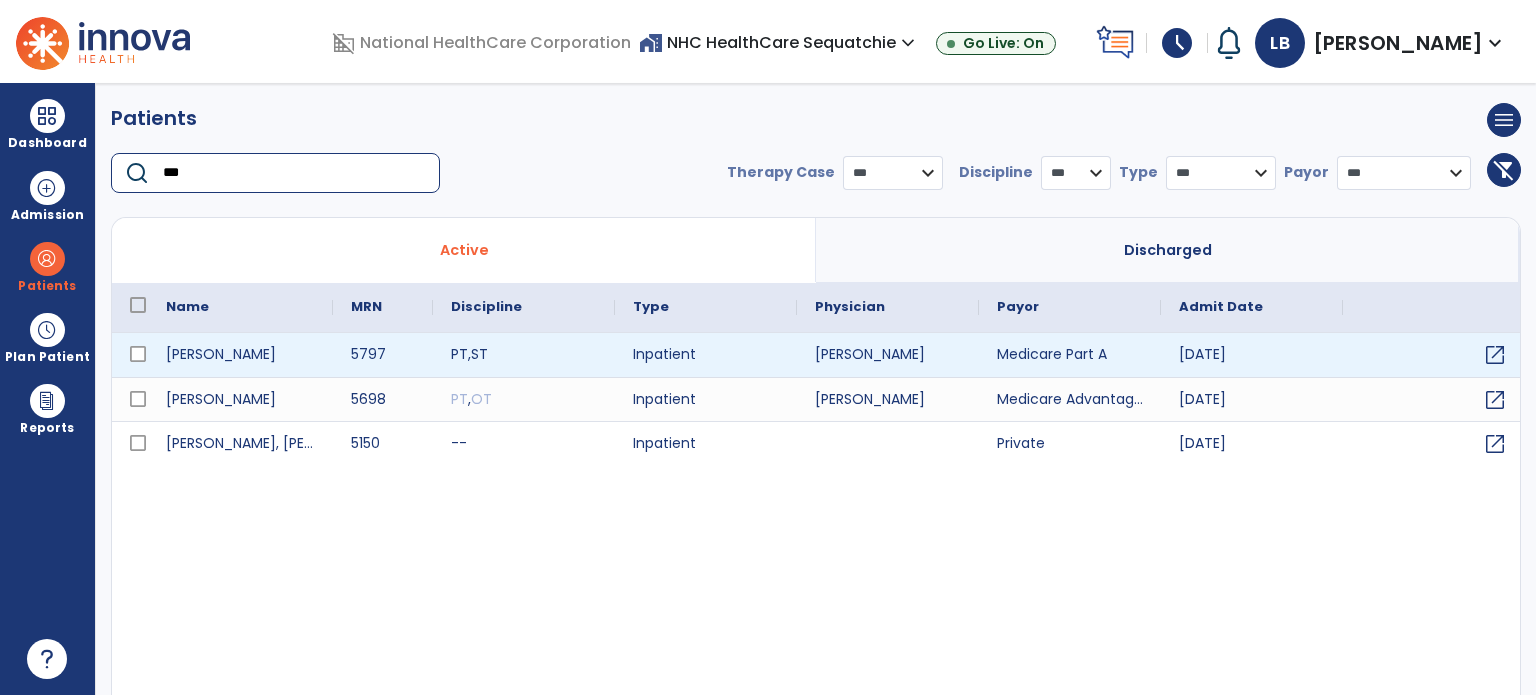 type on "***" 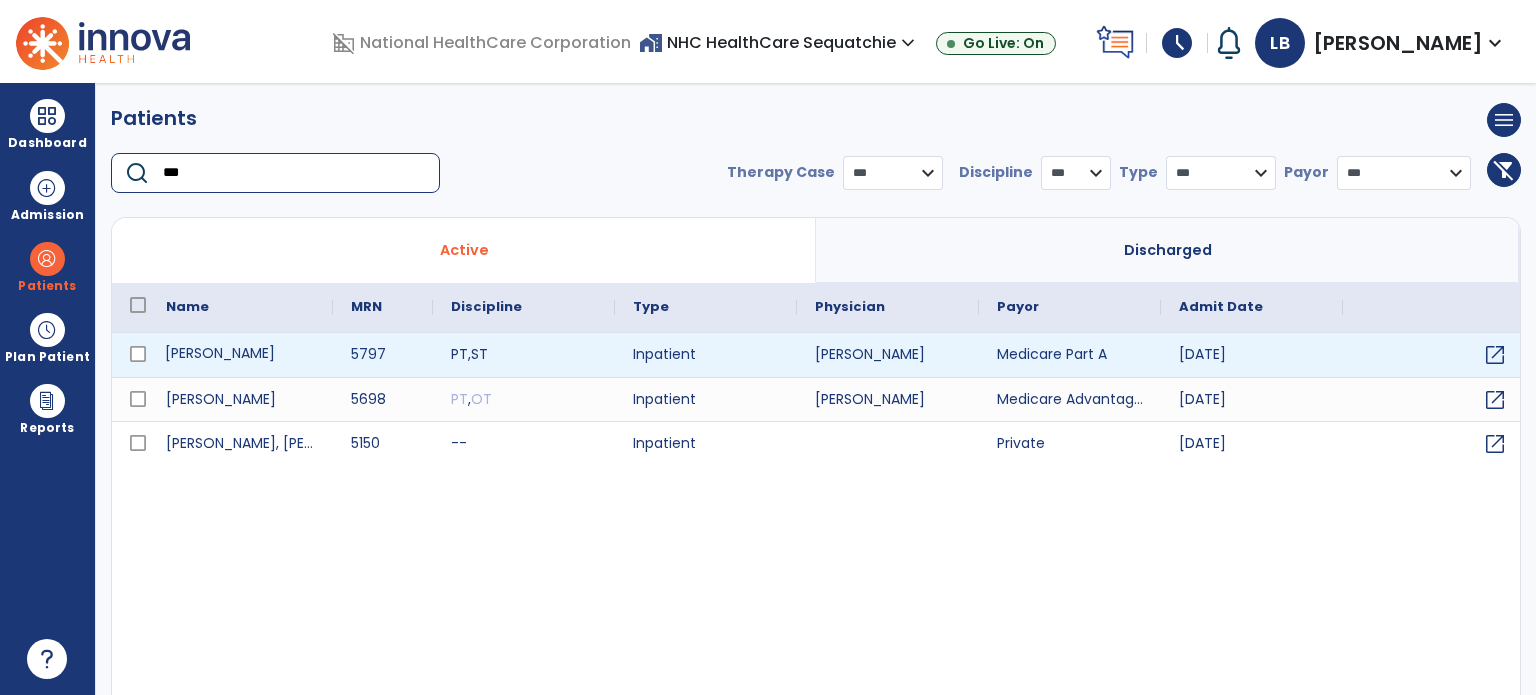 click on "Sims, Ginger" at bounding box center [240, 355] 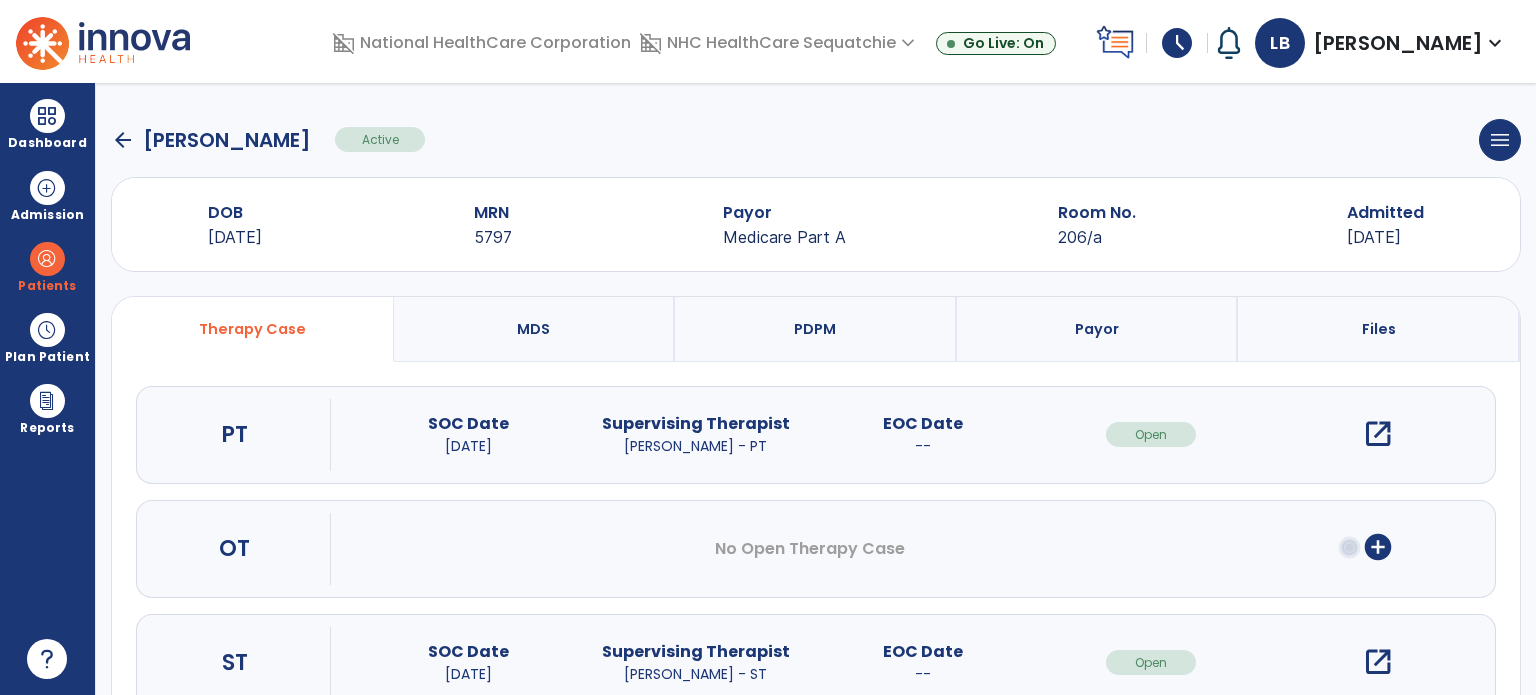 click on "open_in_new" at bounding box center [1378, 434] 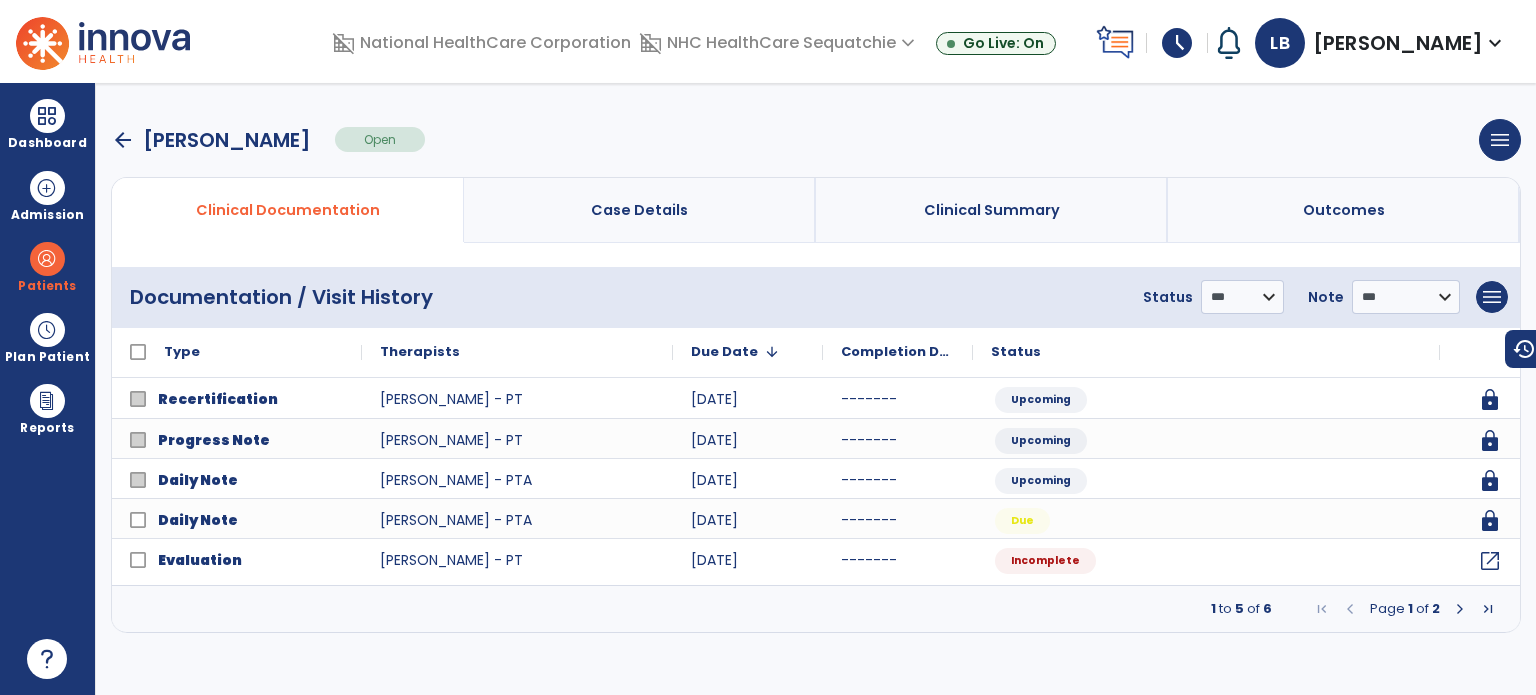 click on "Patients" at bounding box center [47, 266] 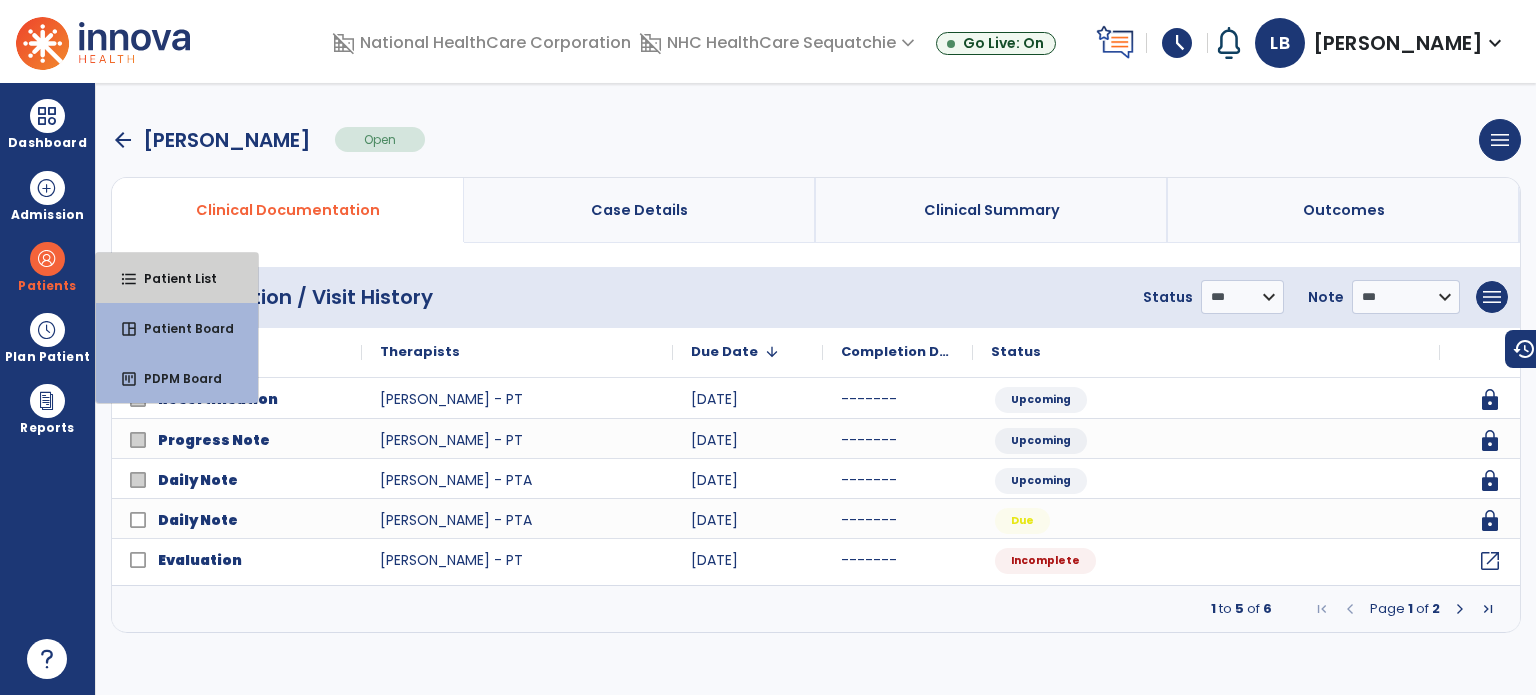 click on "format_list_bulleted" at bounding box center (129, 279) 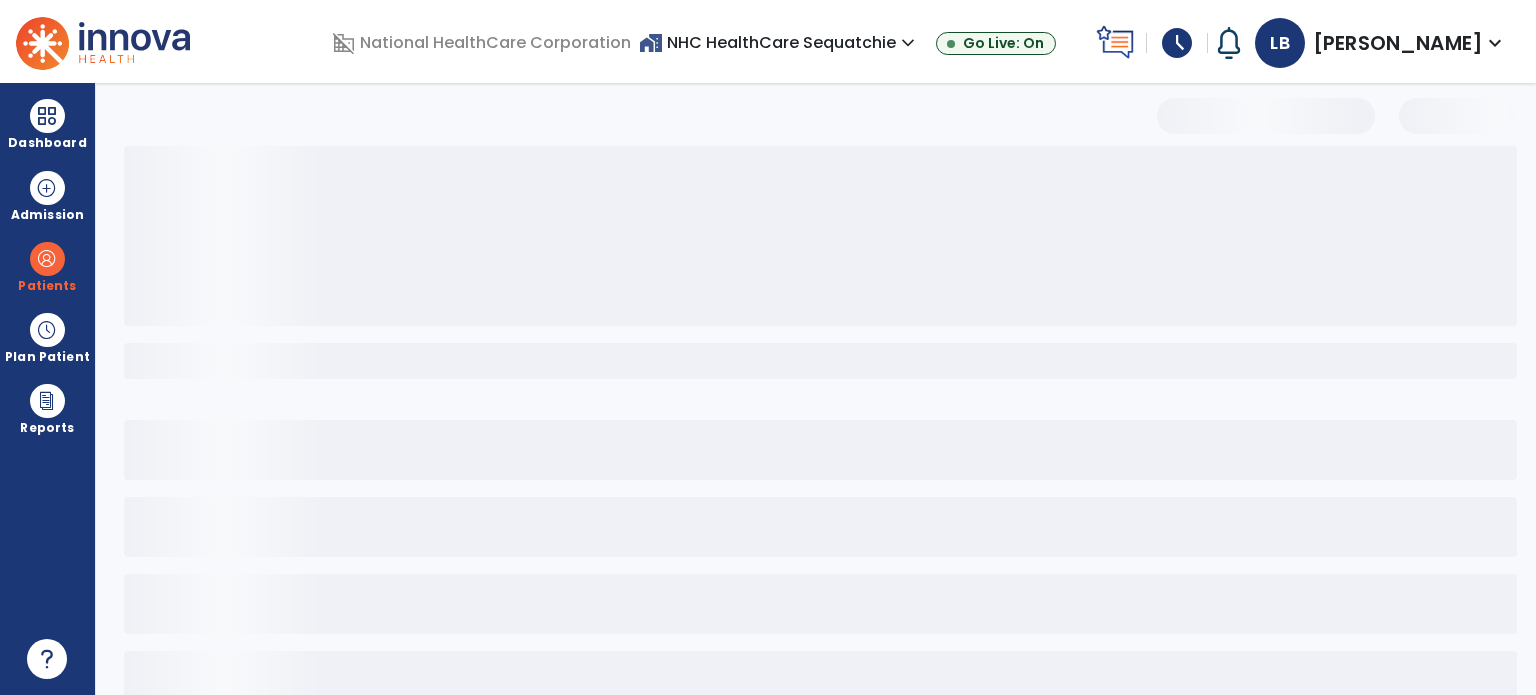 select on "***" 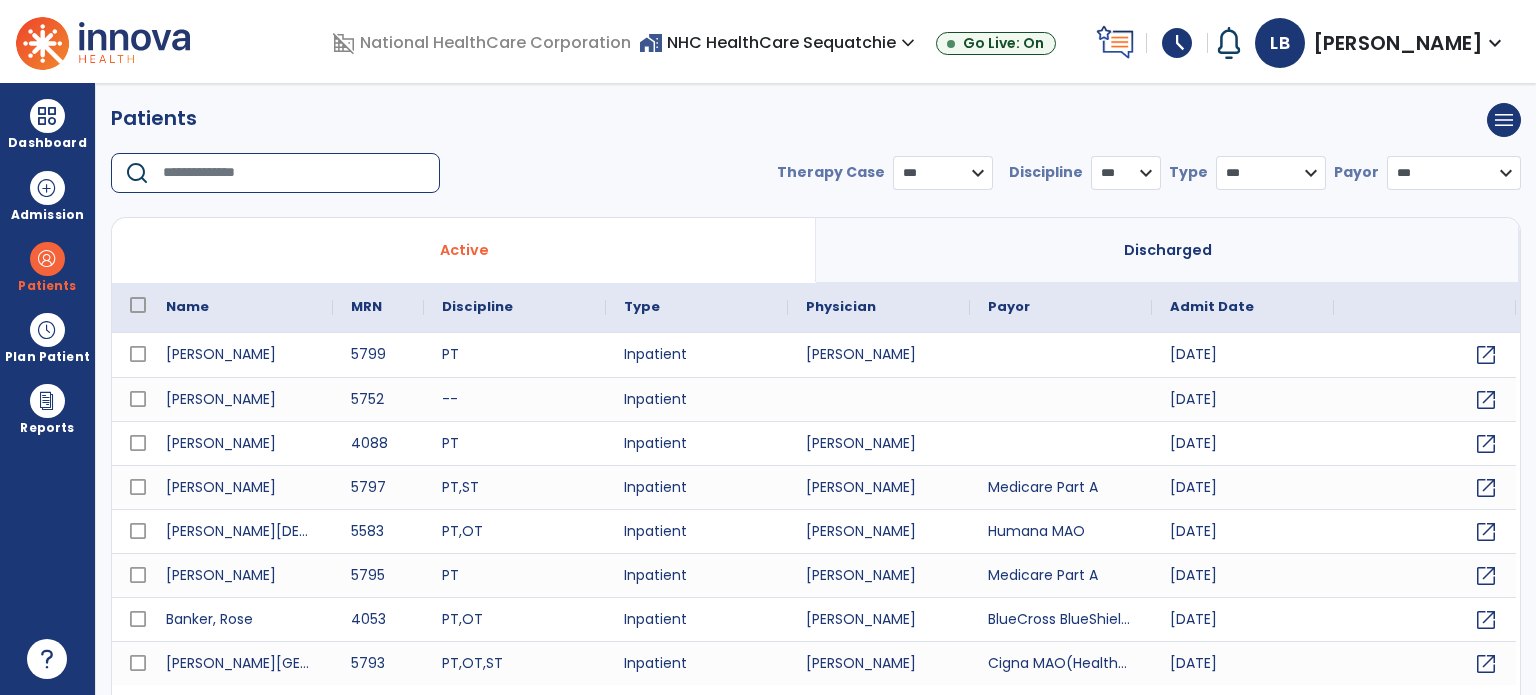 click at bounding box center [294, 173] 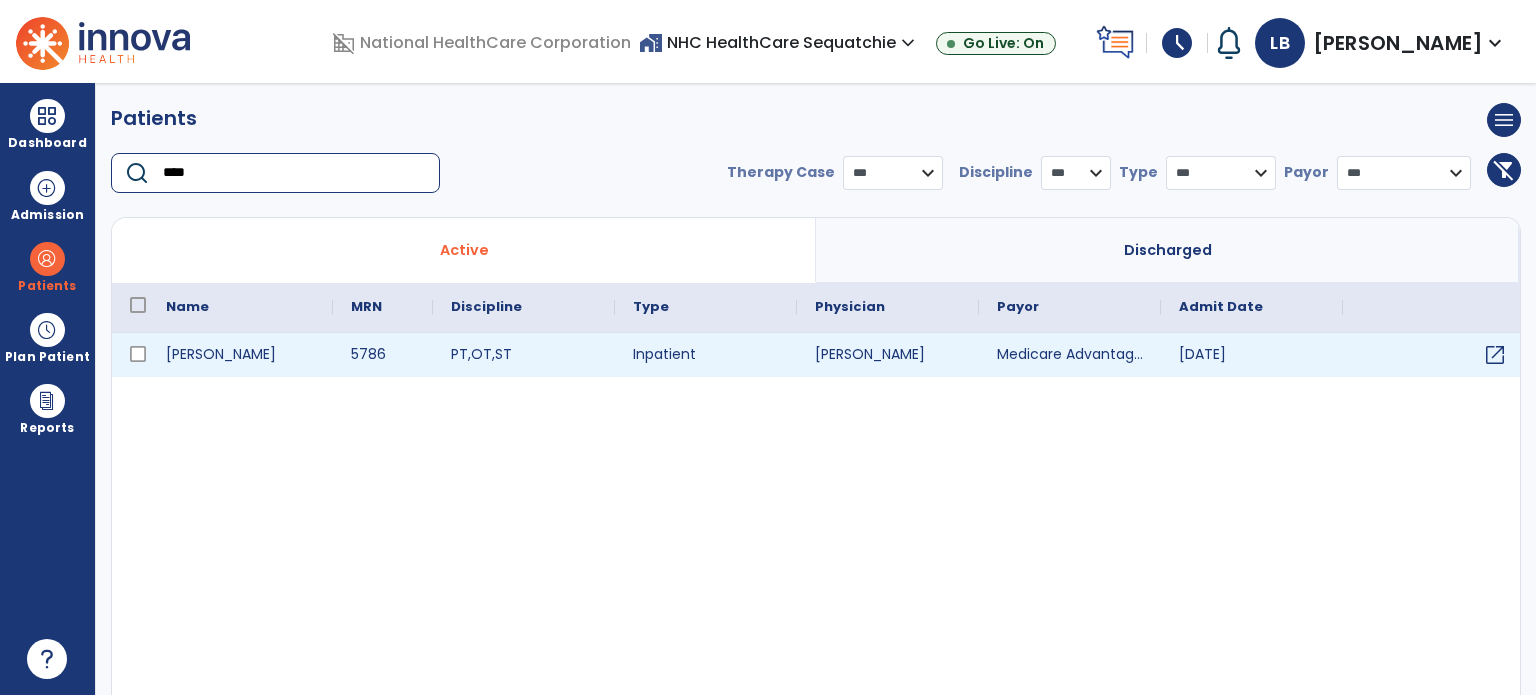 type on "****" 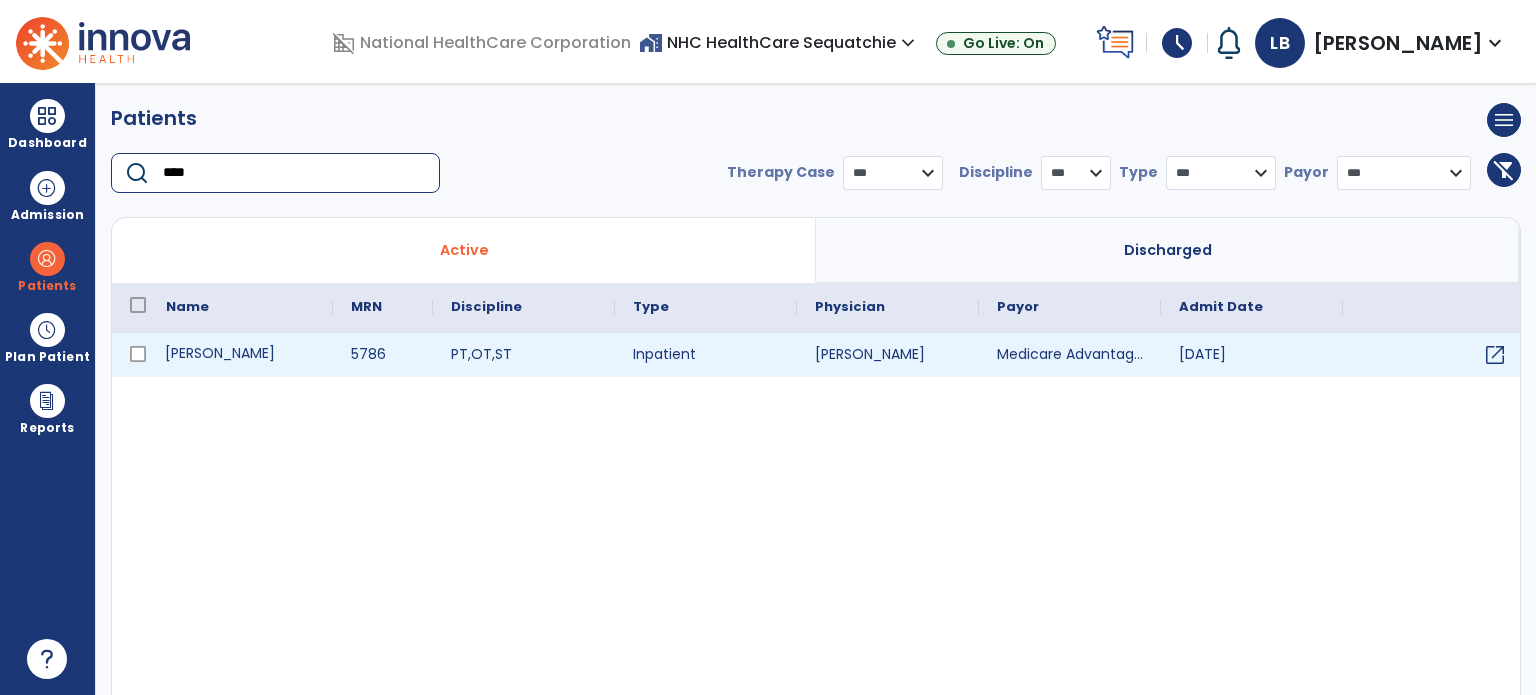 click on "[PERSON_NAME]" at bounding box center [240, 355] 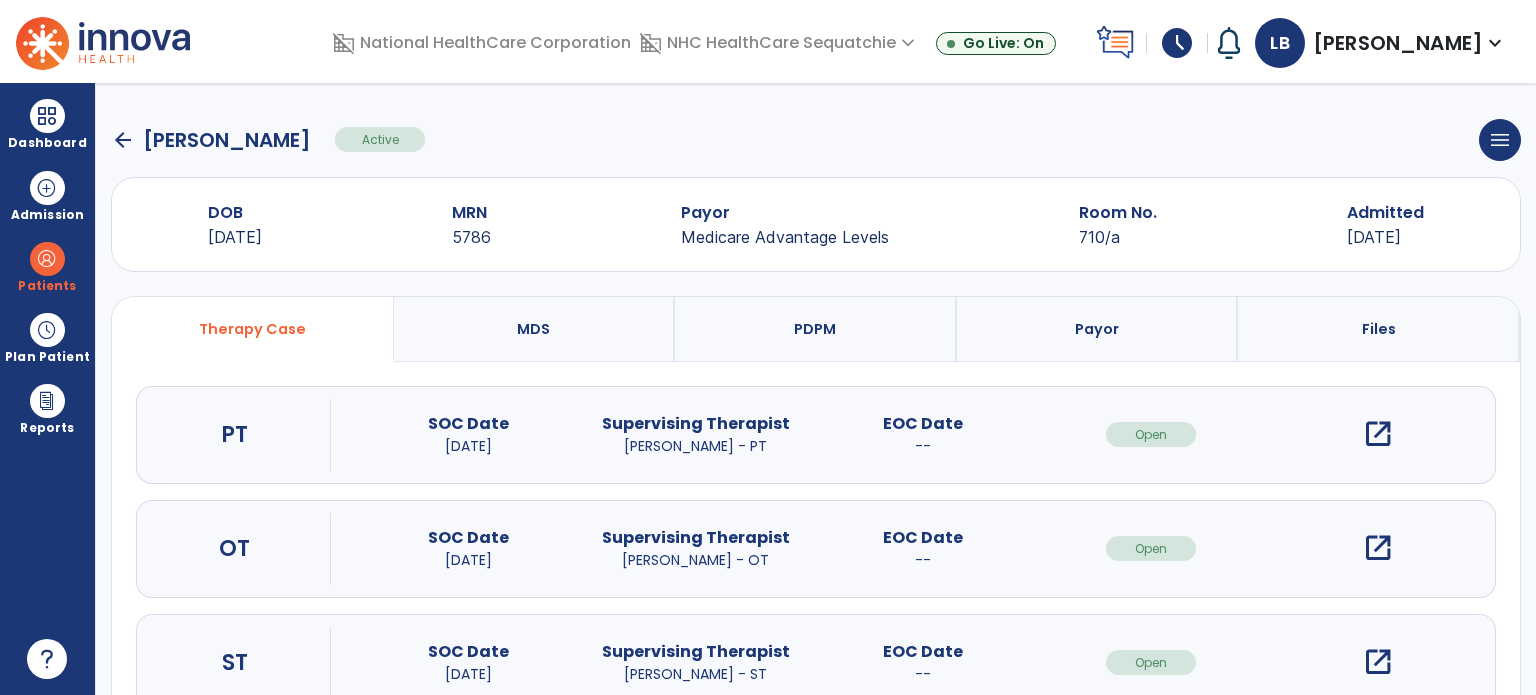 click on "open_in_new" at bounding box center (1378, 434) 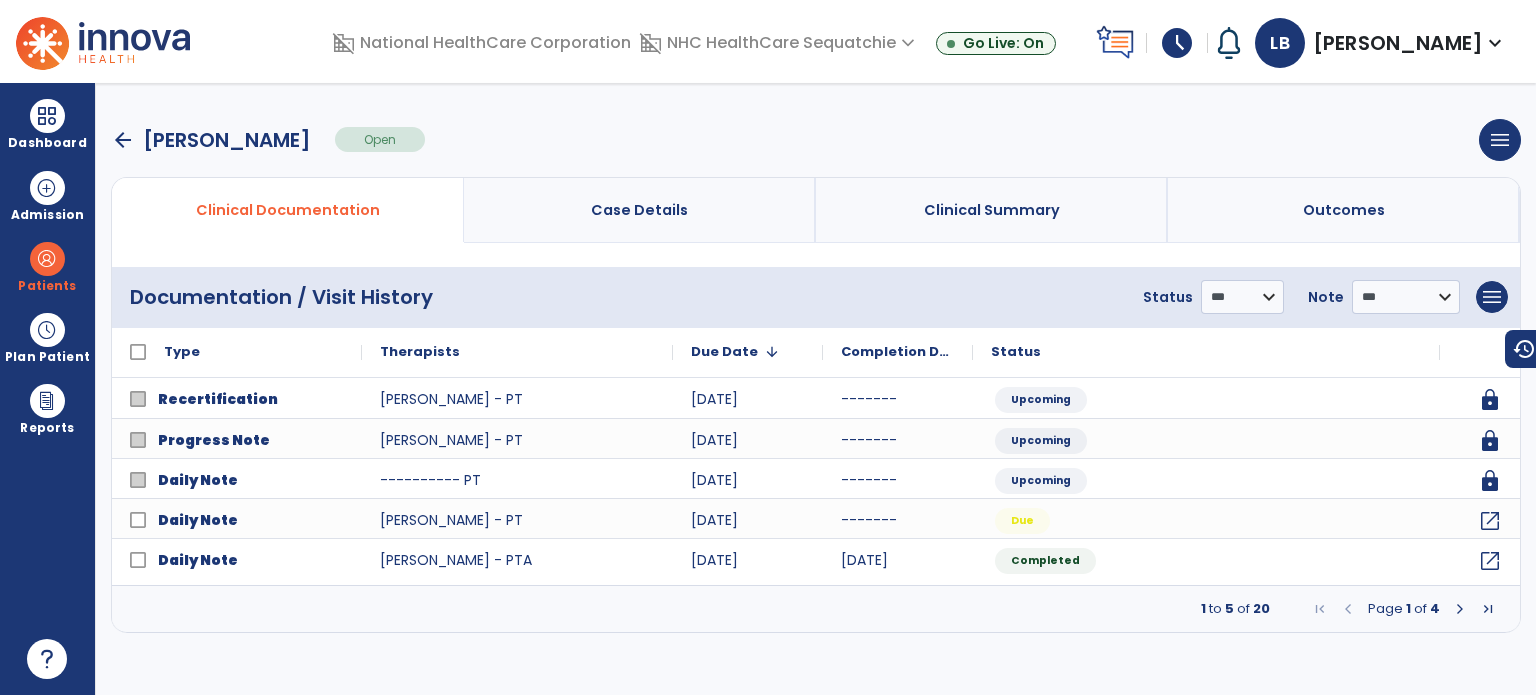 click at bounding box center (47, 259) 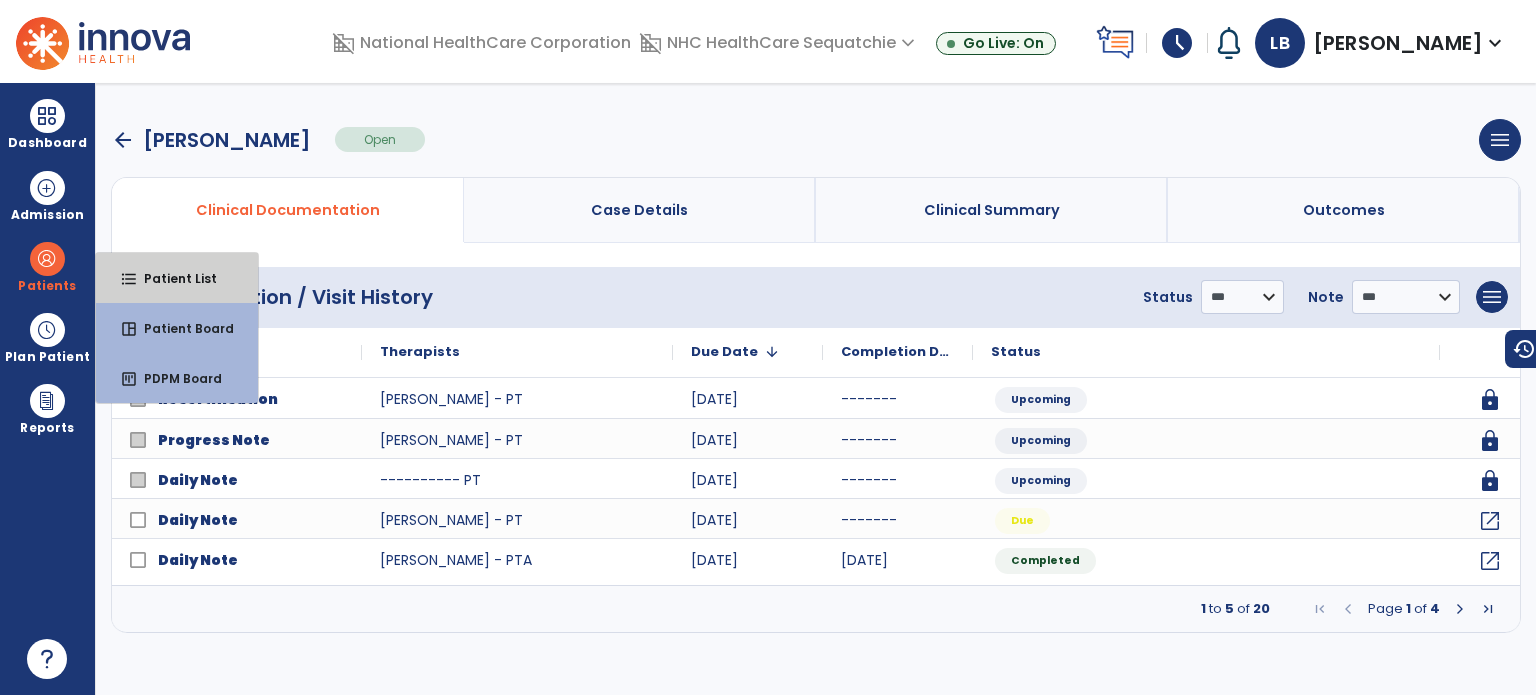 click on "format_list_bulleted  Patient List" at bounding box center [177, 278] 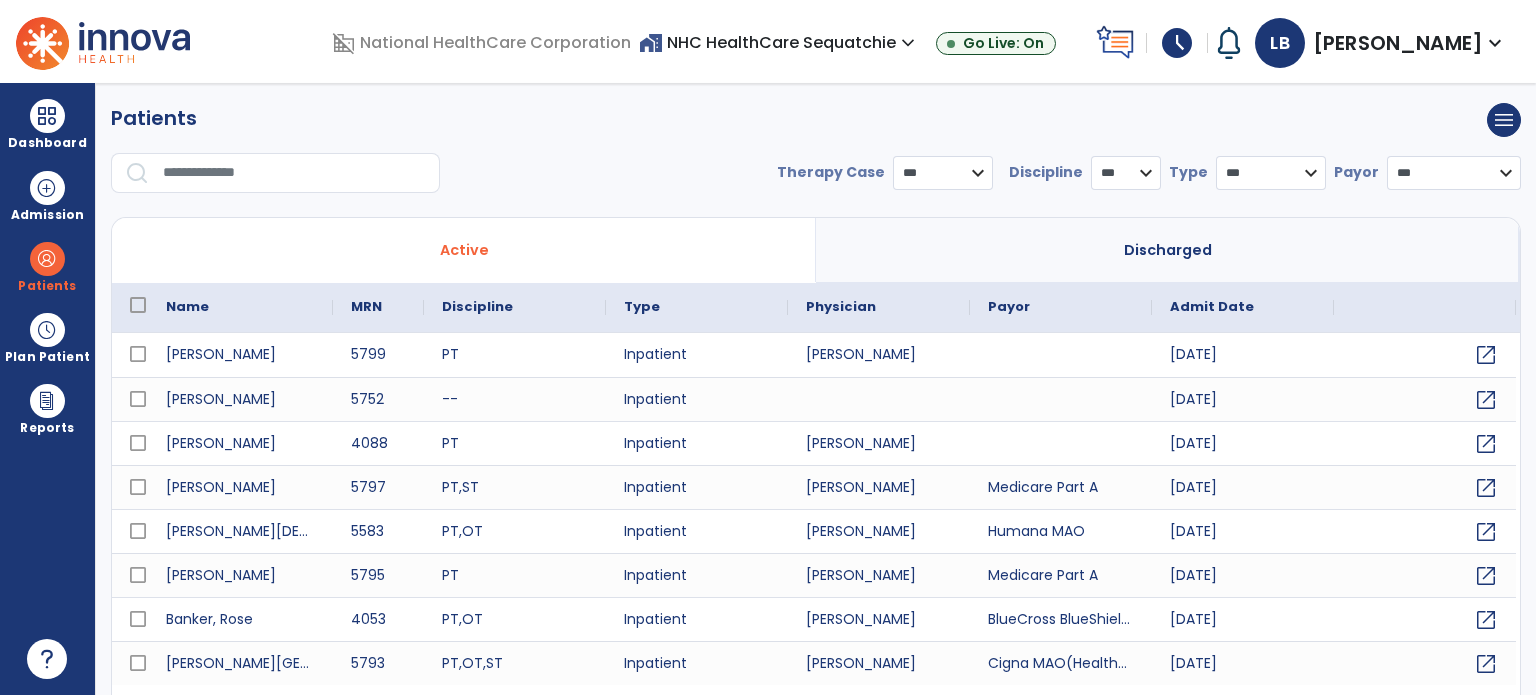 click at bounding box center [294, 173] 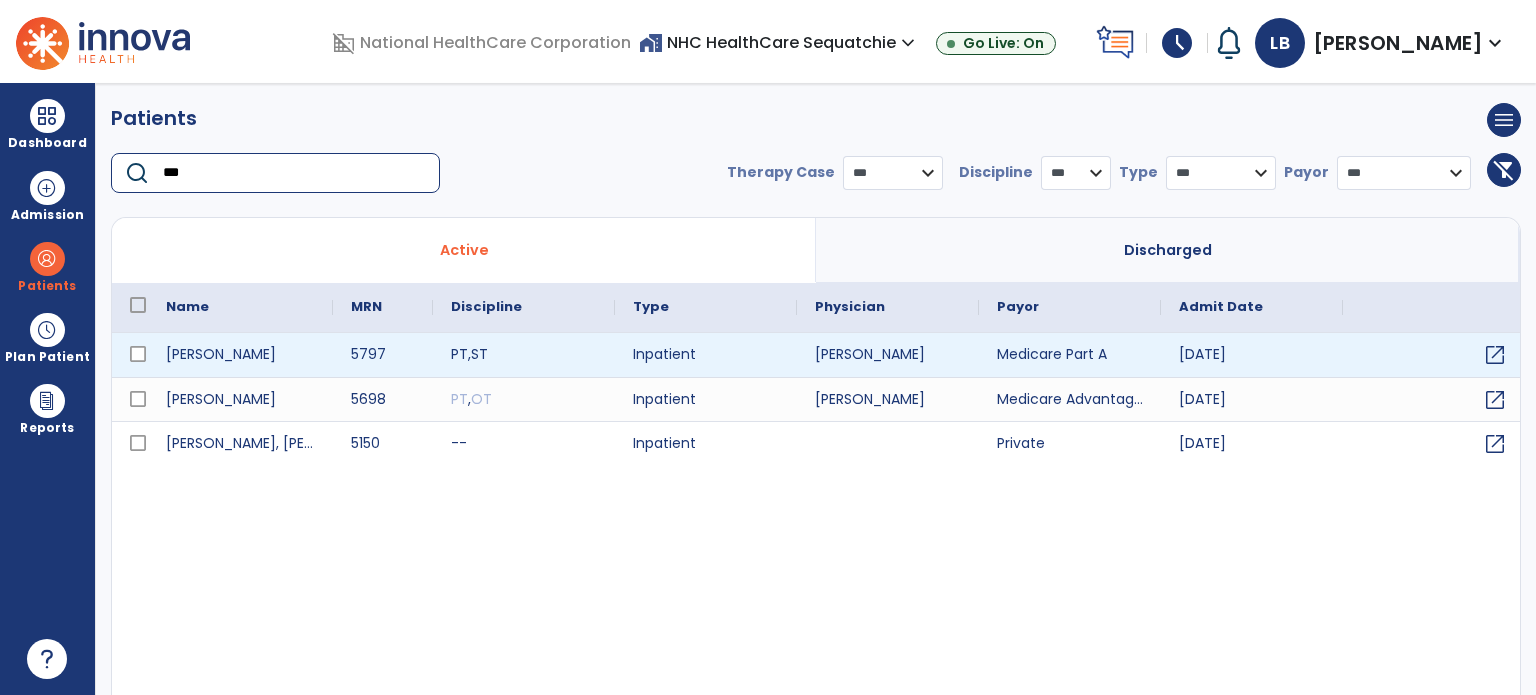 type on "***" 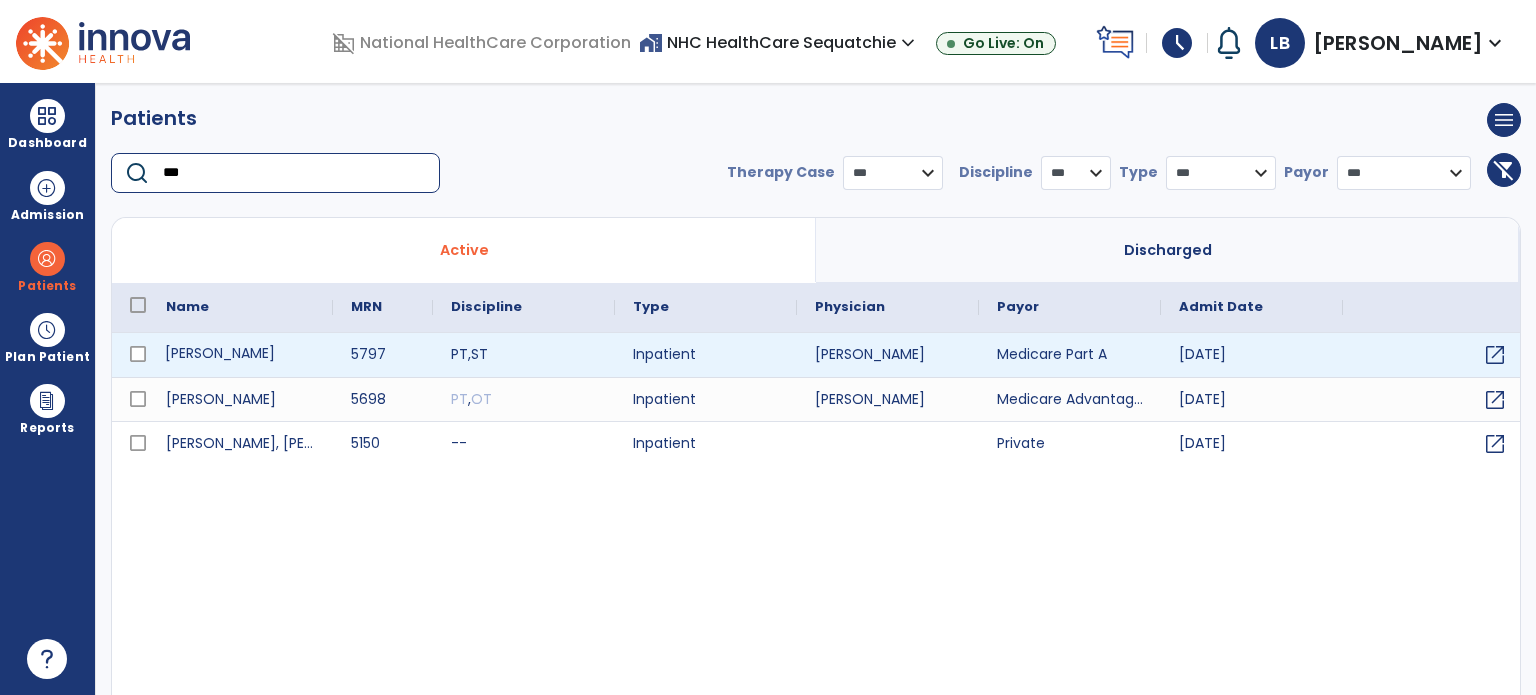 click on "Sims, Ginger" at bounding box center [240, 355] 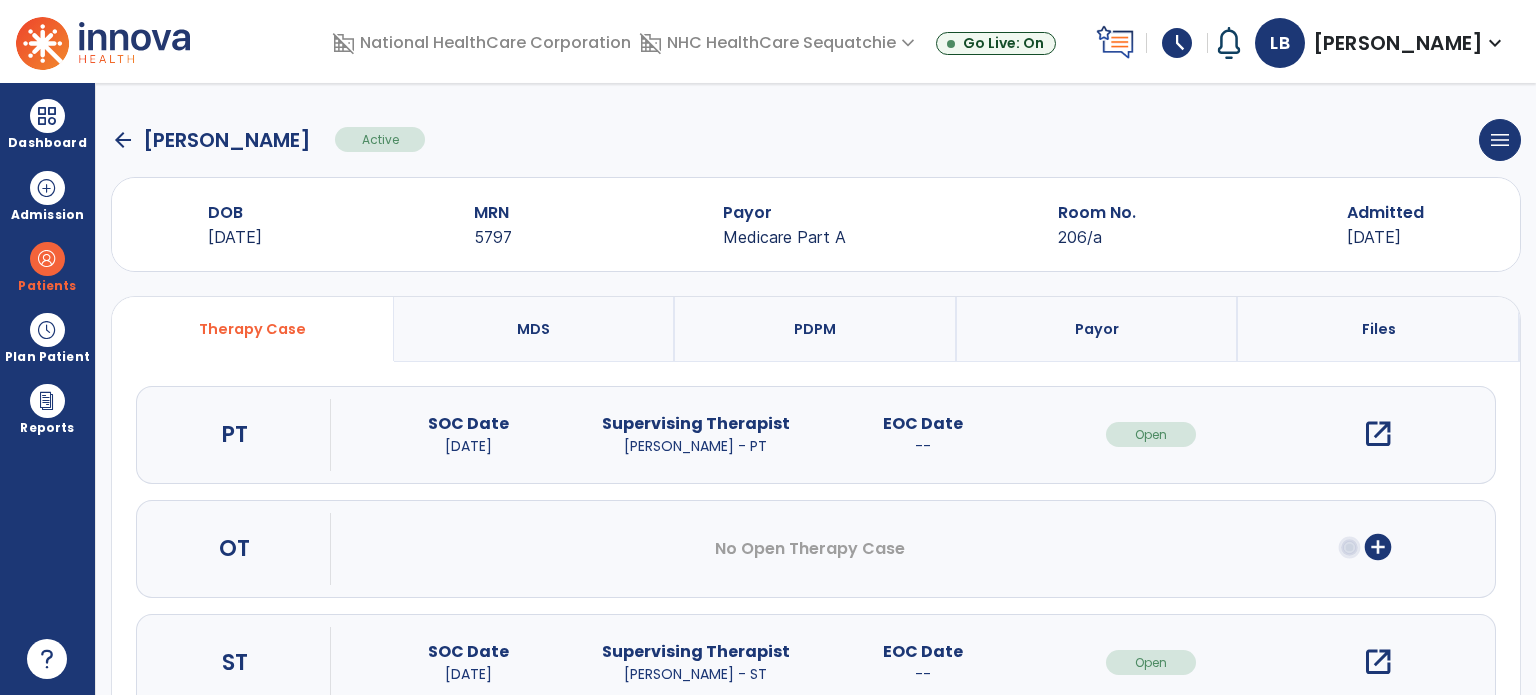 click on "open_in_new" at bounding box center (1378, 434) 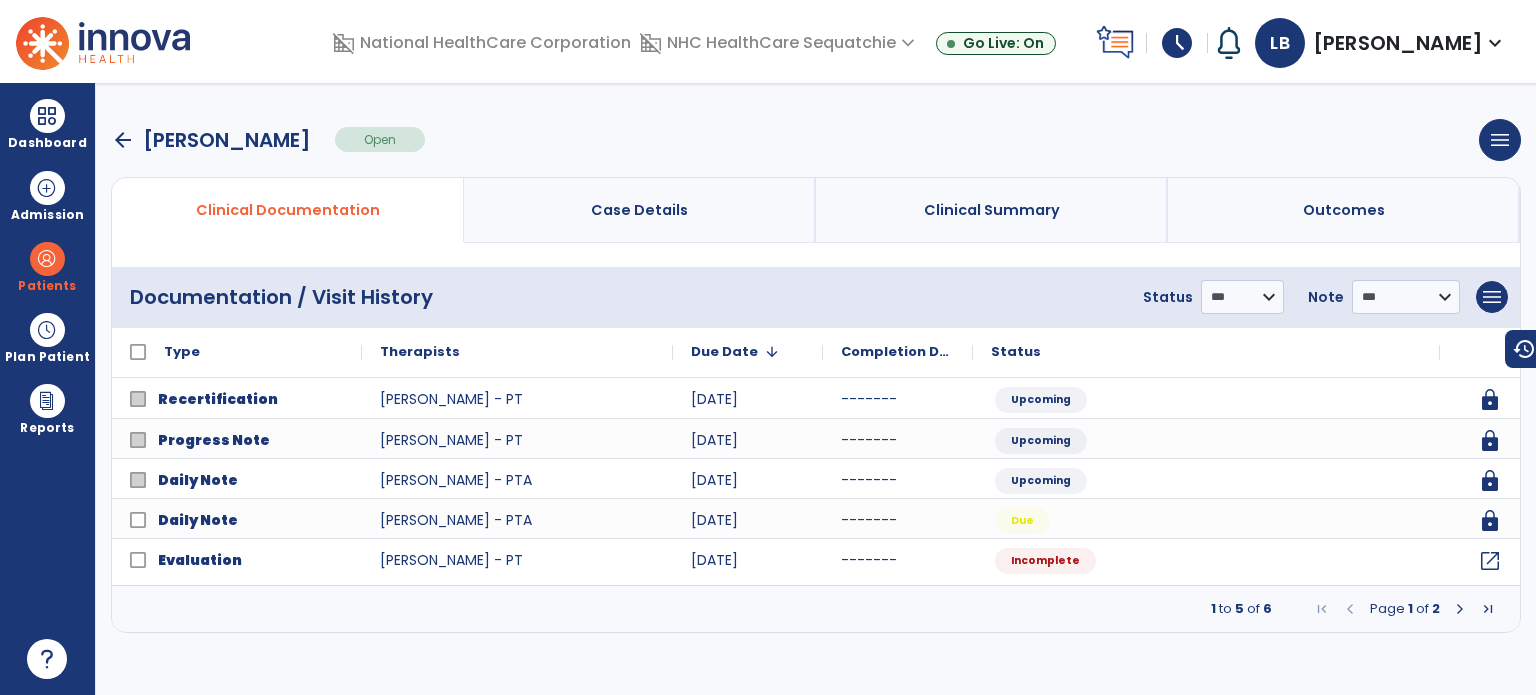 drag, startPoint x: 63, startPoint y: 251, endPoint x: 104, endPoint y: 259, distance: 41.773197 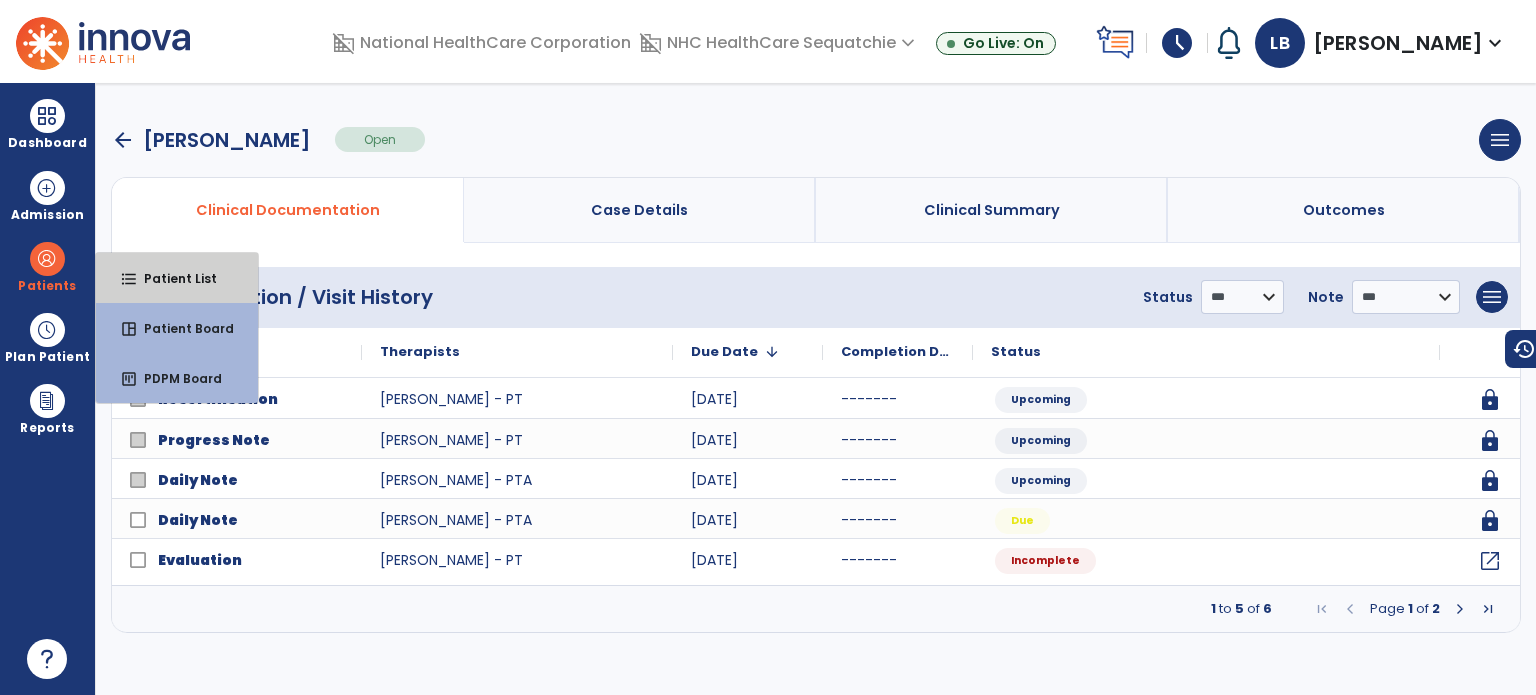 click on "format_list_bulleted  Patient List" at bounding box center (177, 278) 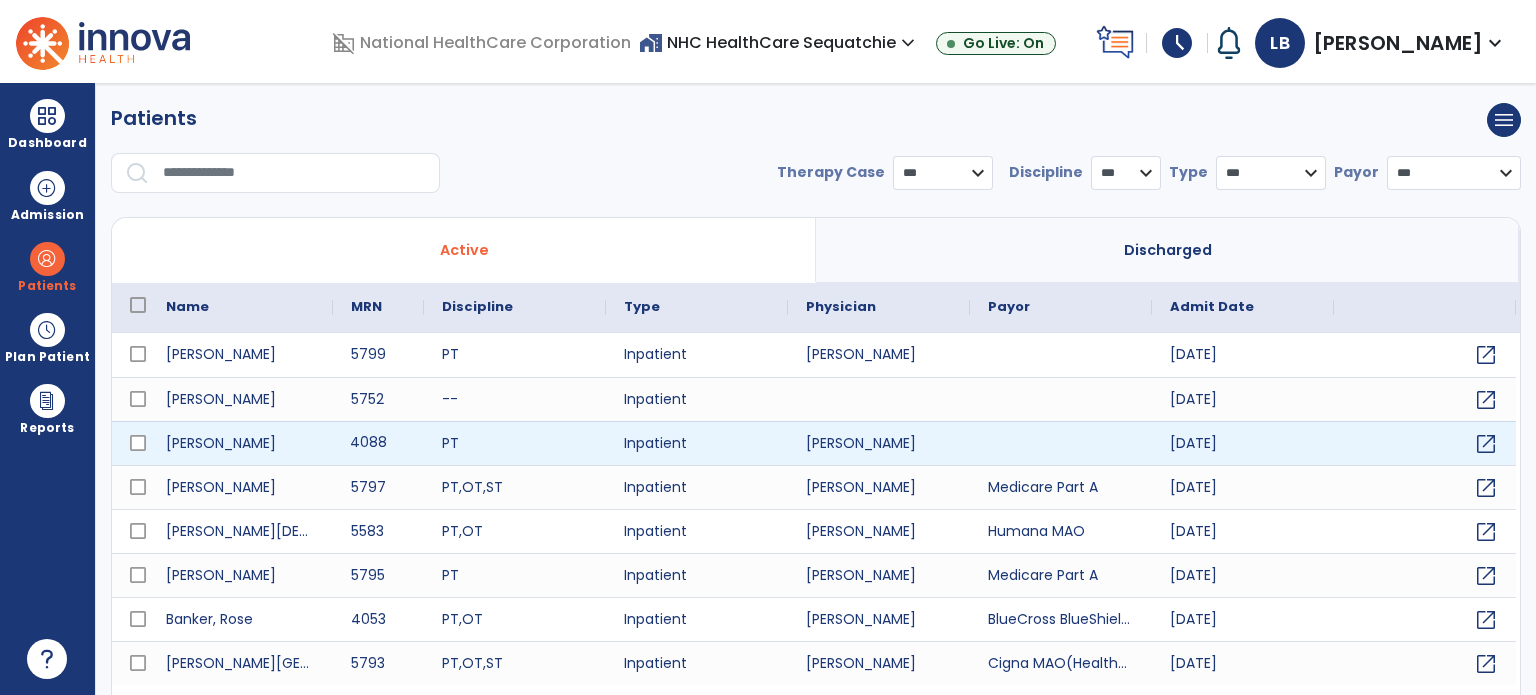 click on "4088" at bounding box center [378, 443] 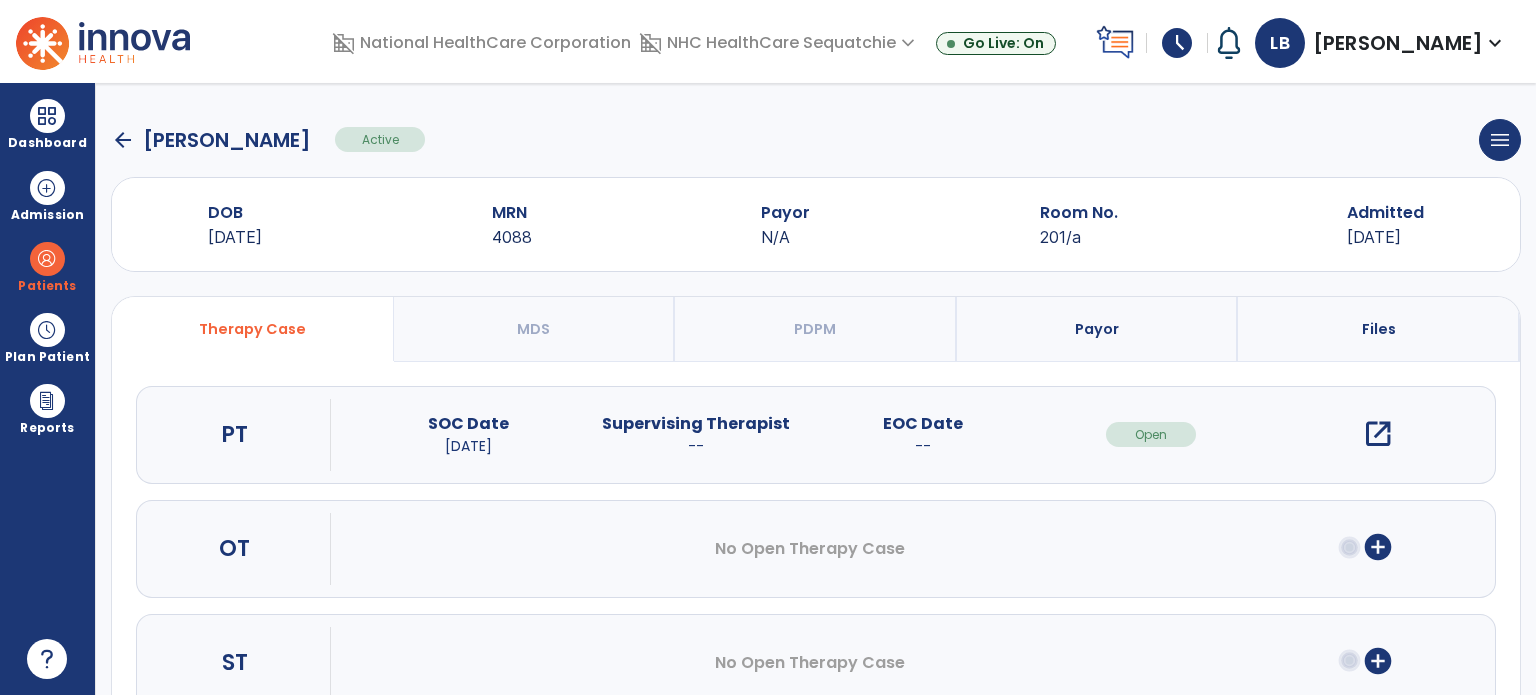 click on "open_in_new" at bounding box center (1378, 434) 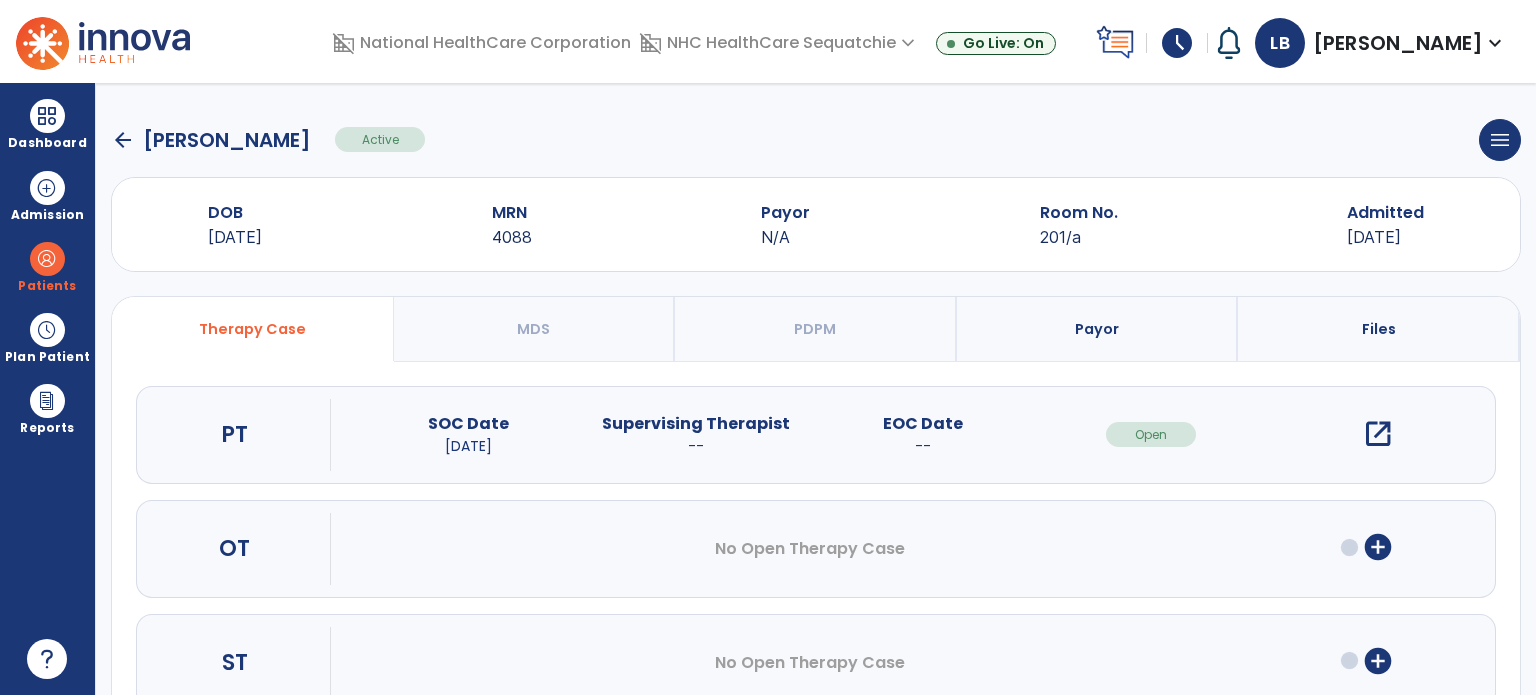 click on "open_in_new" at bounding box center [1378, 434] 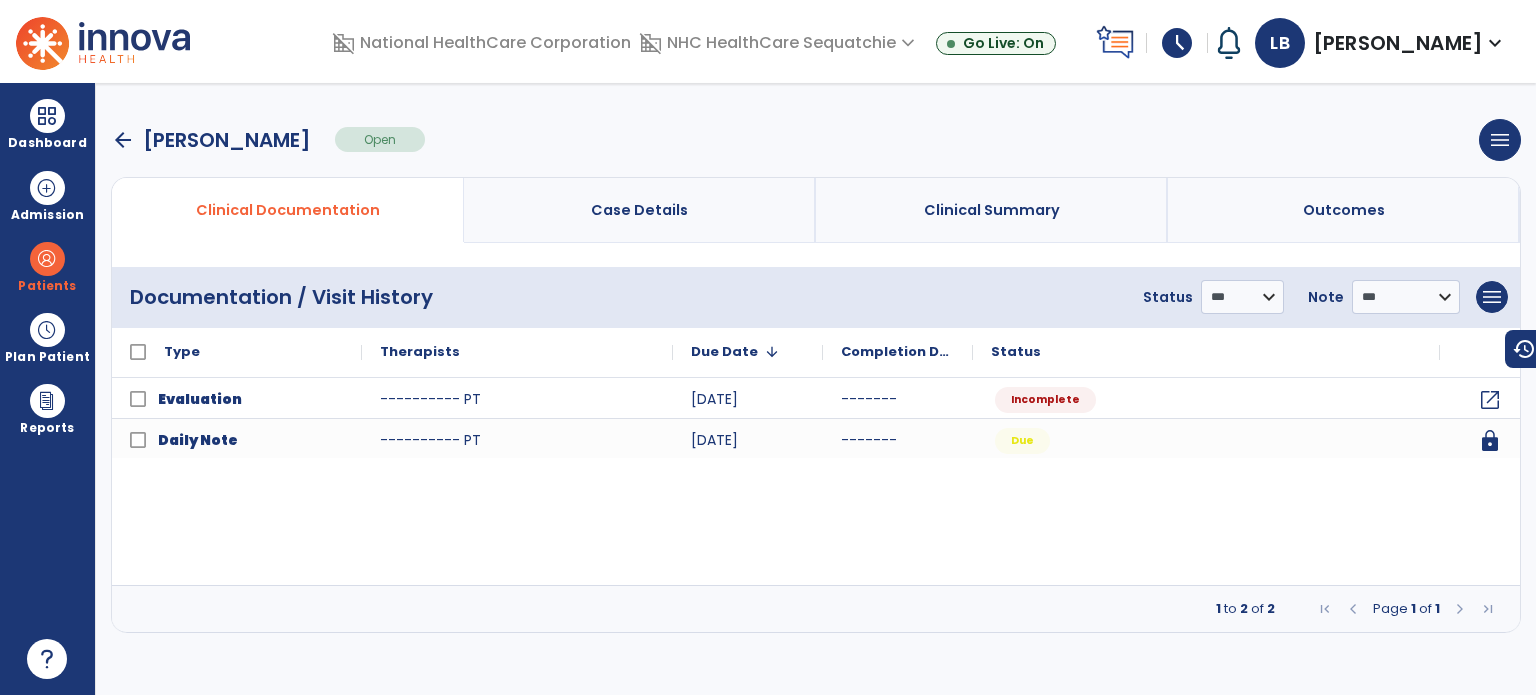 click on "arrow_back" at bounding box center (123, 140) 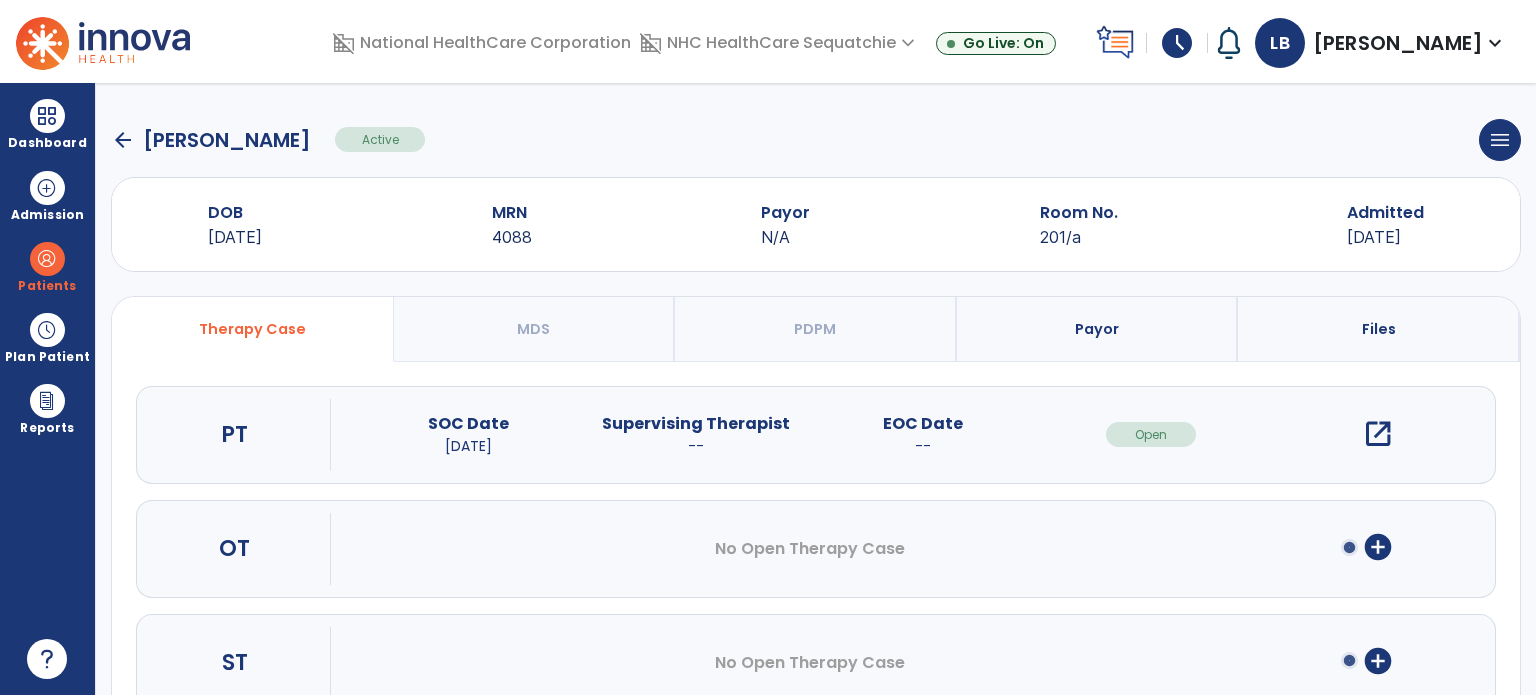 click on "arrow_back" 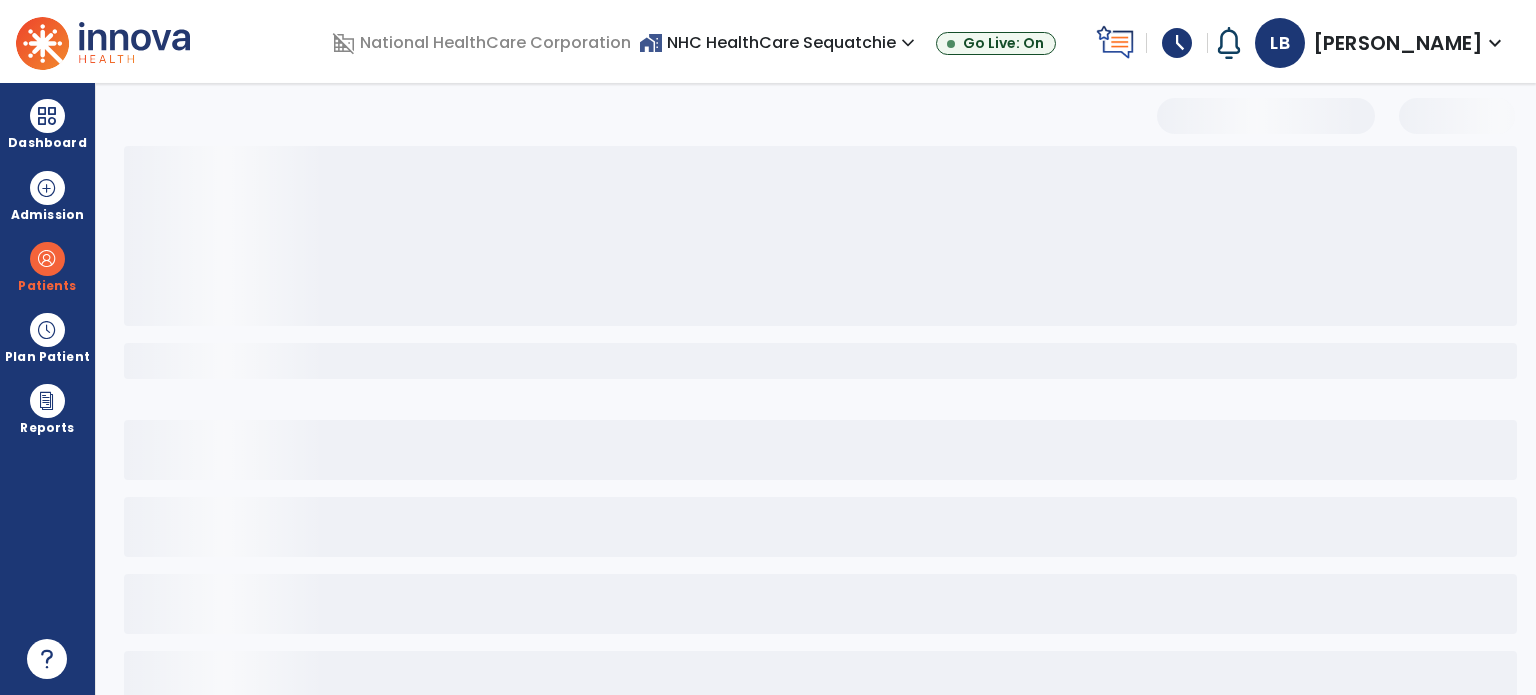 select on "***" 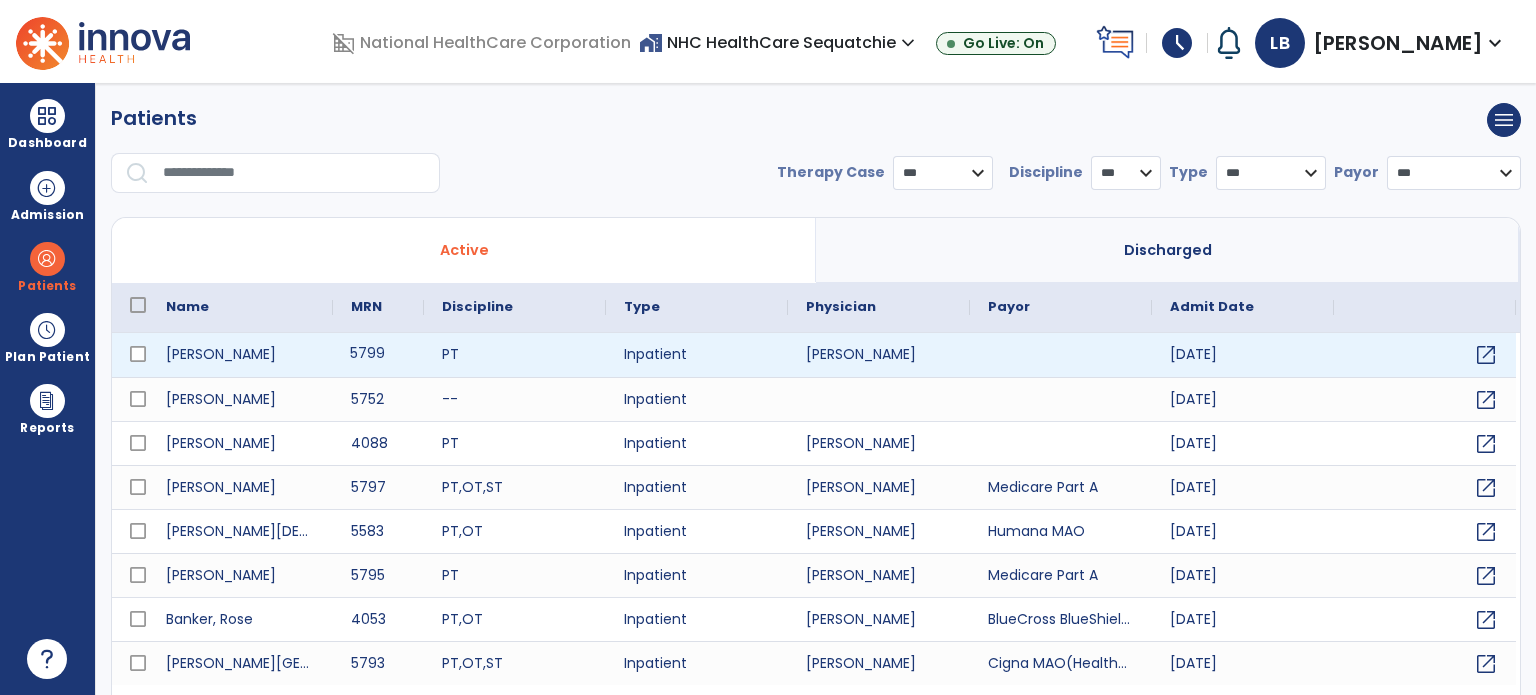 click on "5799" at bounding box center (378, 355) 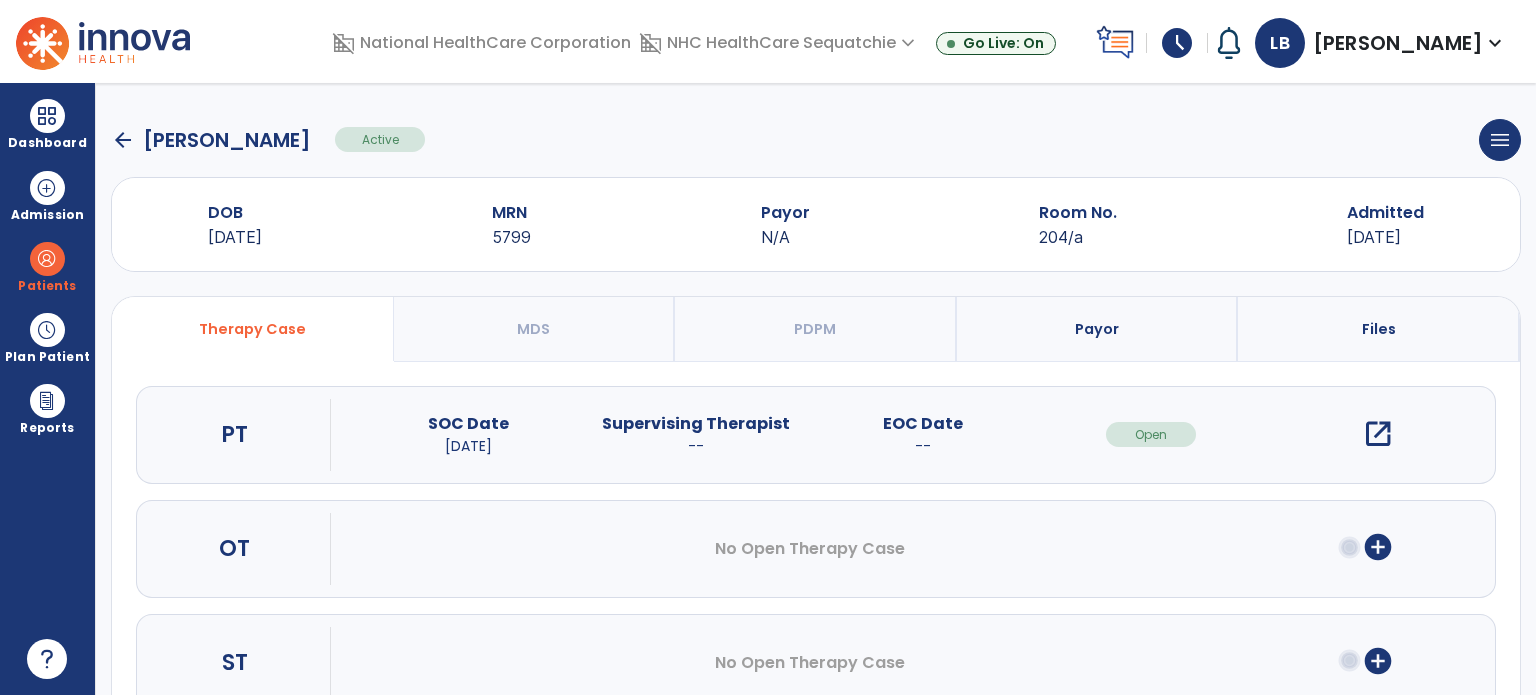 click on "open_in_new" at bounding box center [1378, 434] 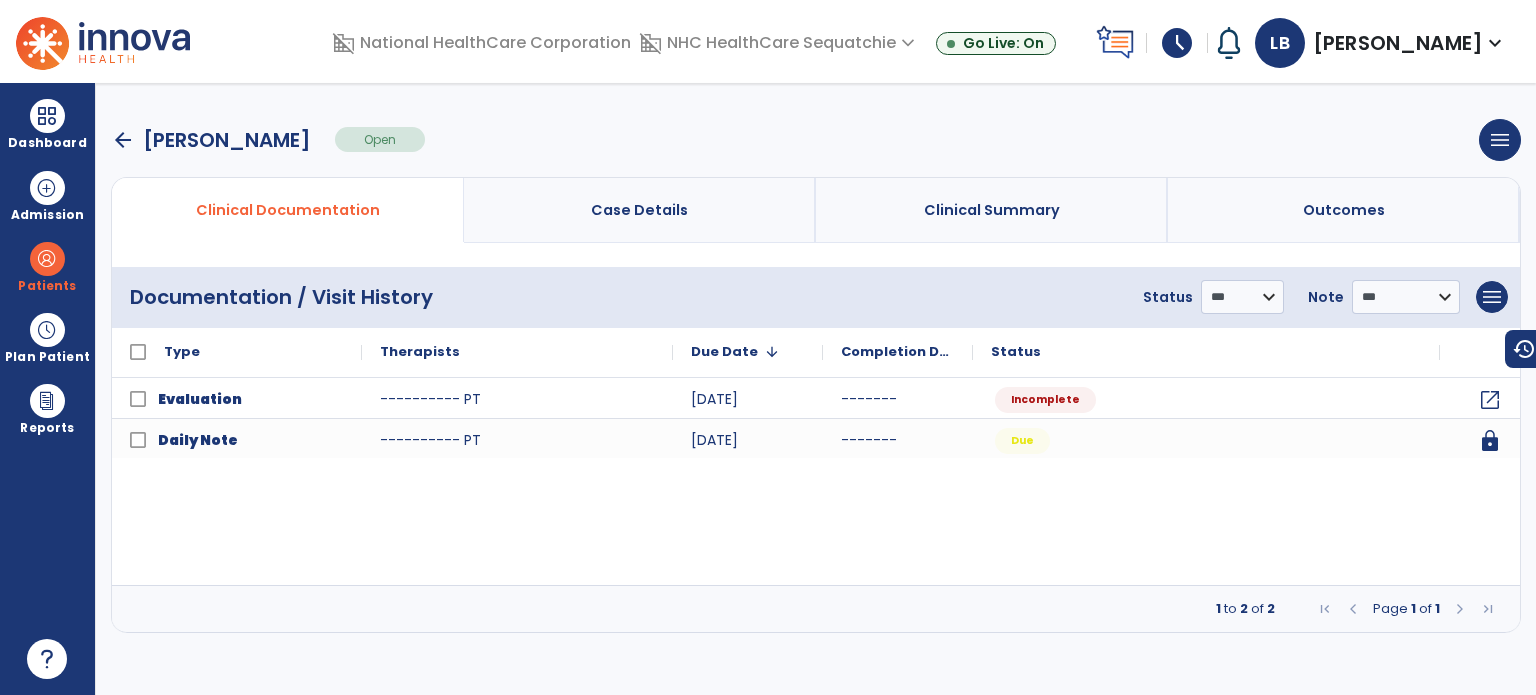 click on "arrow_back" at bounding box center [123, 140] 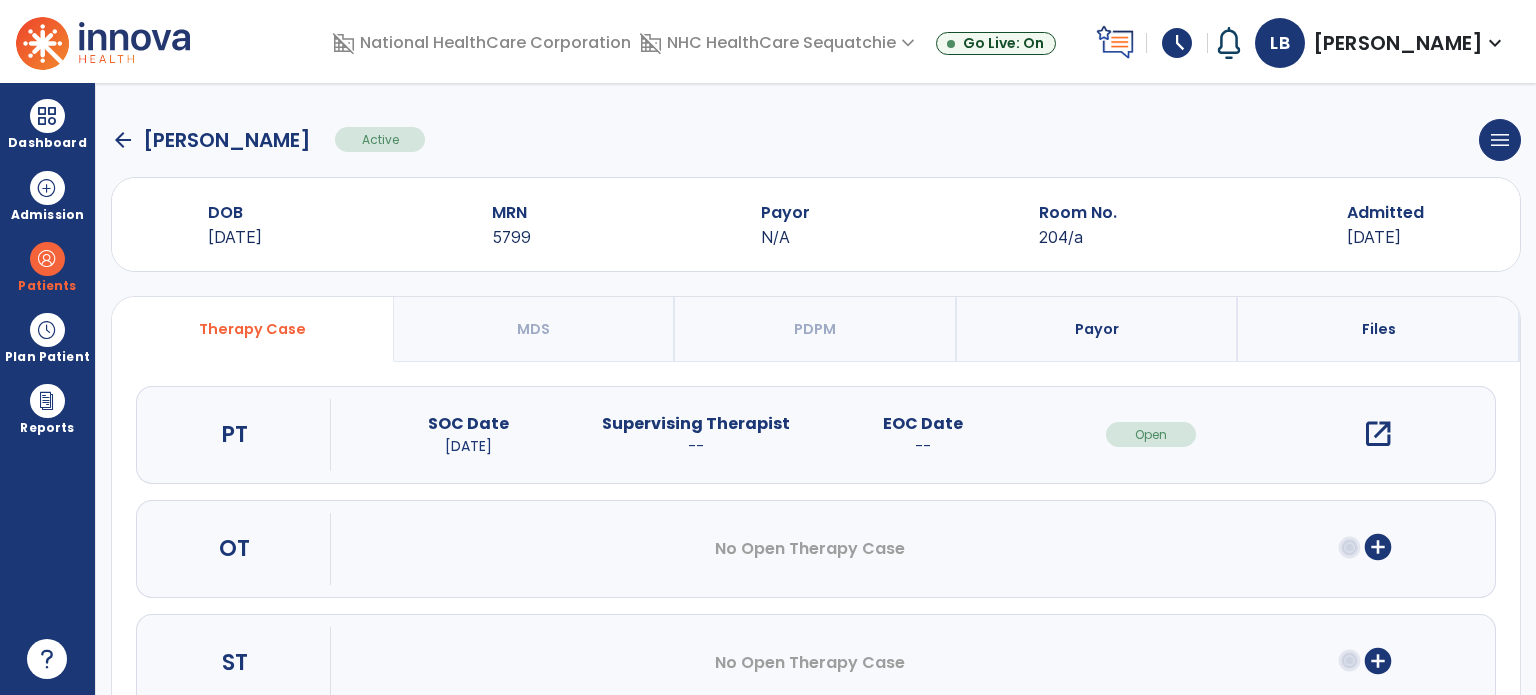 click on "arrow_back" 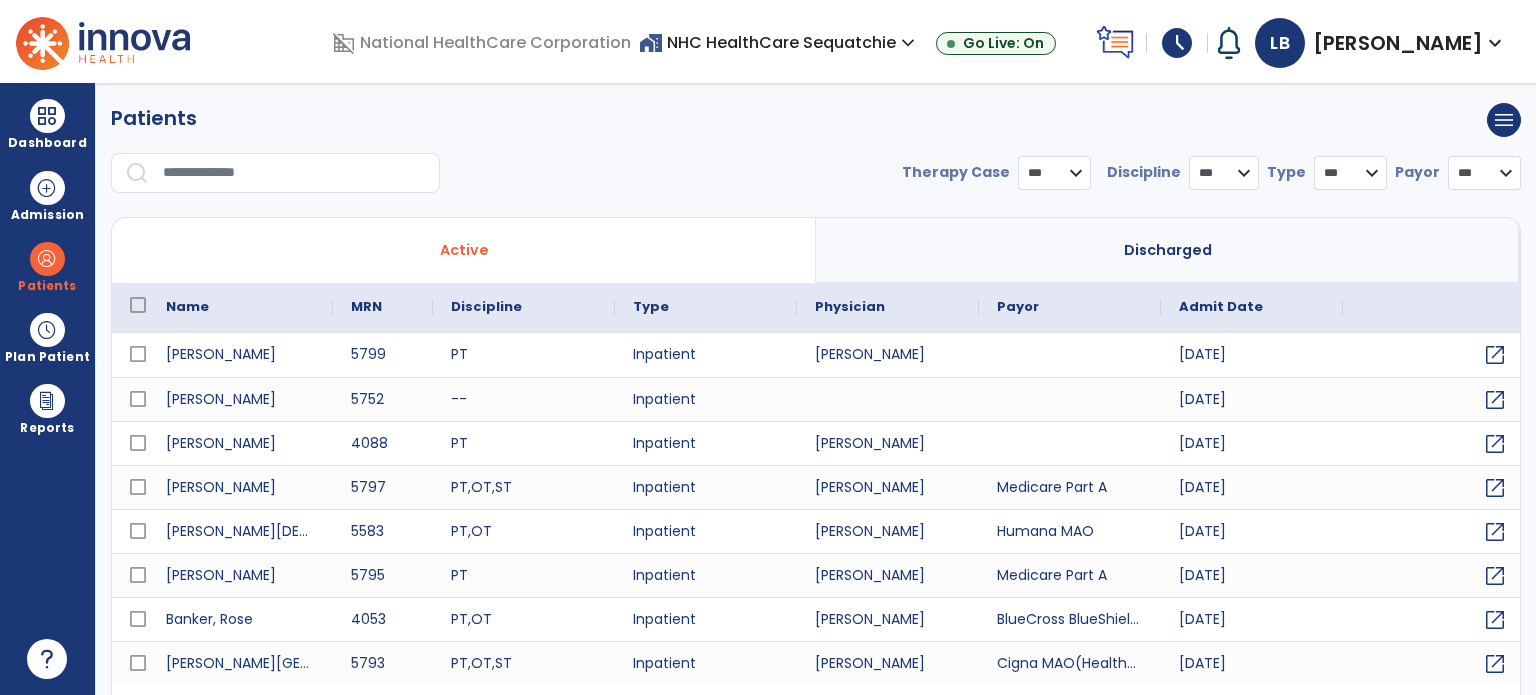 select on "***" 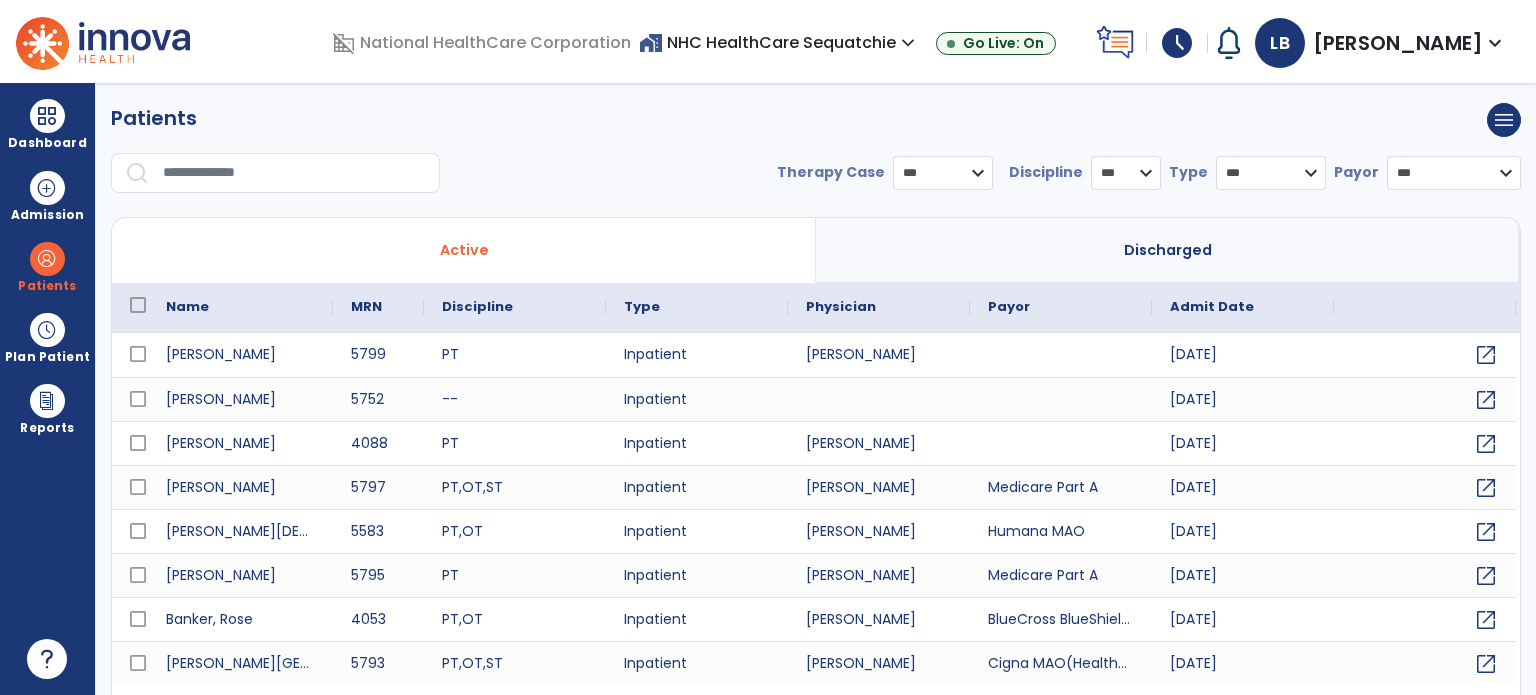 click on "Discharged" at bounding box center (1168, 250) 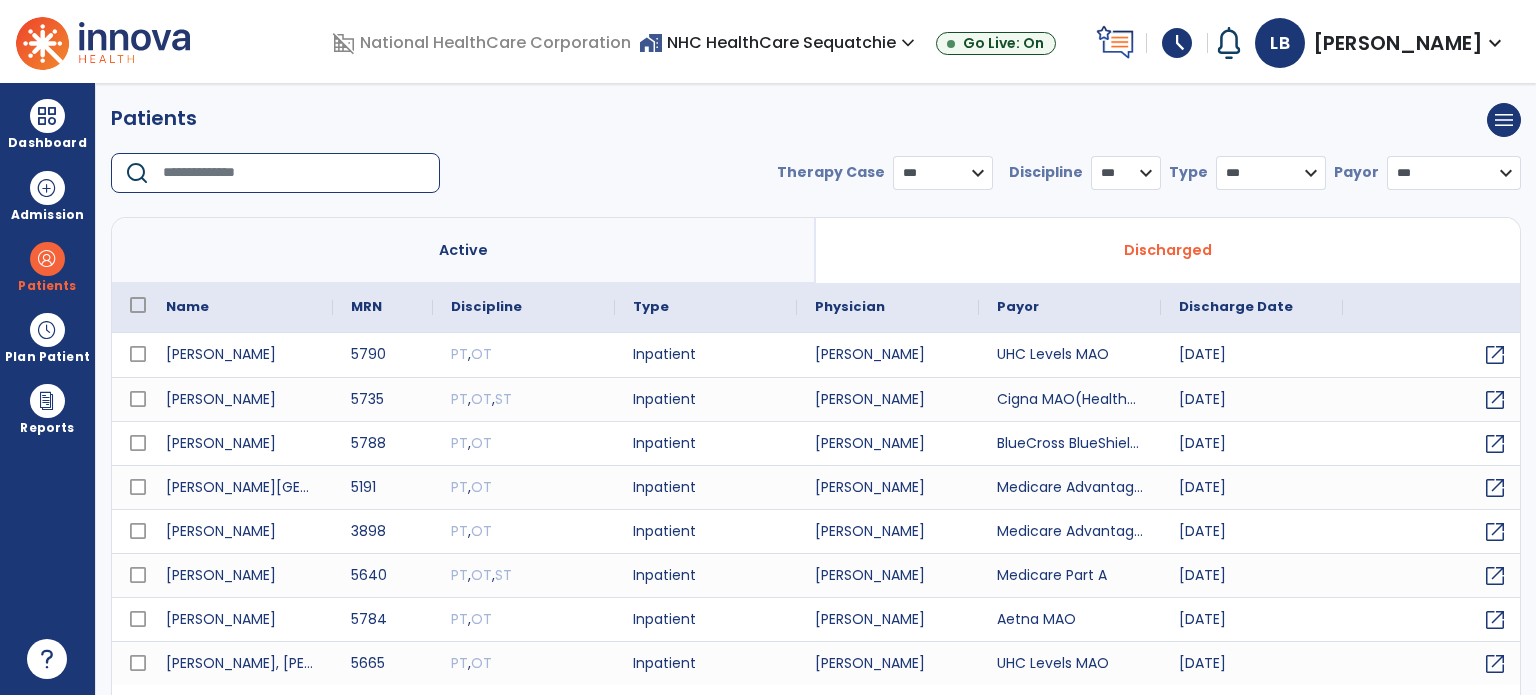 click at bounding box center (294, 173) 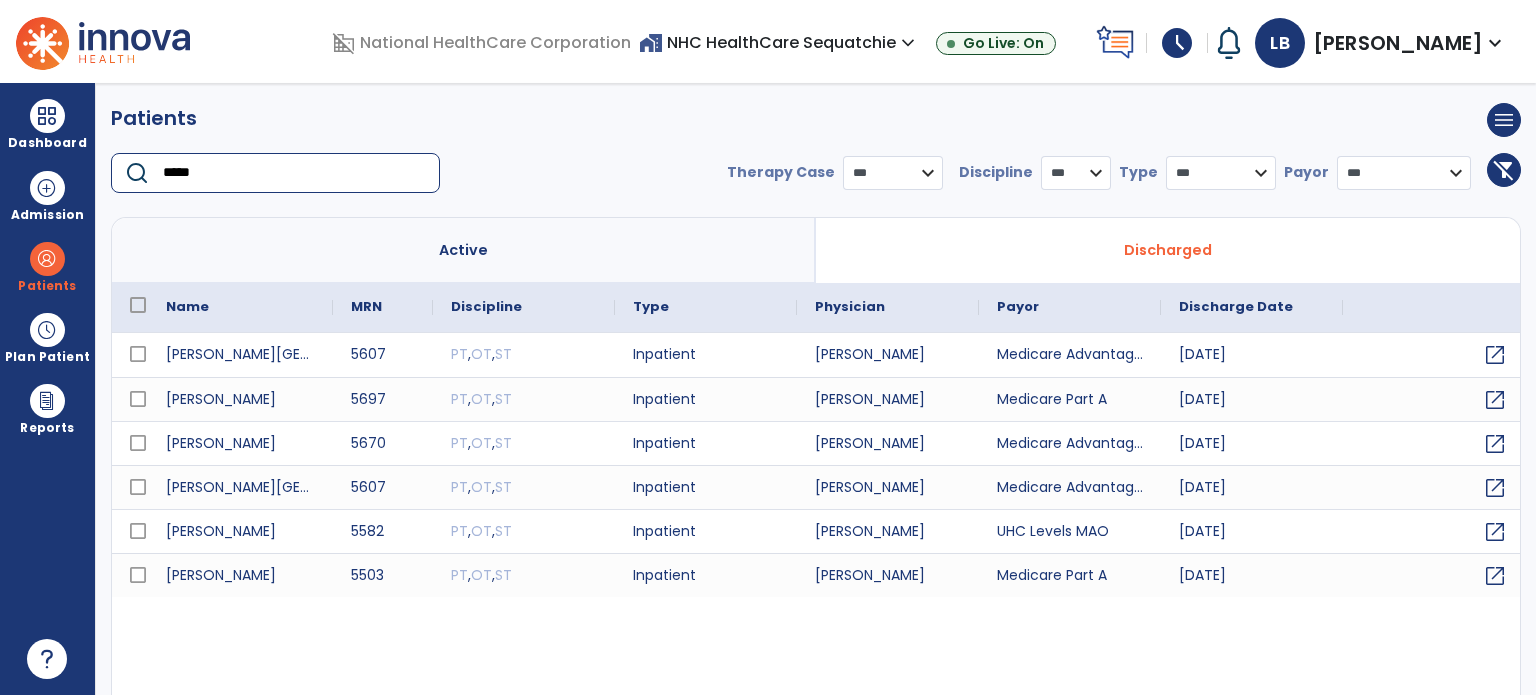 type on "*****" 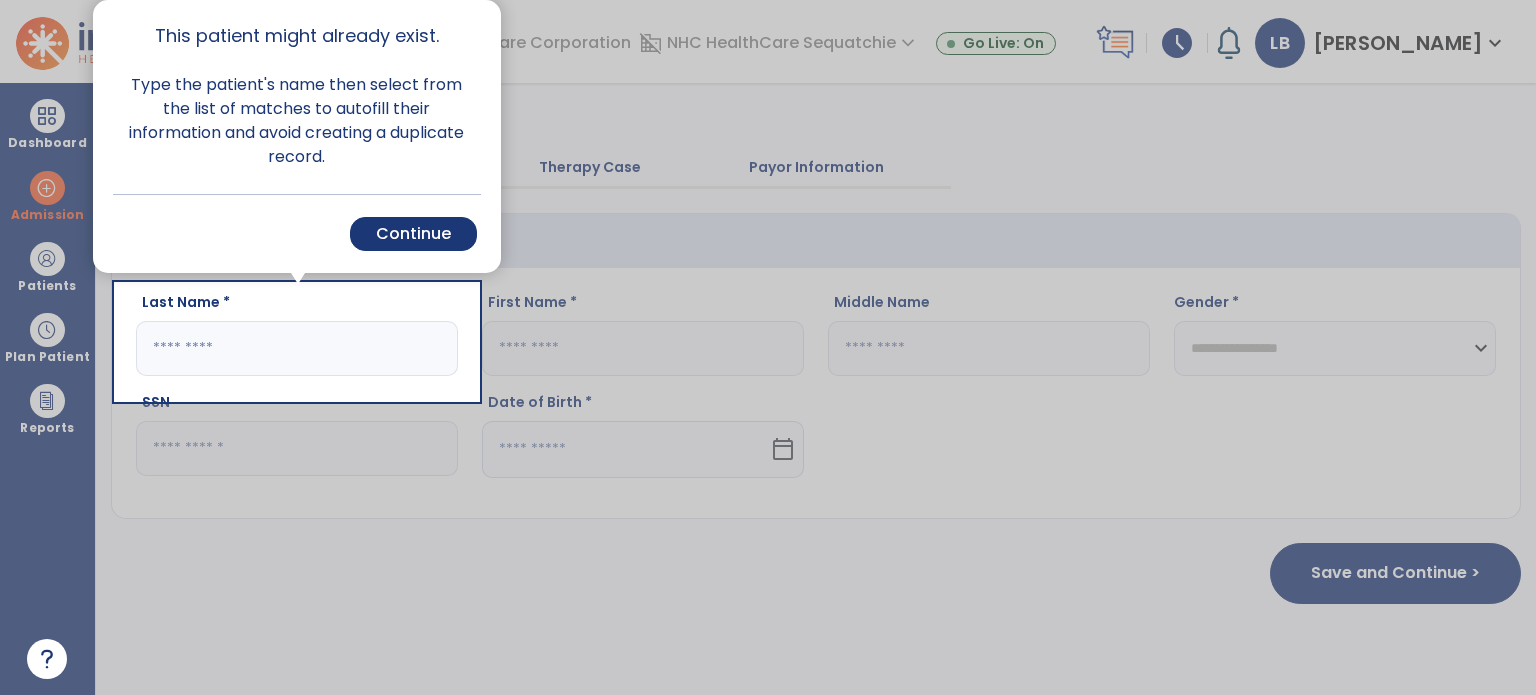click 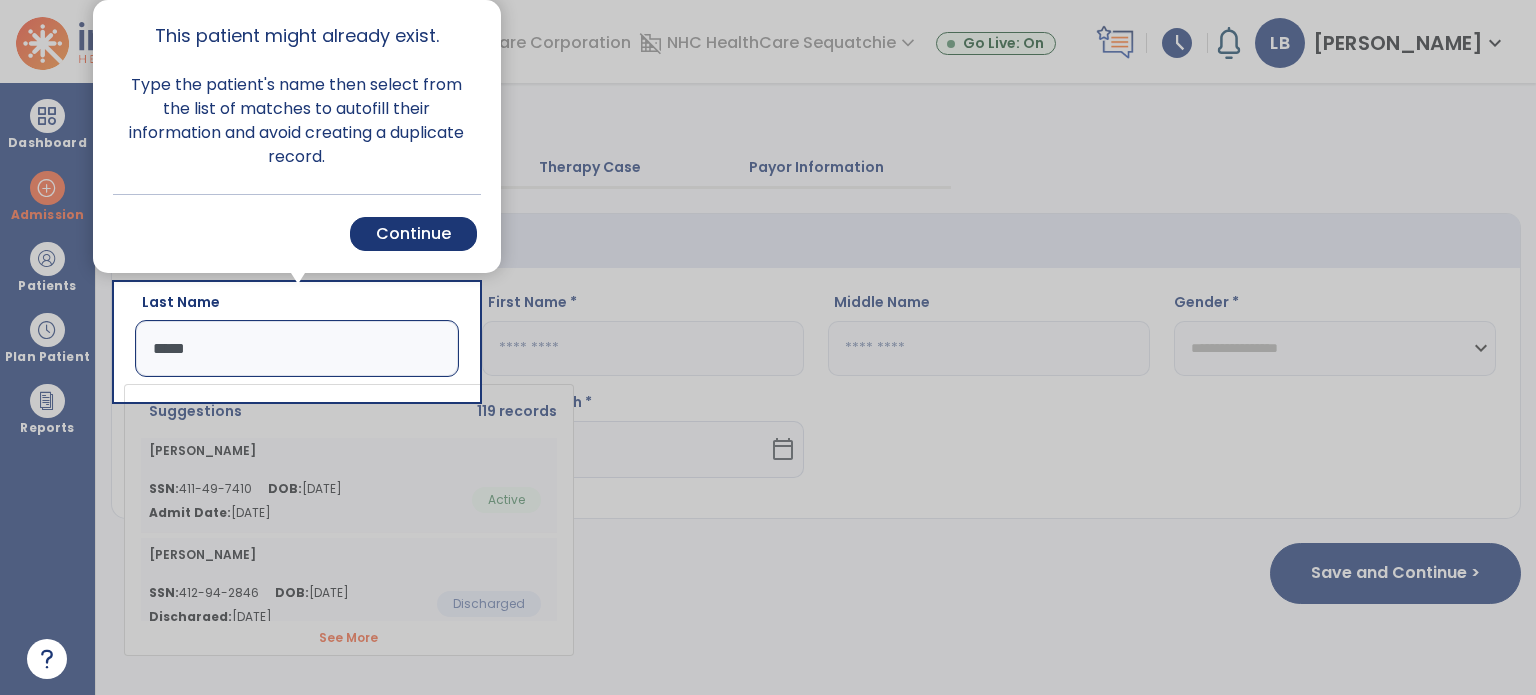 click on "Continue" at bounding box center [413, 234] 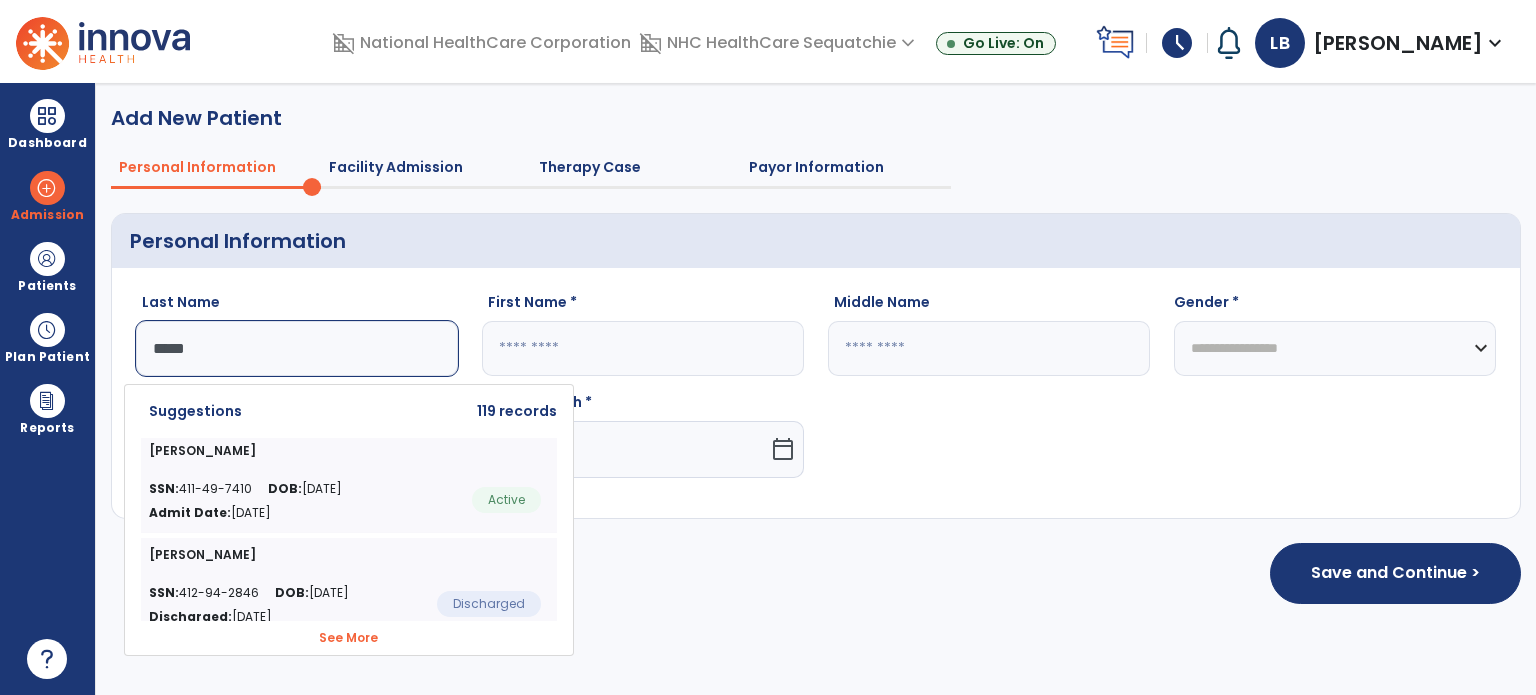 click on "See More" 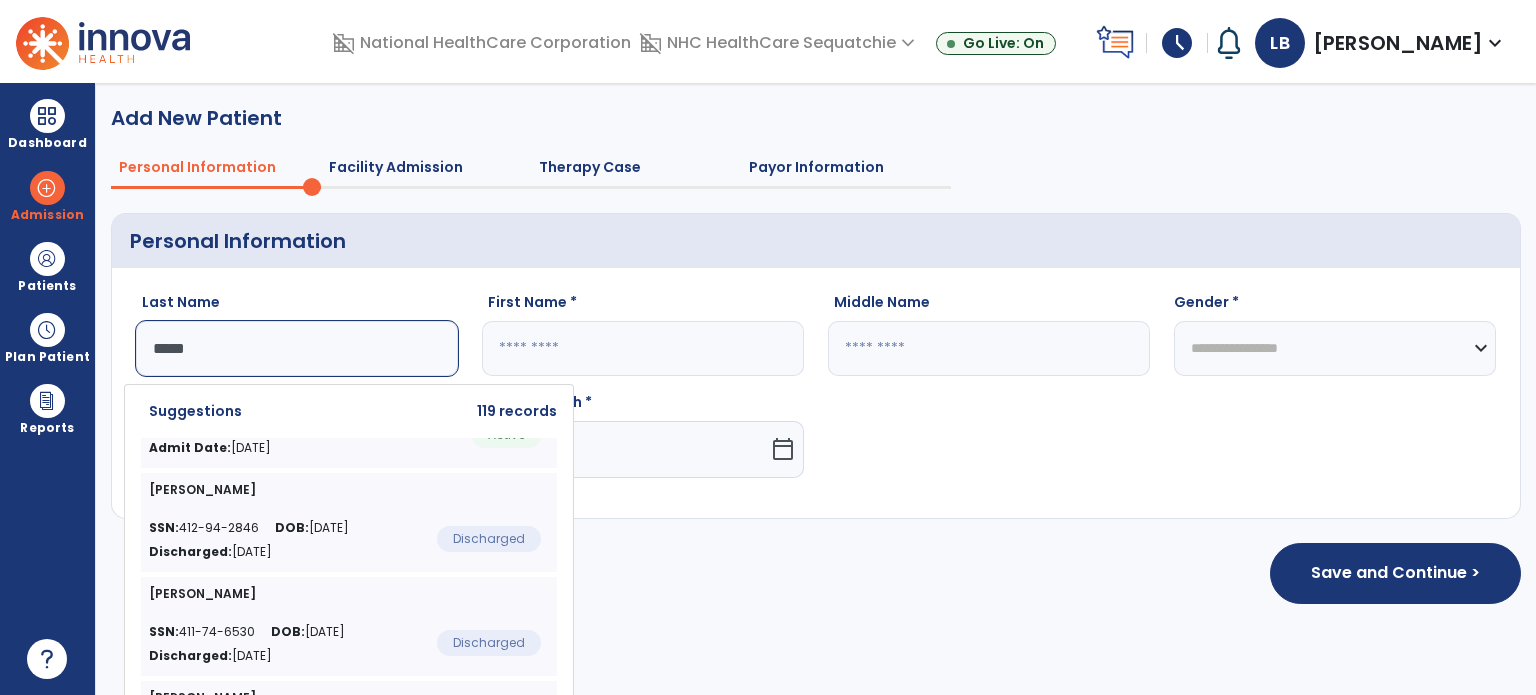 scroll, scrollTop: 100, scrollLeft: 0, axis: vertical 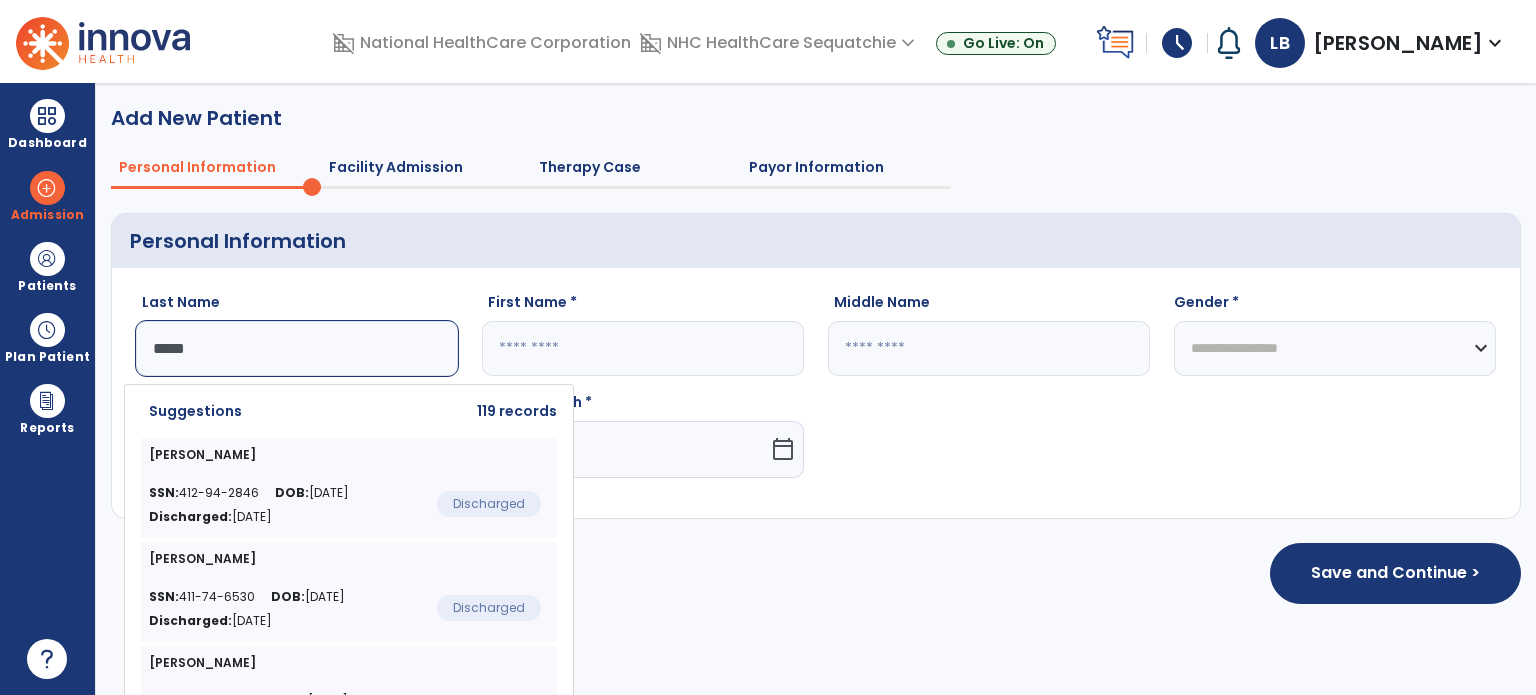 click on "DOB:  10/15/1944" 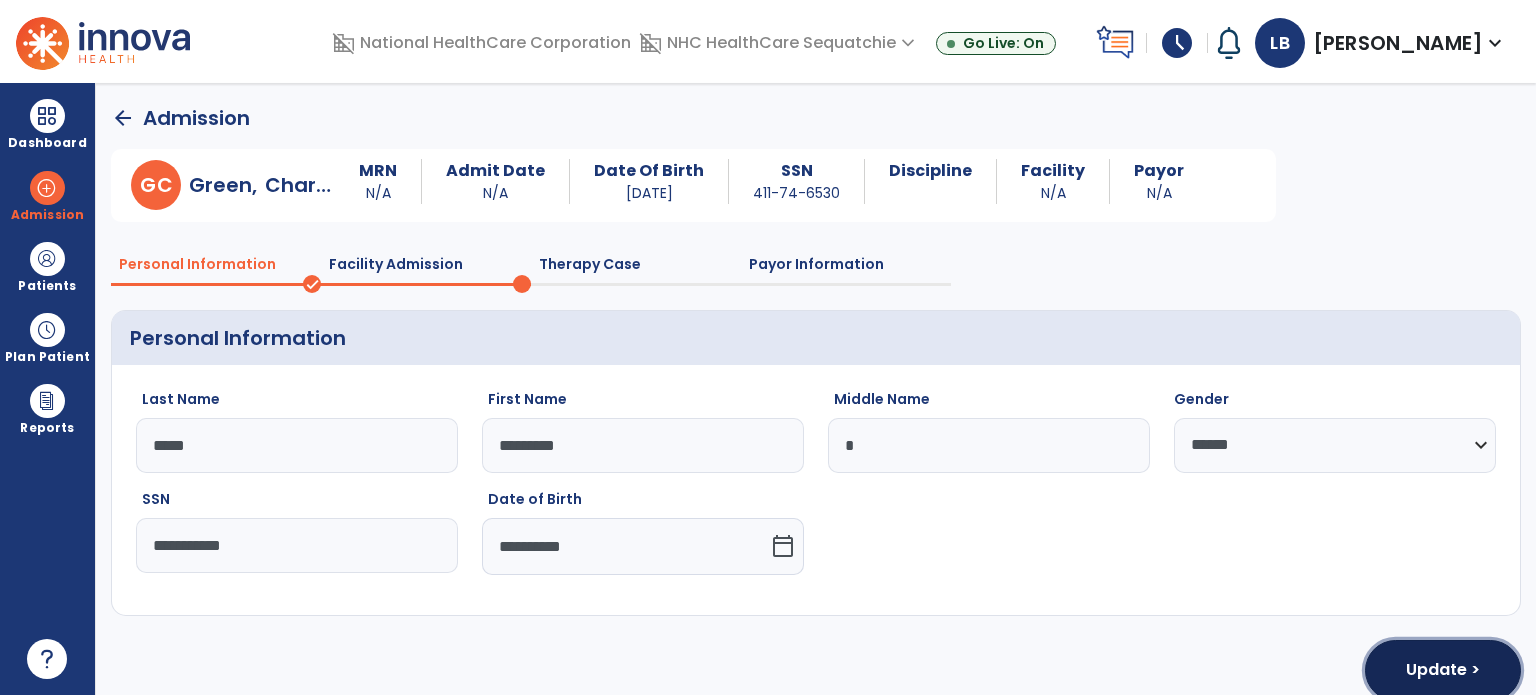 click on "Update >" 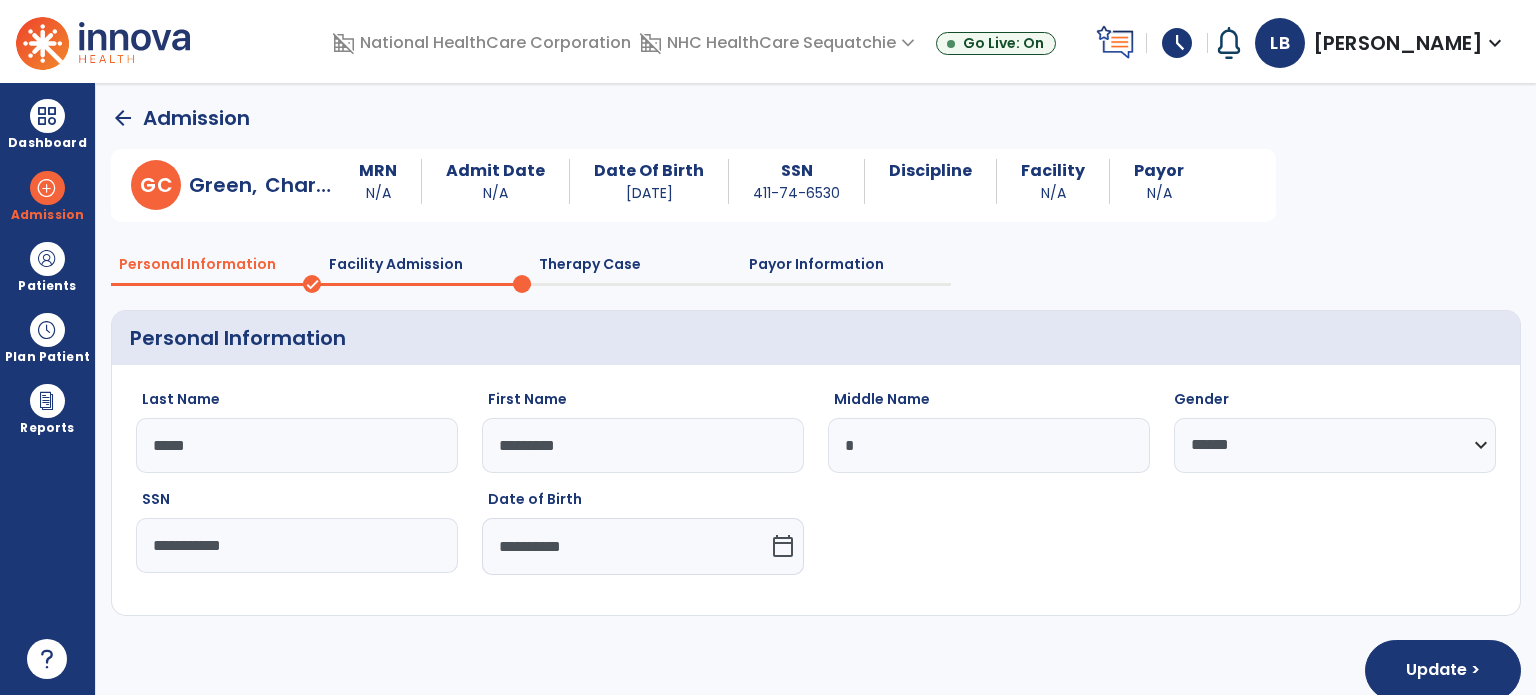 select on "**********" 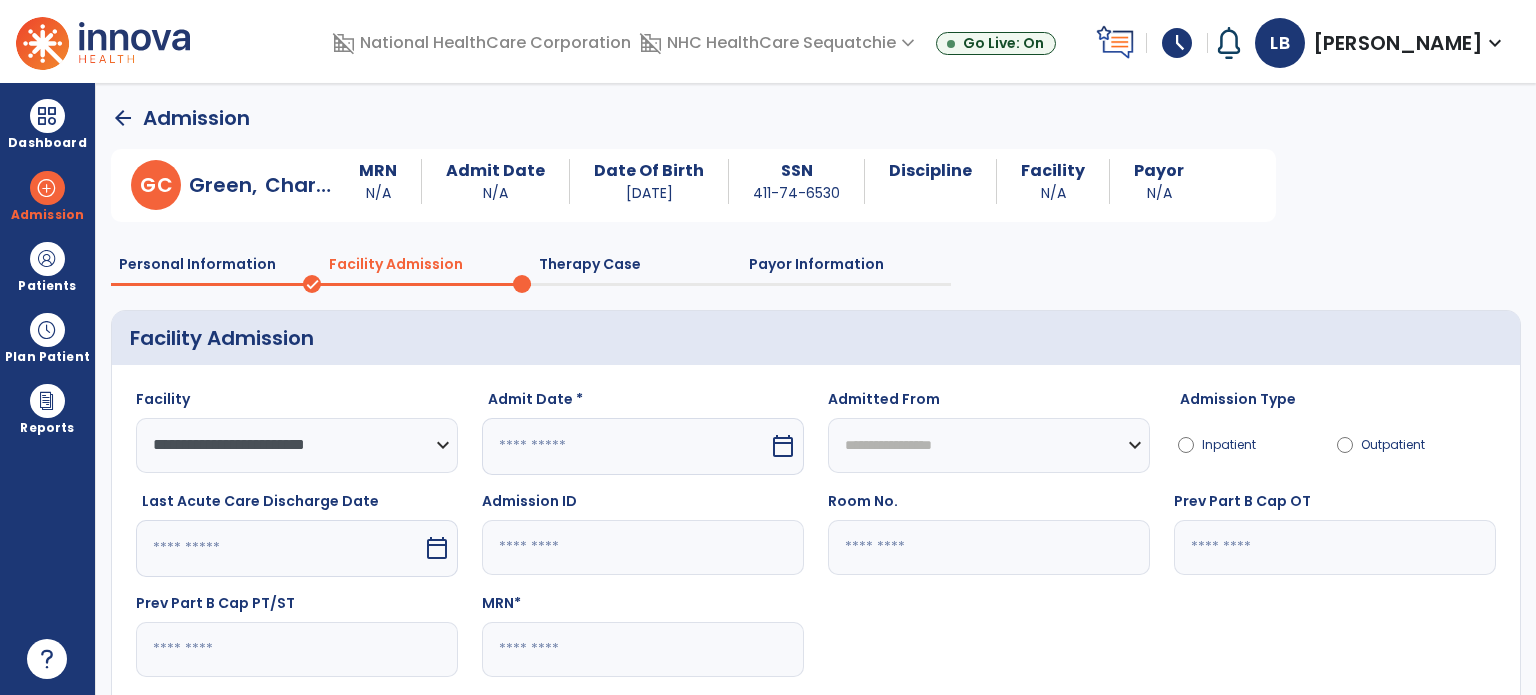 click at bounding box center [625, 446] 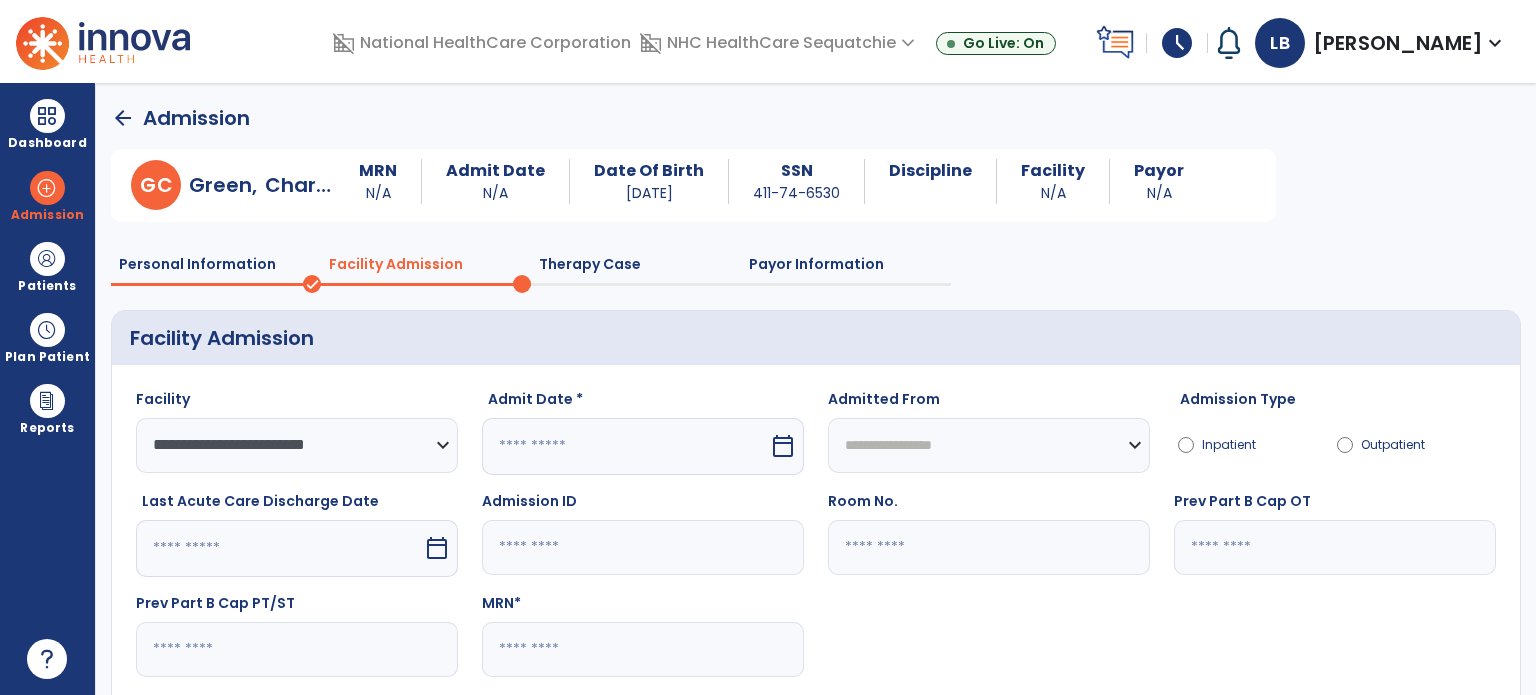 select on "*" 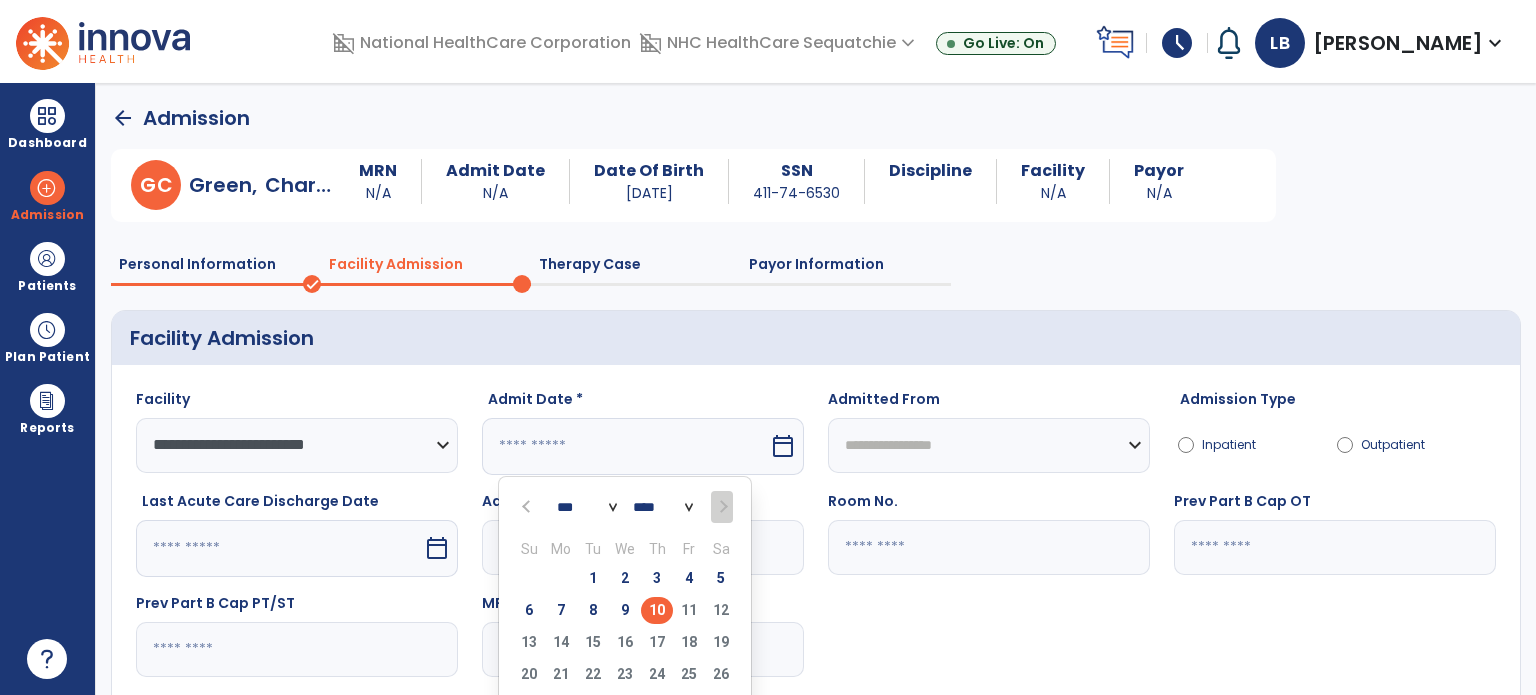 click on "9" at bounding box center [625, 610] 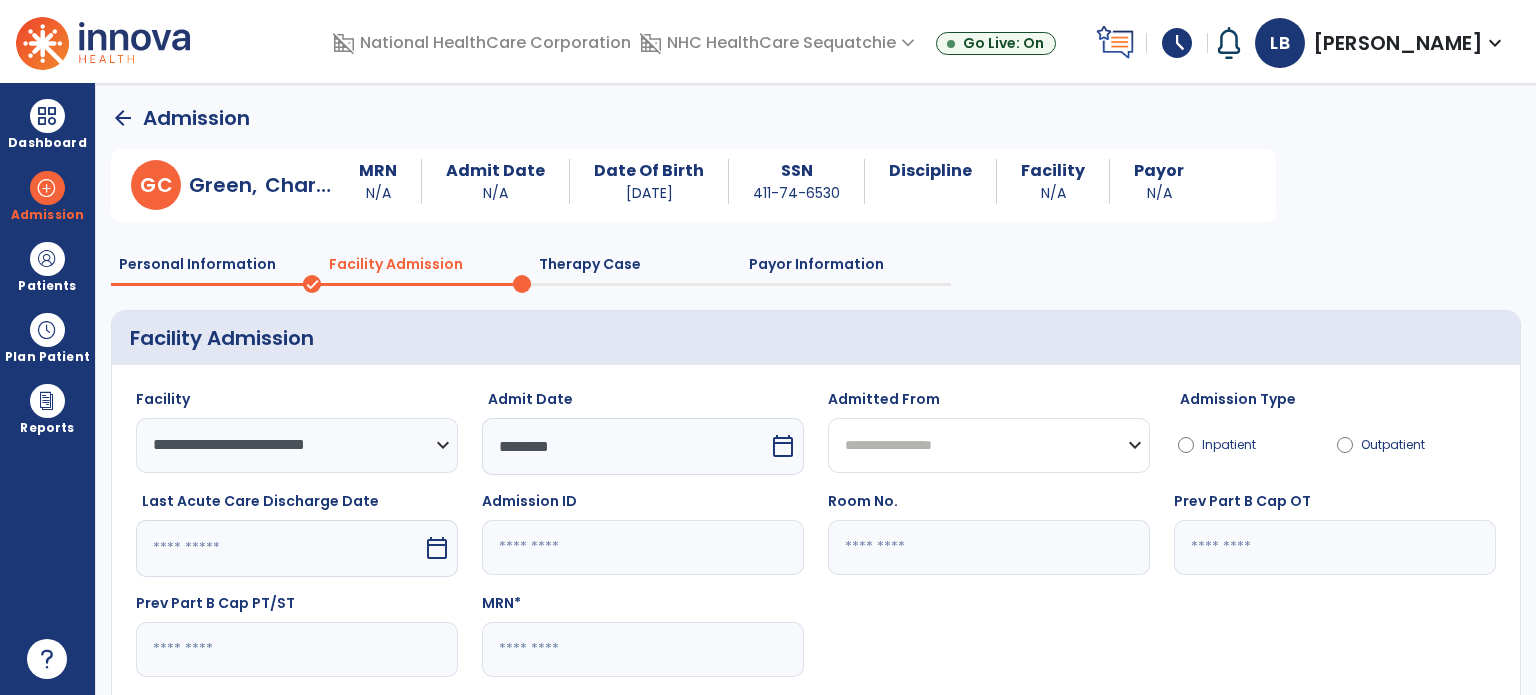 click on "**********" 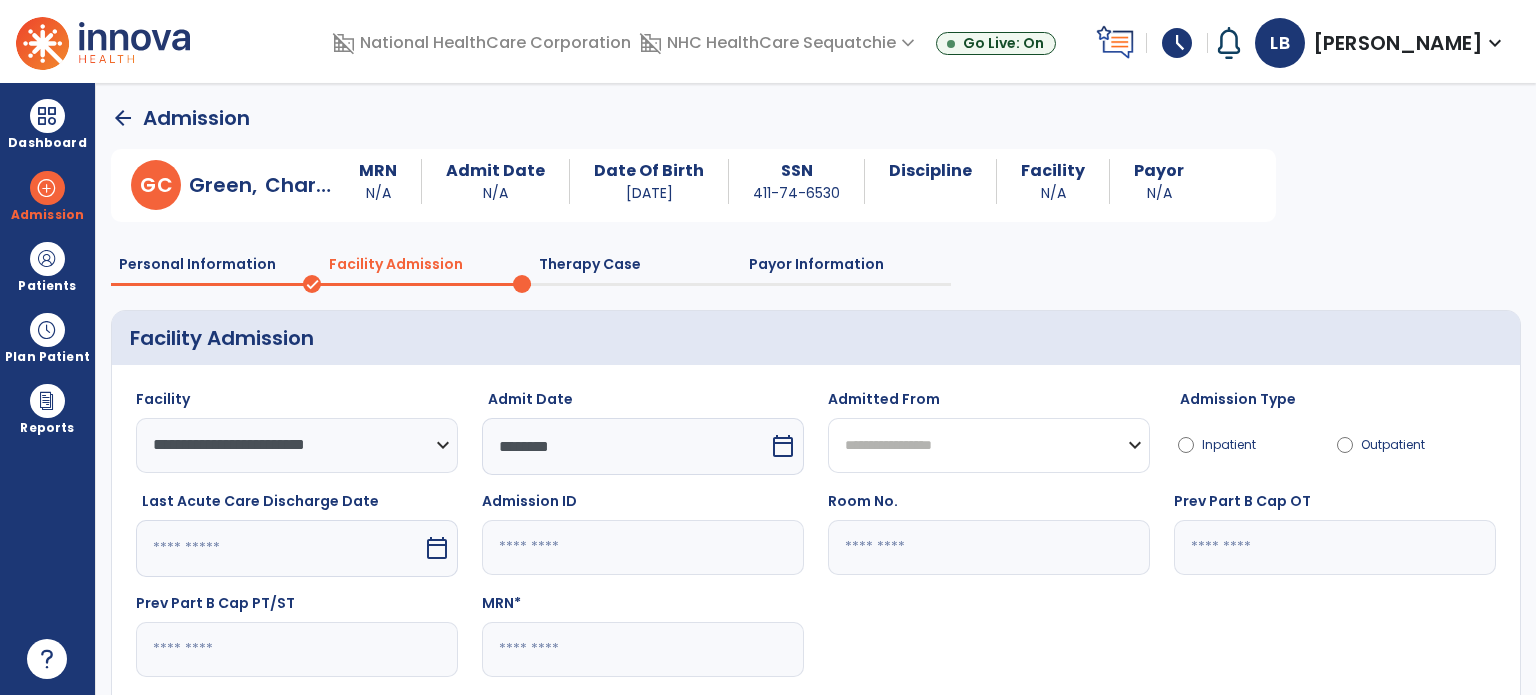 select on "********" 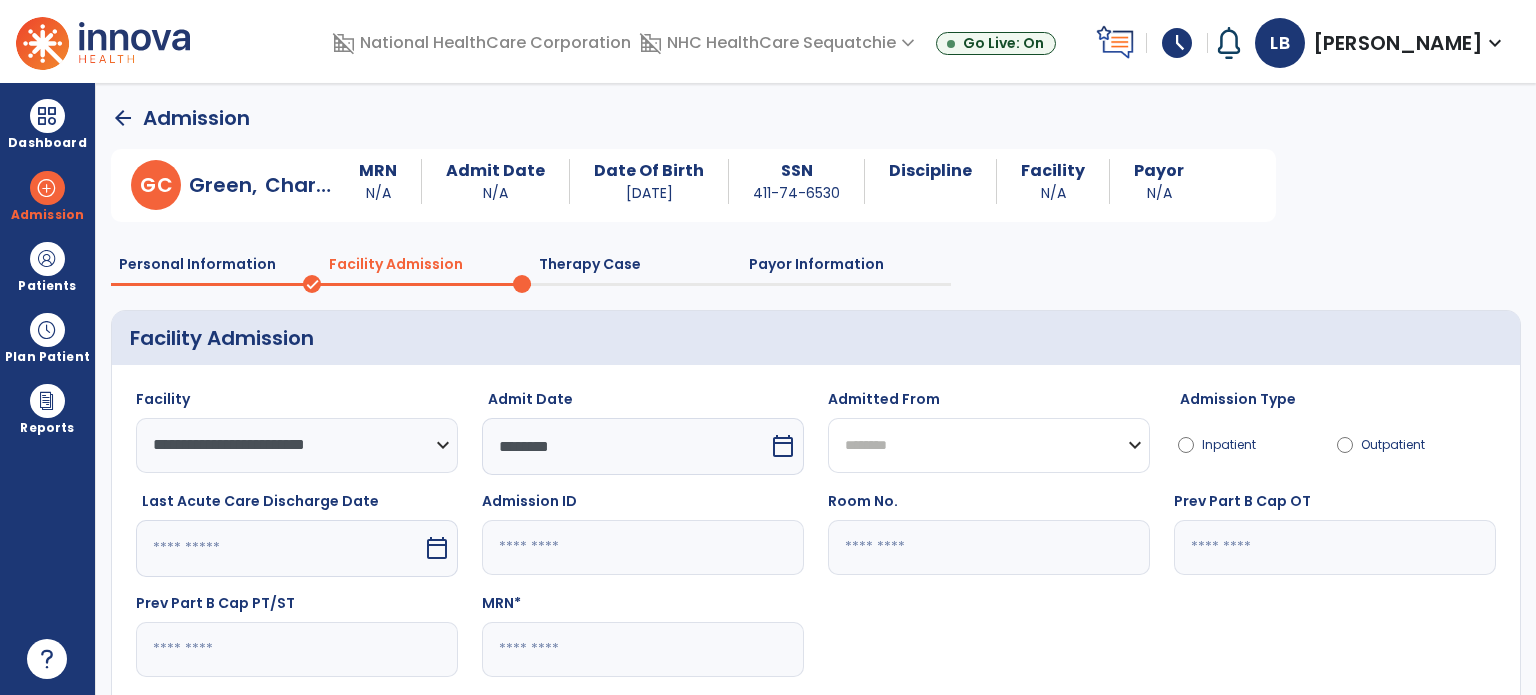 click on "**********" 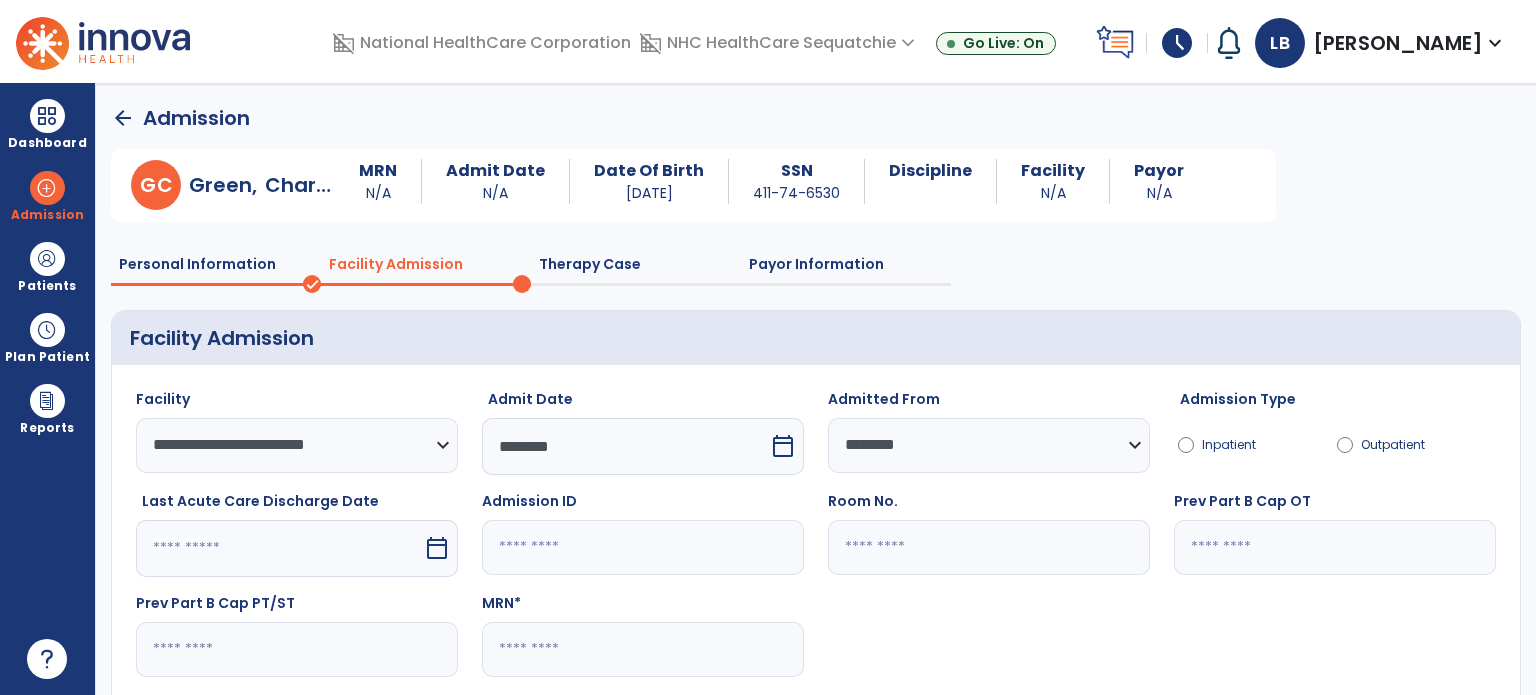 click at bounding box center [279, 548] 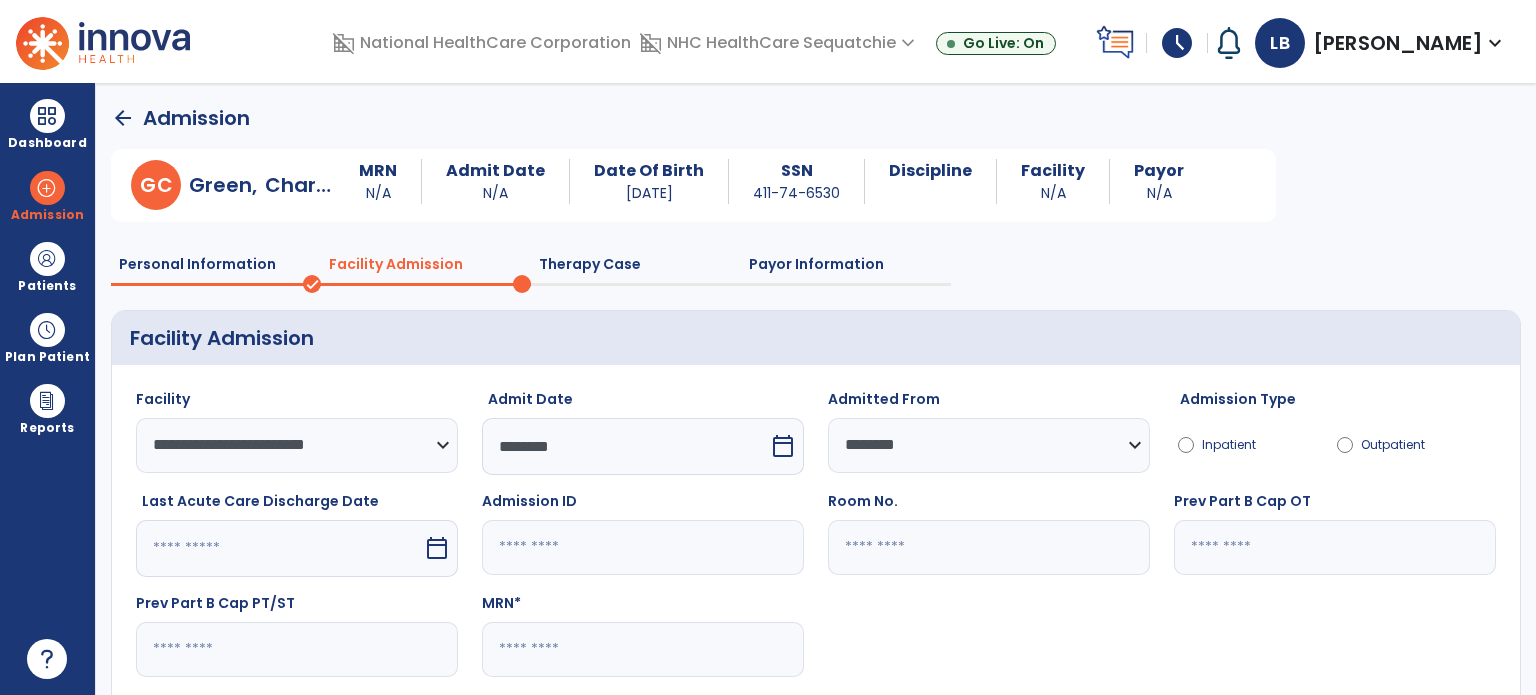 select on "*" 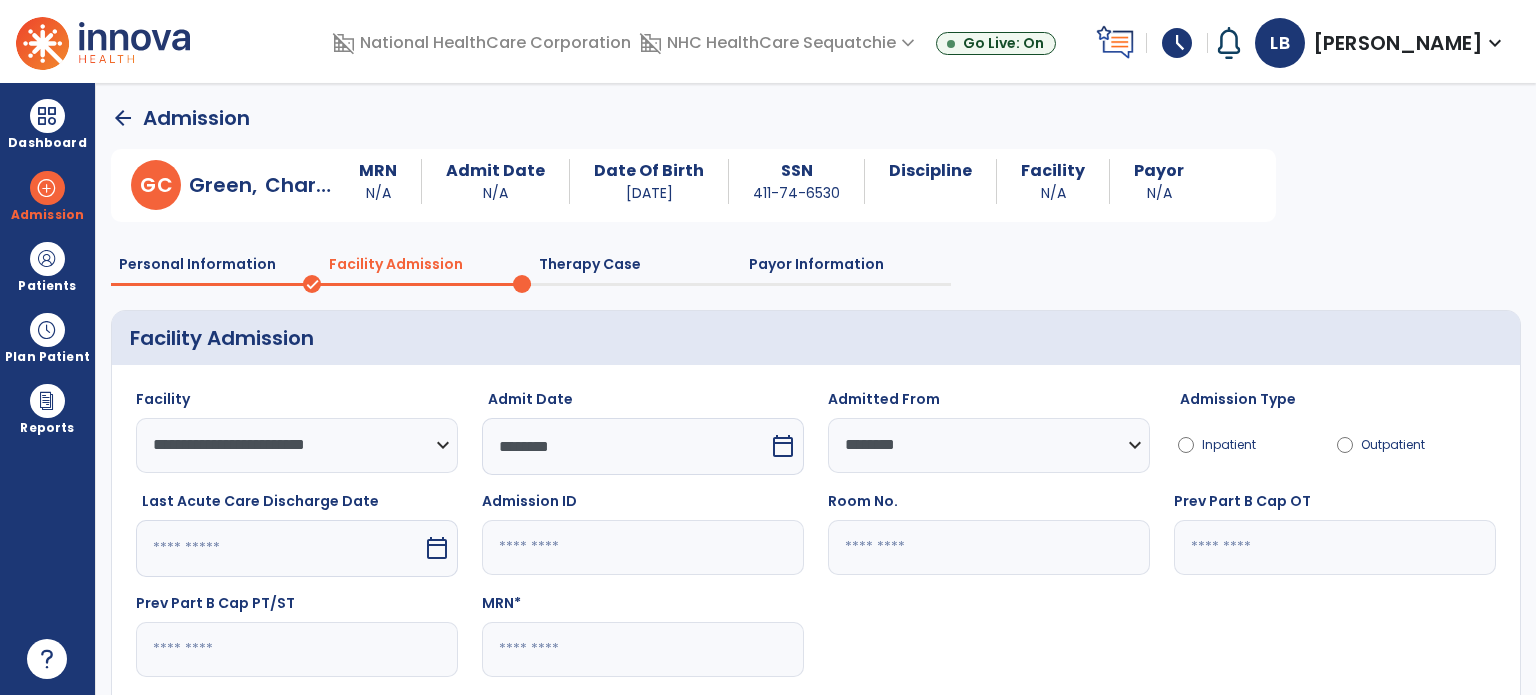 select on "****" 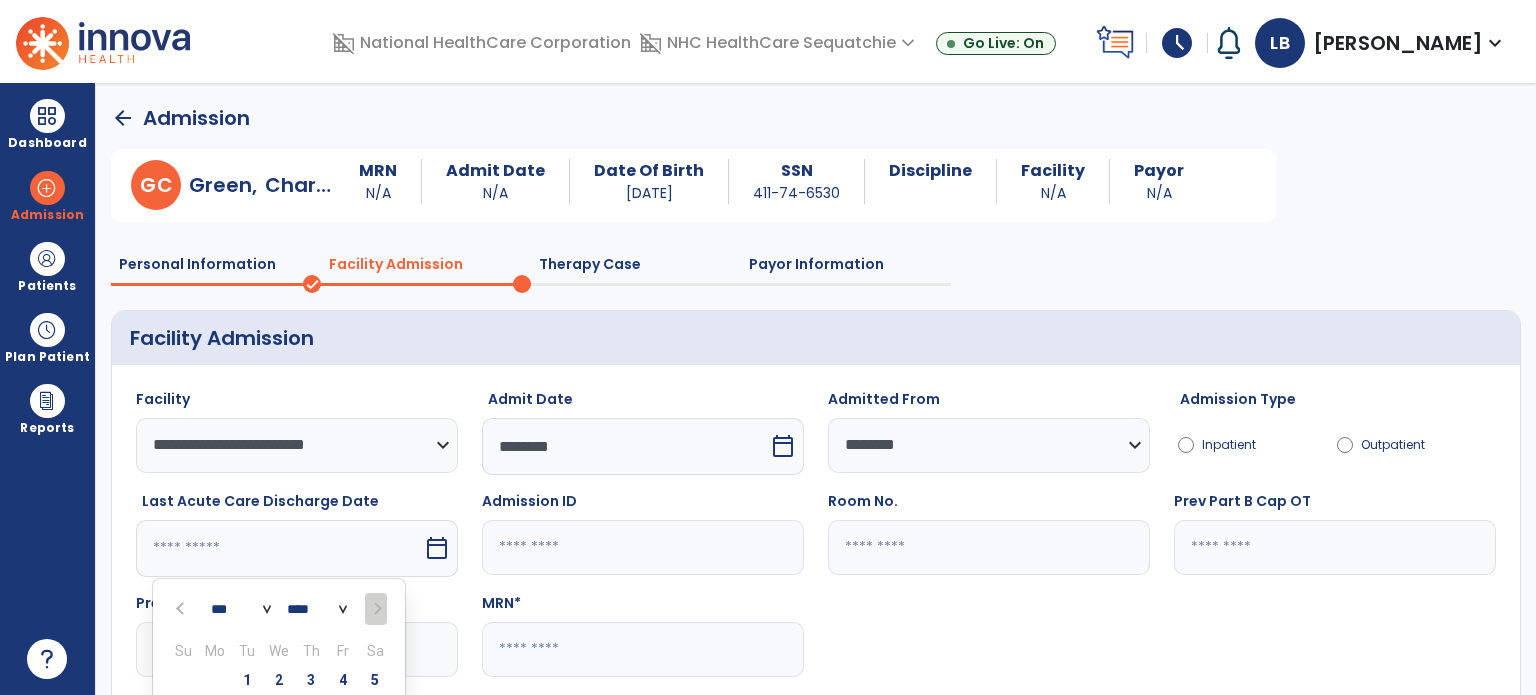 scroll, scrollTop: 176, scrollLeft: 0, axis: vertical 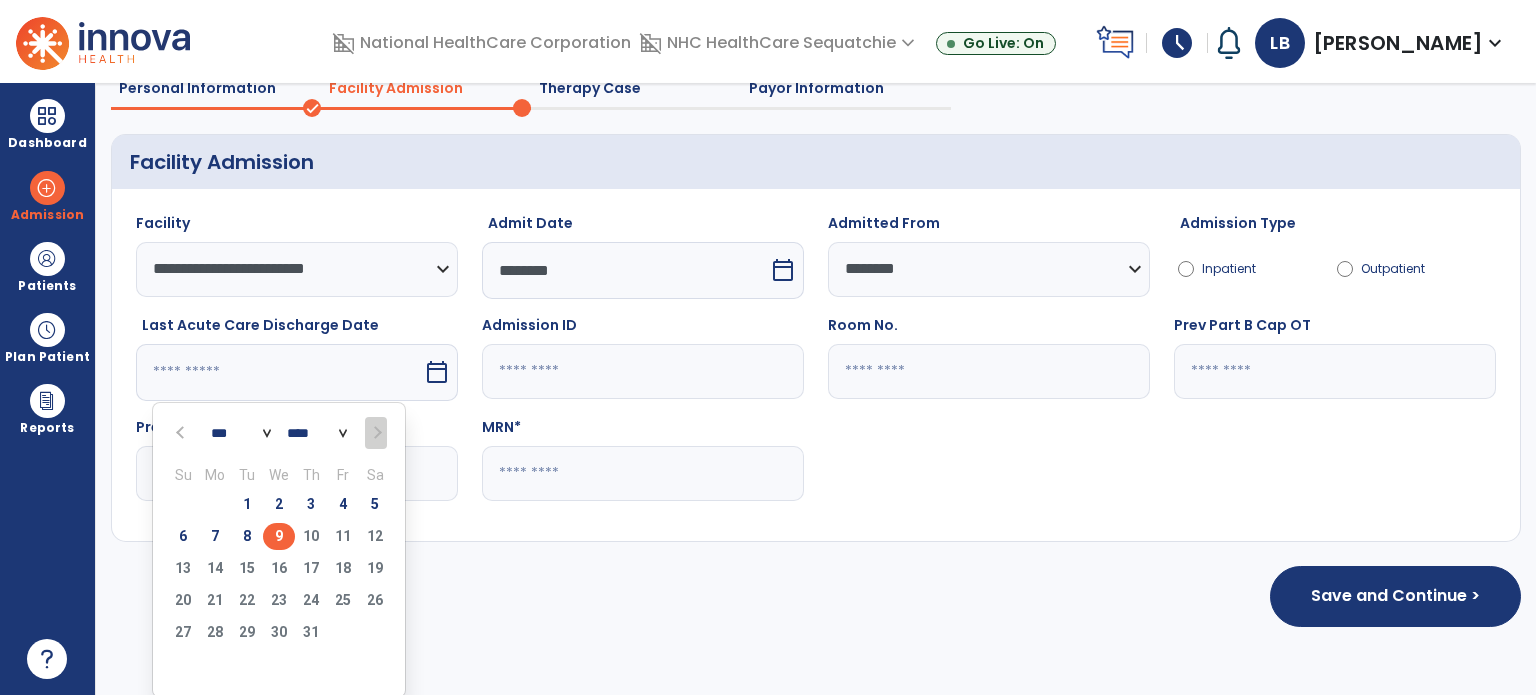 drag, startPoint x: 275, startPoint y: 532, endPoint x: 325, endPoint y: 545, distance: 51.662365 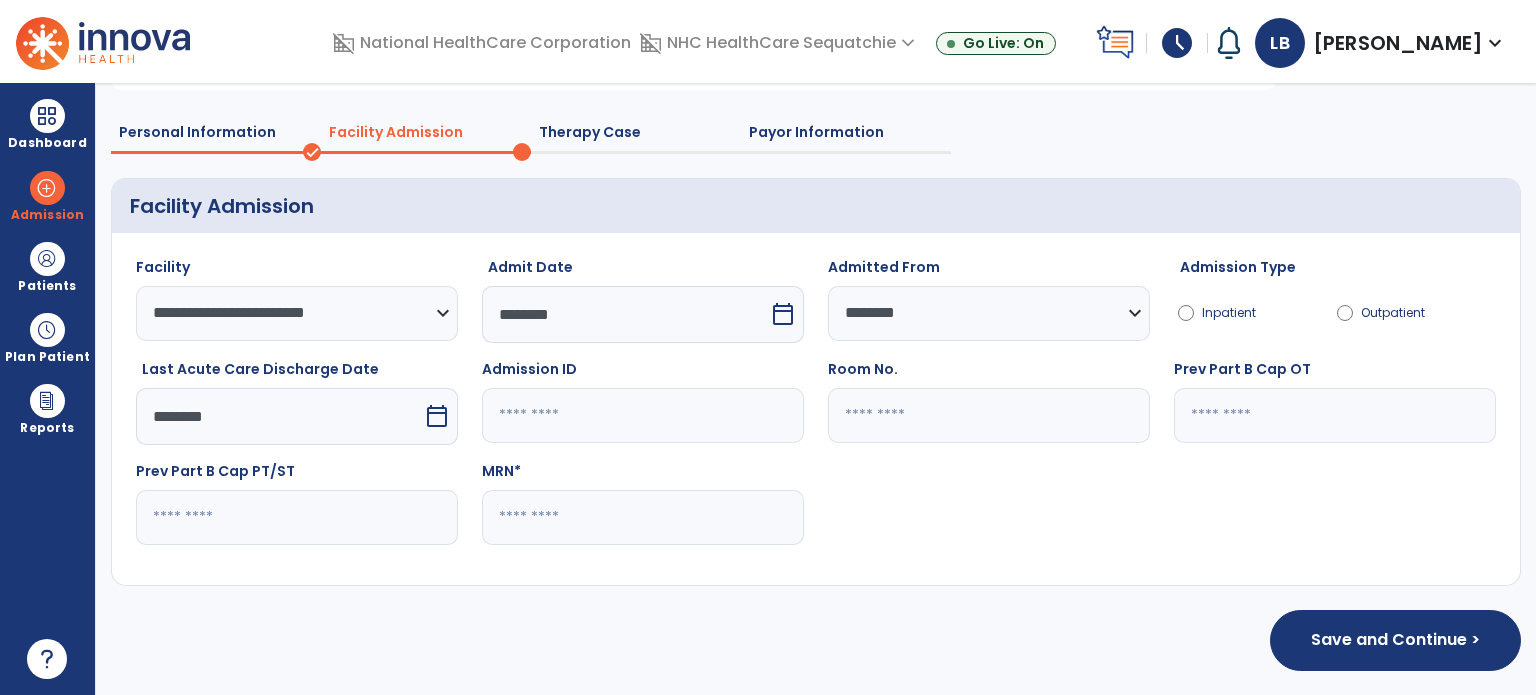 scroll, scrollTop: 130, scrollLeft: 0, axis: vertical 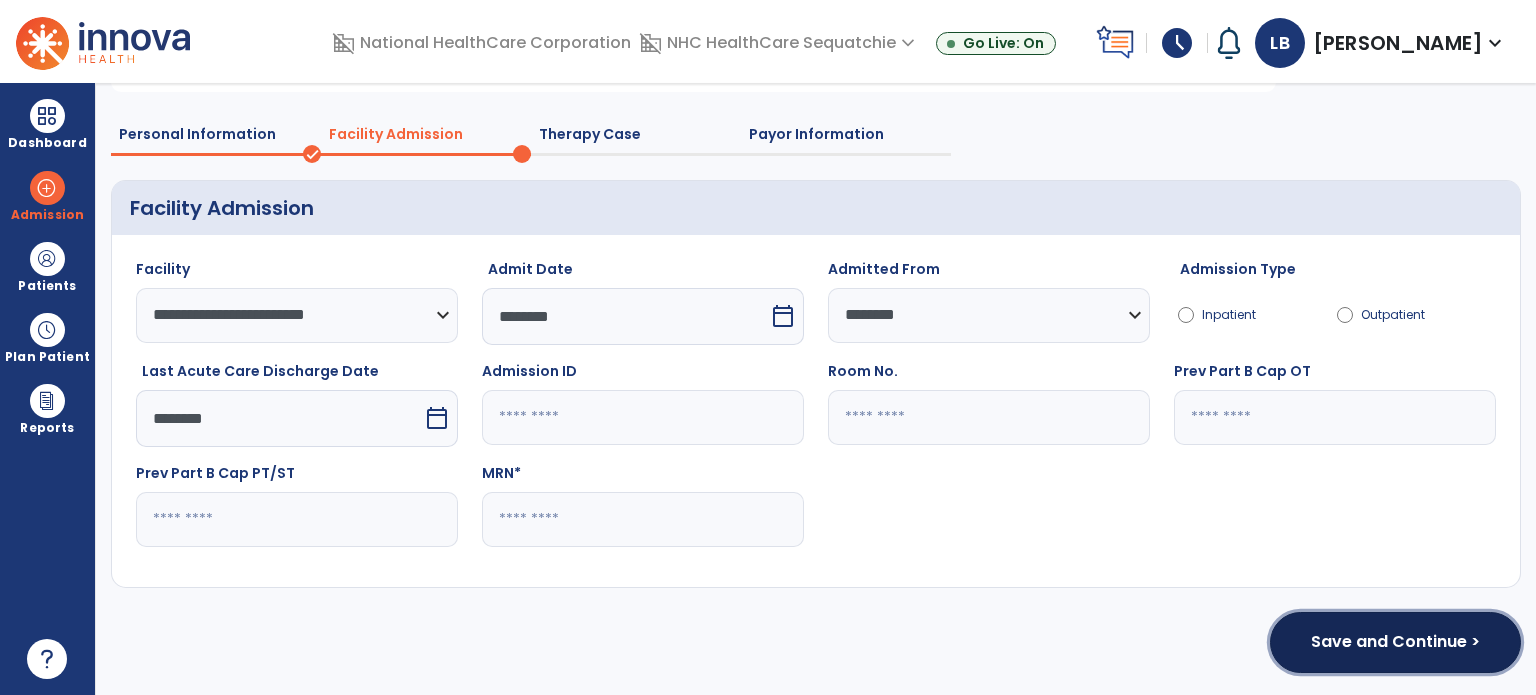 click on "Save and Continue >" 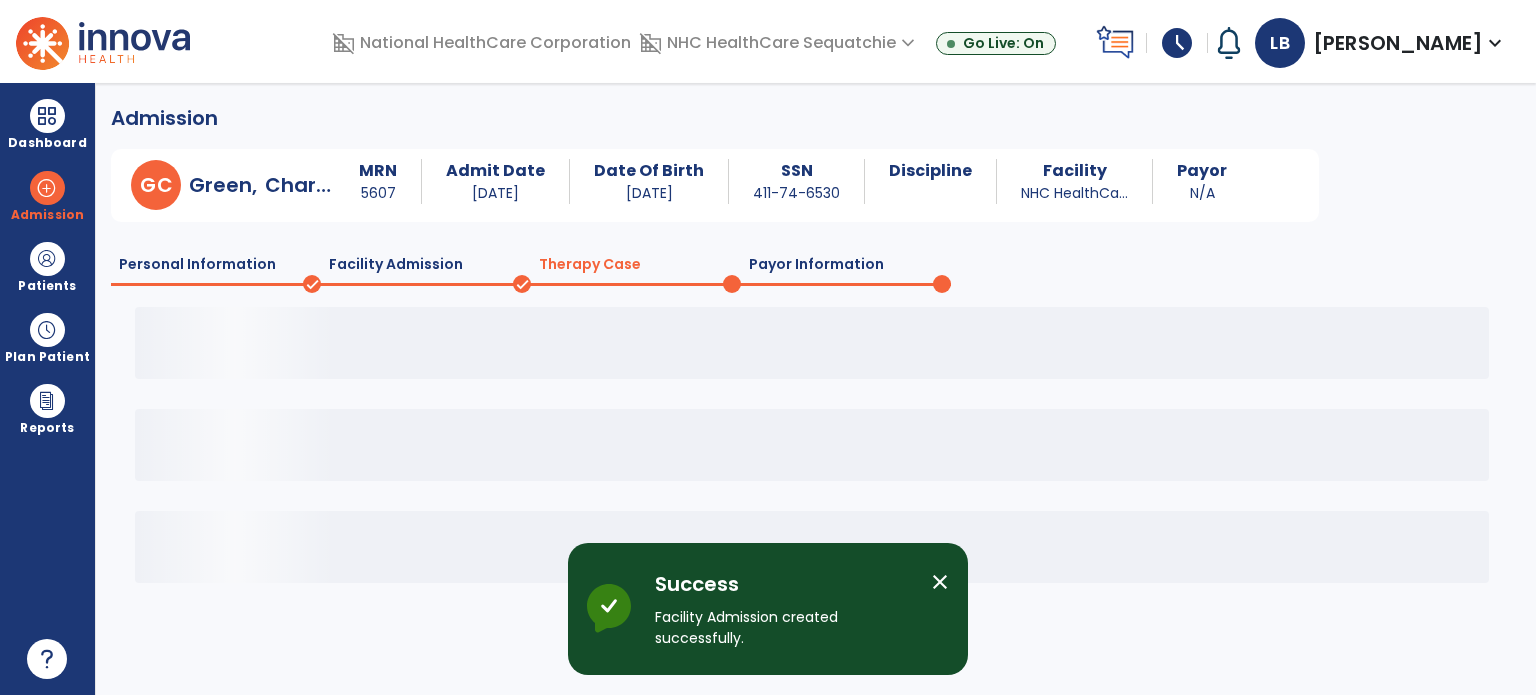 scroll, scrollTop: 0, scrollLeft: 0, axis: both 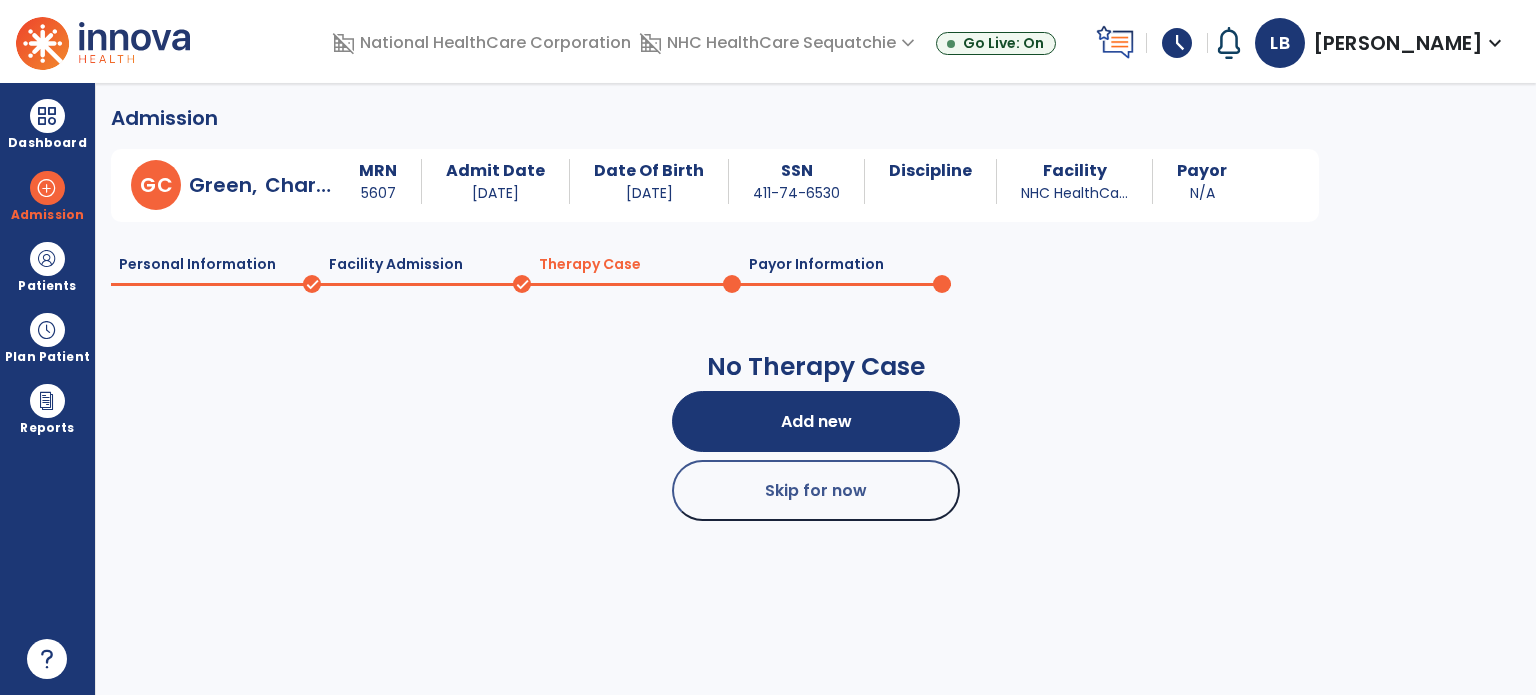 click on "Skip for now" at bounding box center [816, 490] 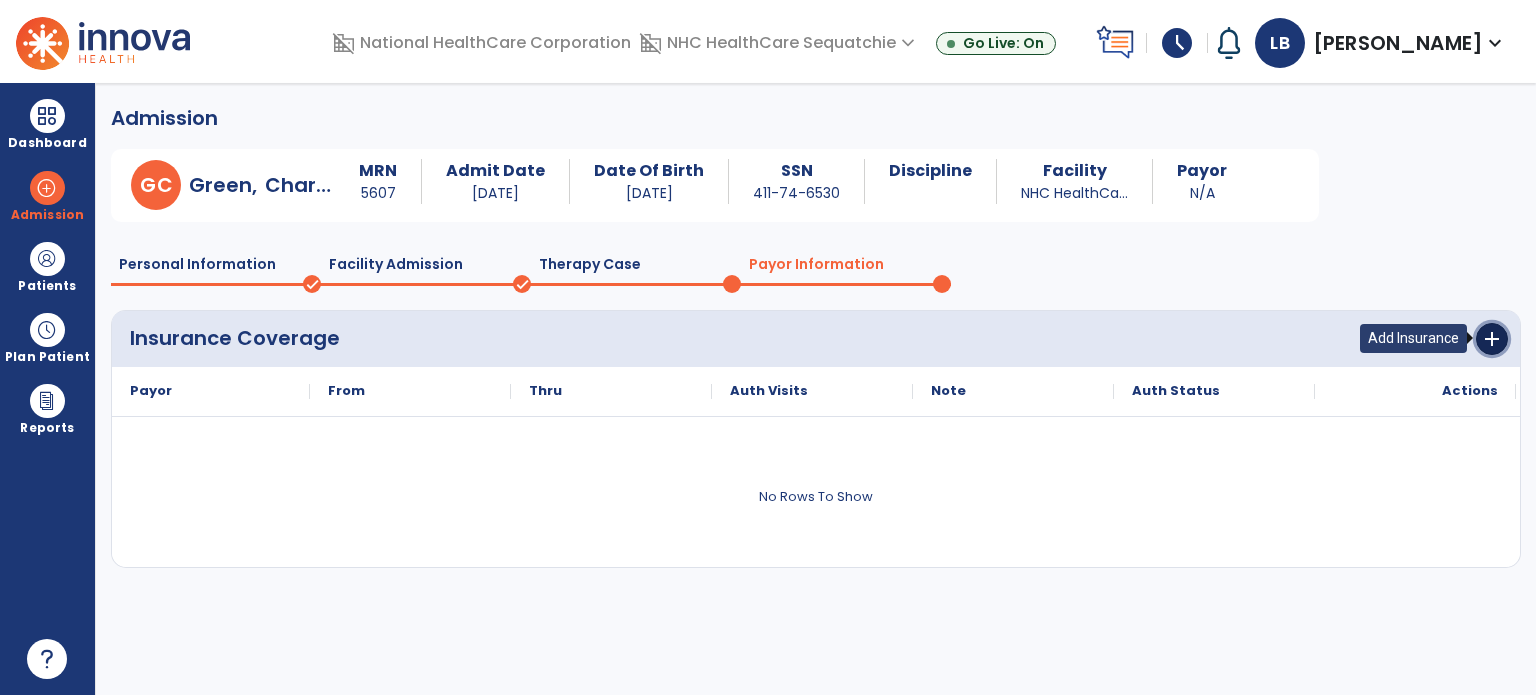 drag, startPoint x: 1483, startPoint y: 327, endPoint x: 1244, endPoint y: 337, distance: 239.2091 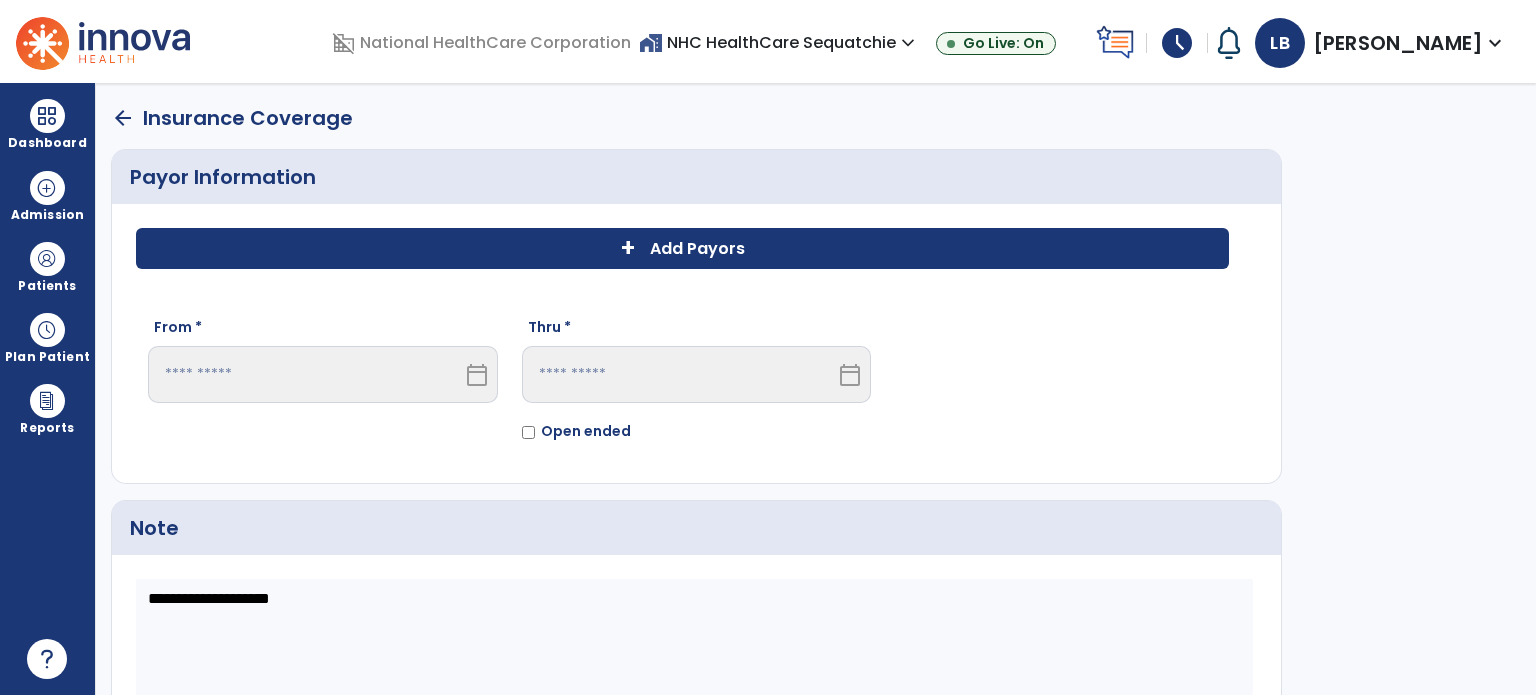 click on "Add Payors" 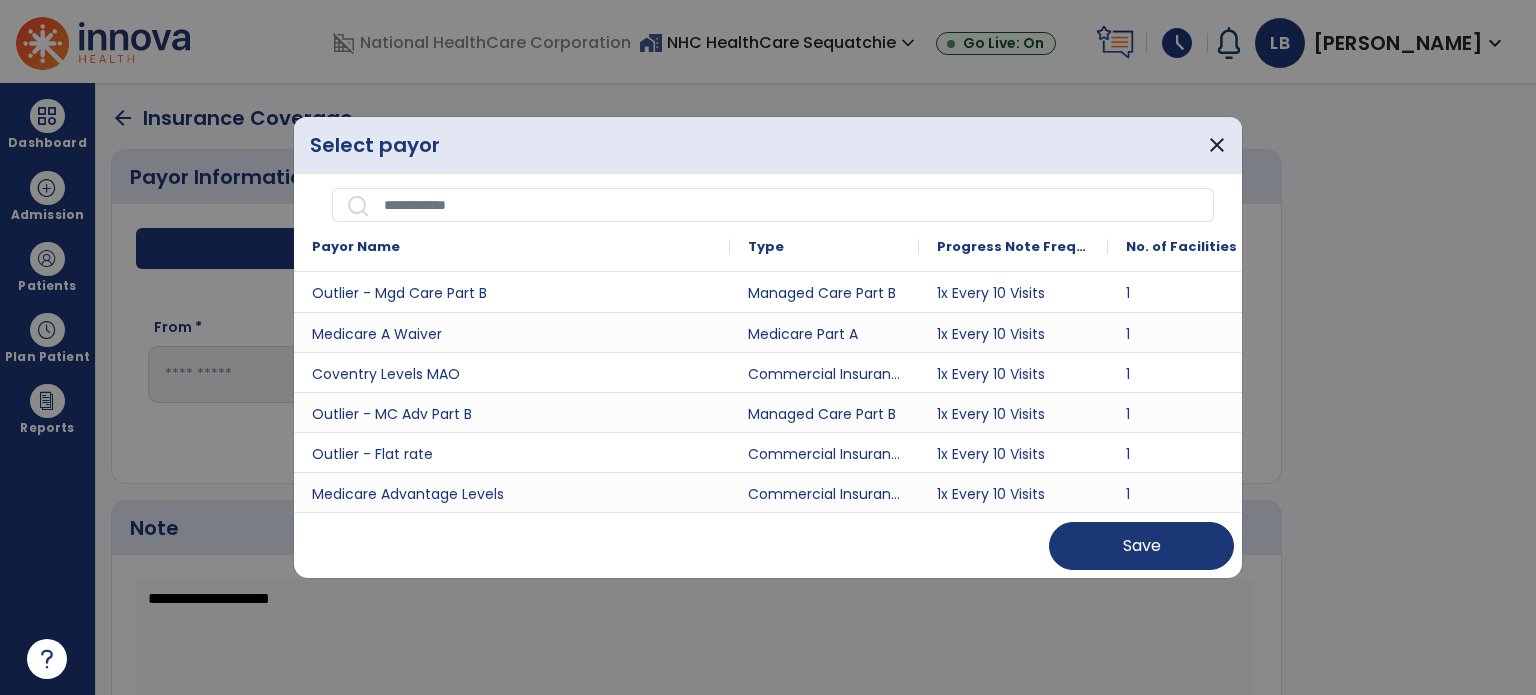 drag, startPoint x: 478, startPoint y: 243, endPoint x: 727, endPoint y: 258, distance: 249.4514 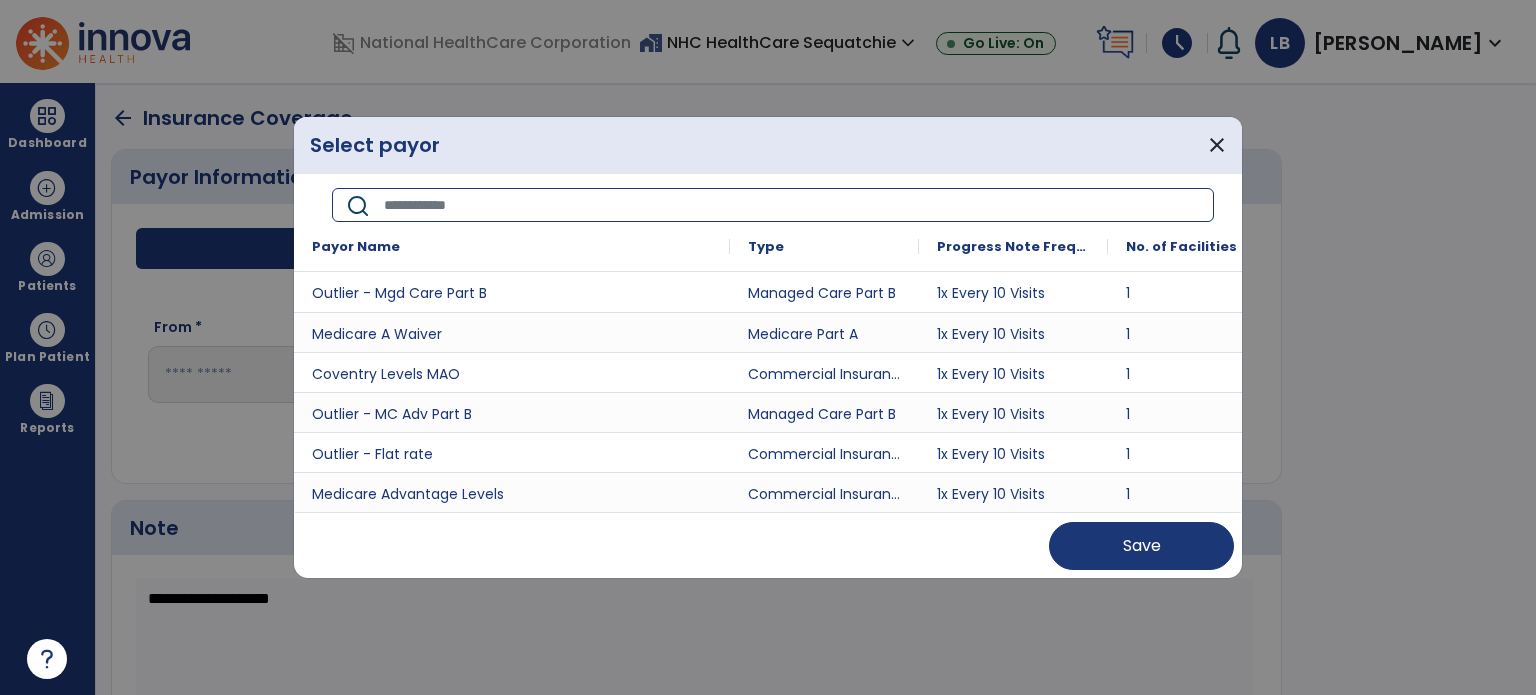 drag, startPoint x: 539, startPoint y: 204, endPoint x: 584, endPoint y: 215, distance: 46.32494 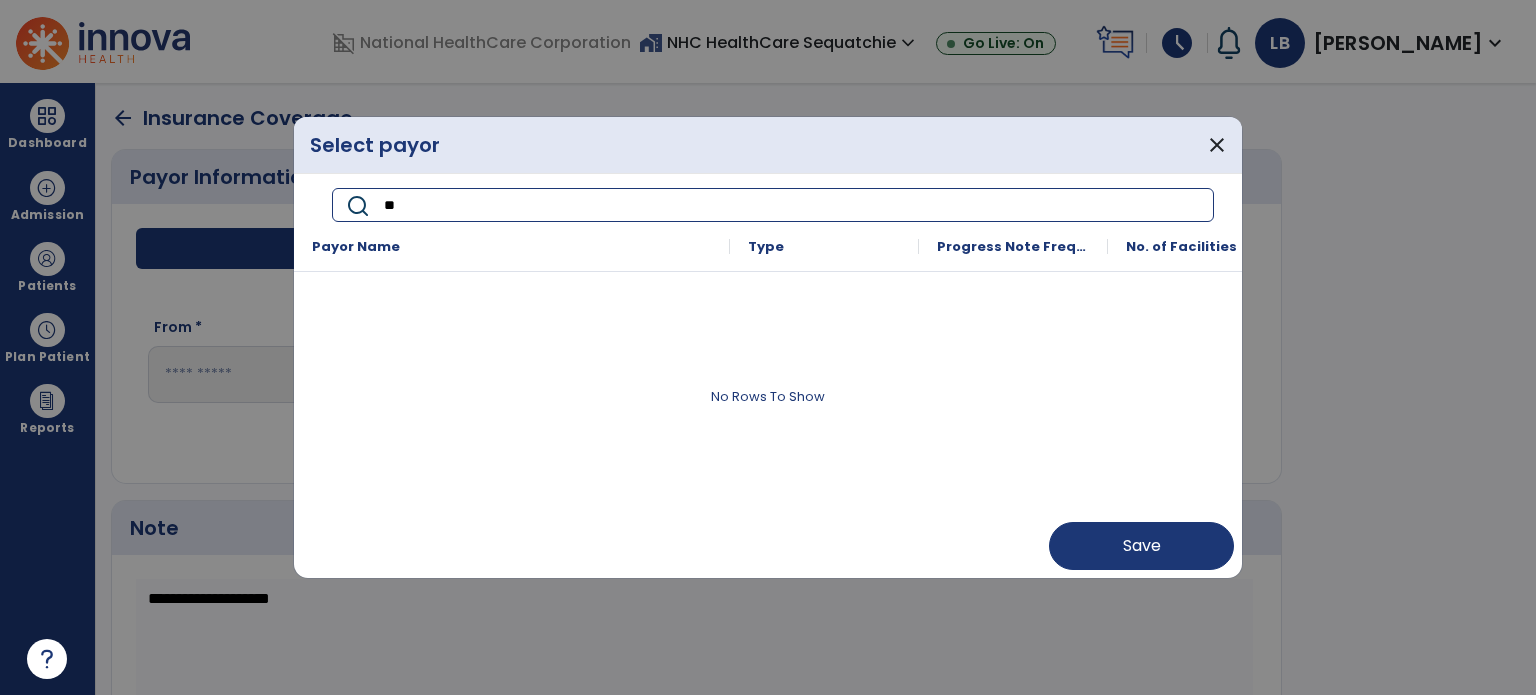 type on "*" 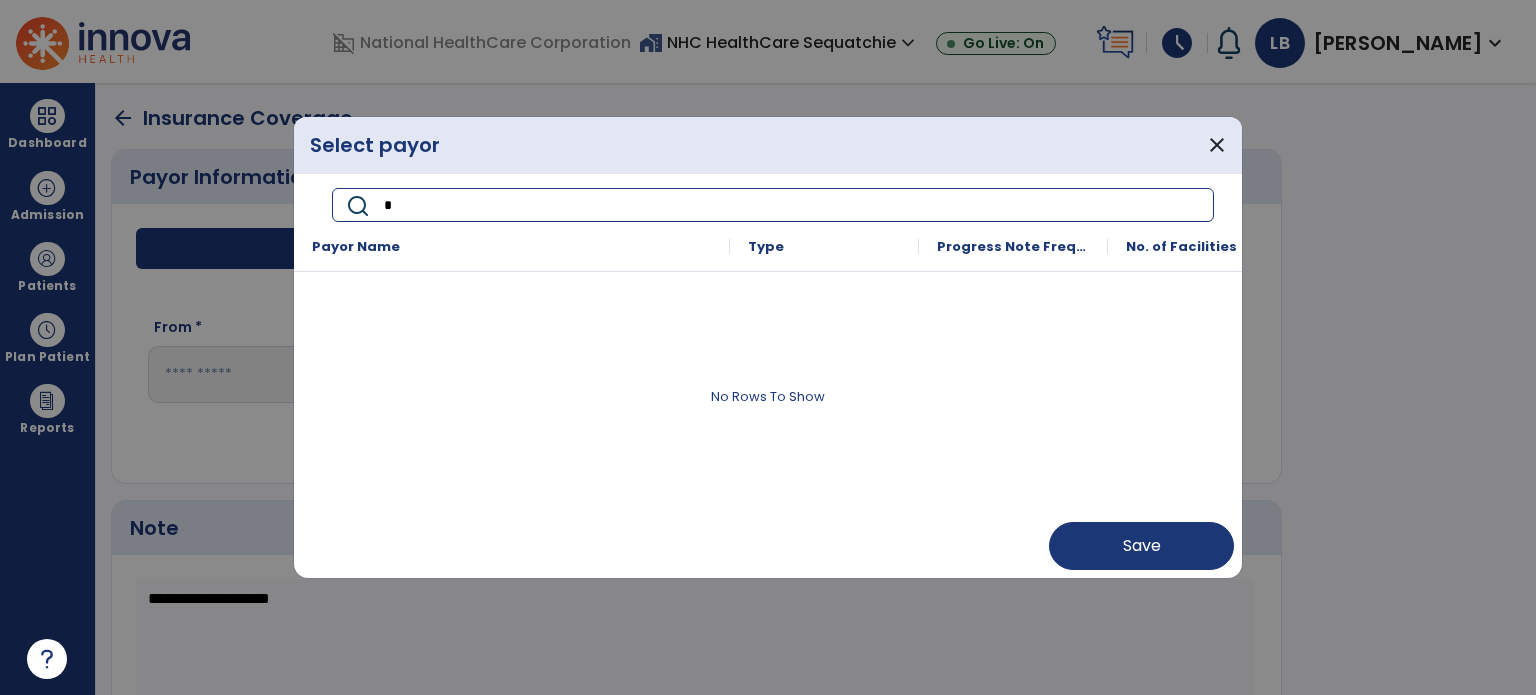 drag, startPoint x: 401, startPoint y: 208, endPoint x: 344, endPoint y: 205, distance: 57.07889 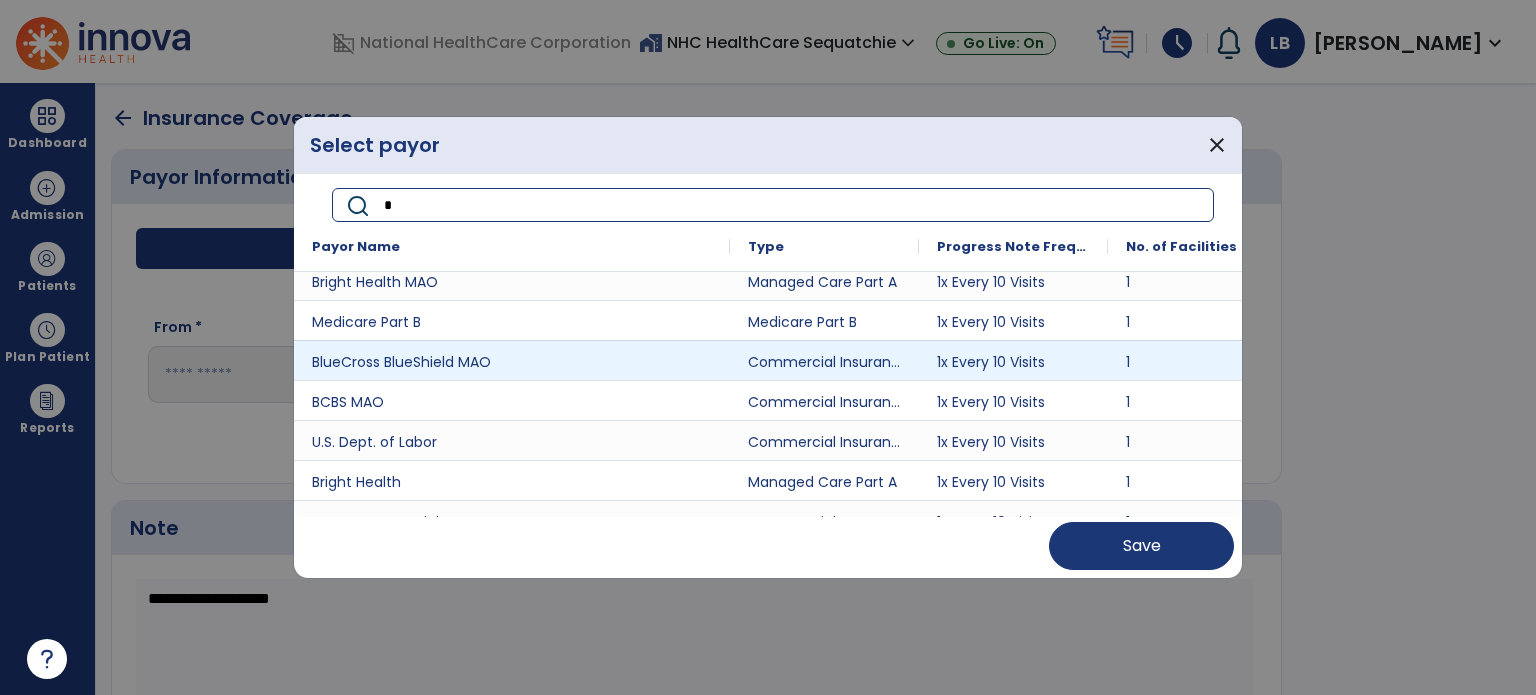 scroll, scrollTop: 154, scrollLeft: 0, axis: vertical 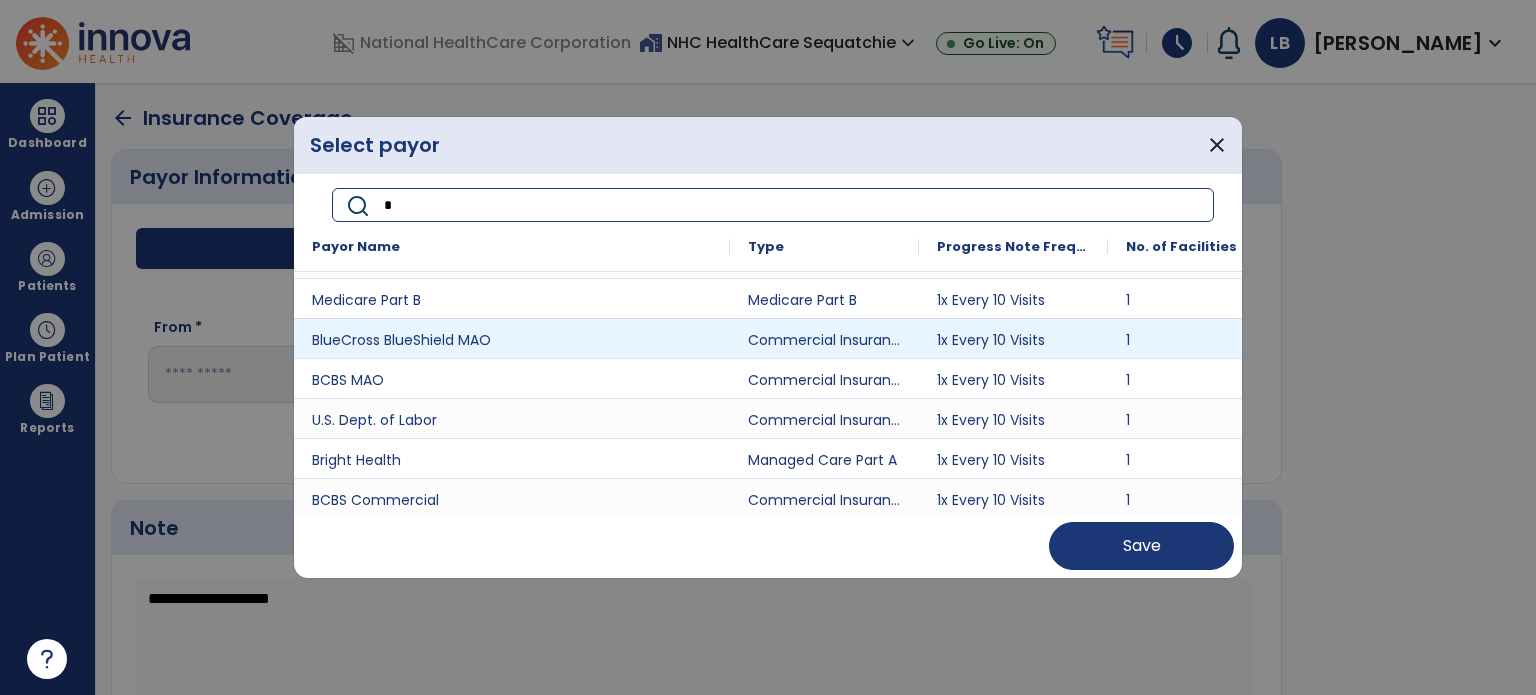 type on "*" 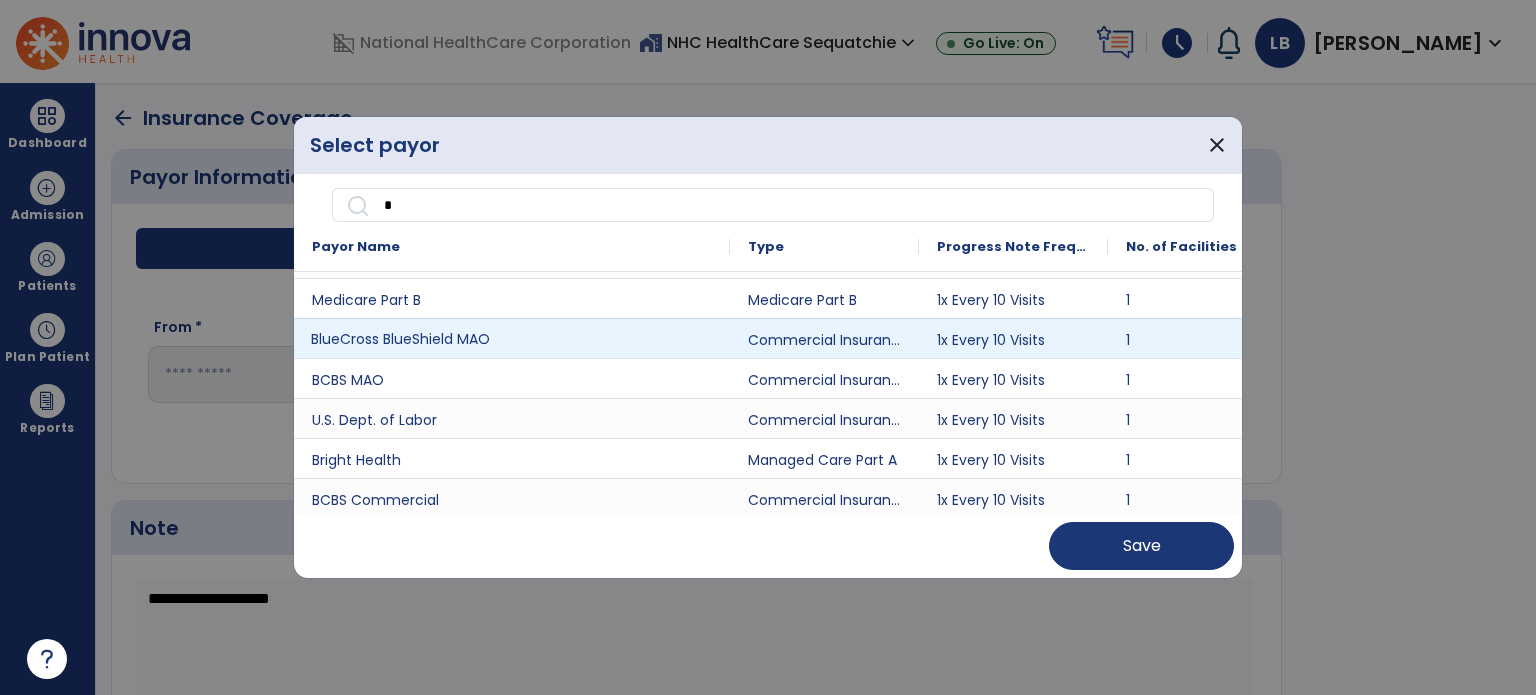 click on "BlueCross BlueShield MAO" at bounding box center [512, 338] 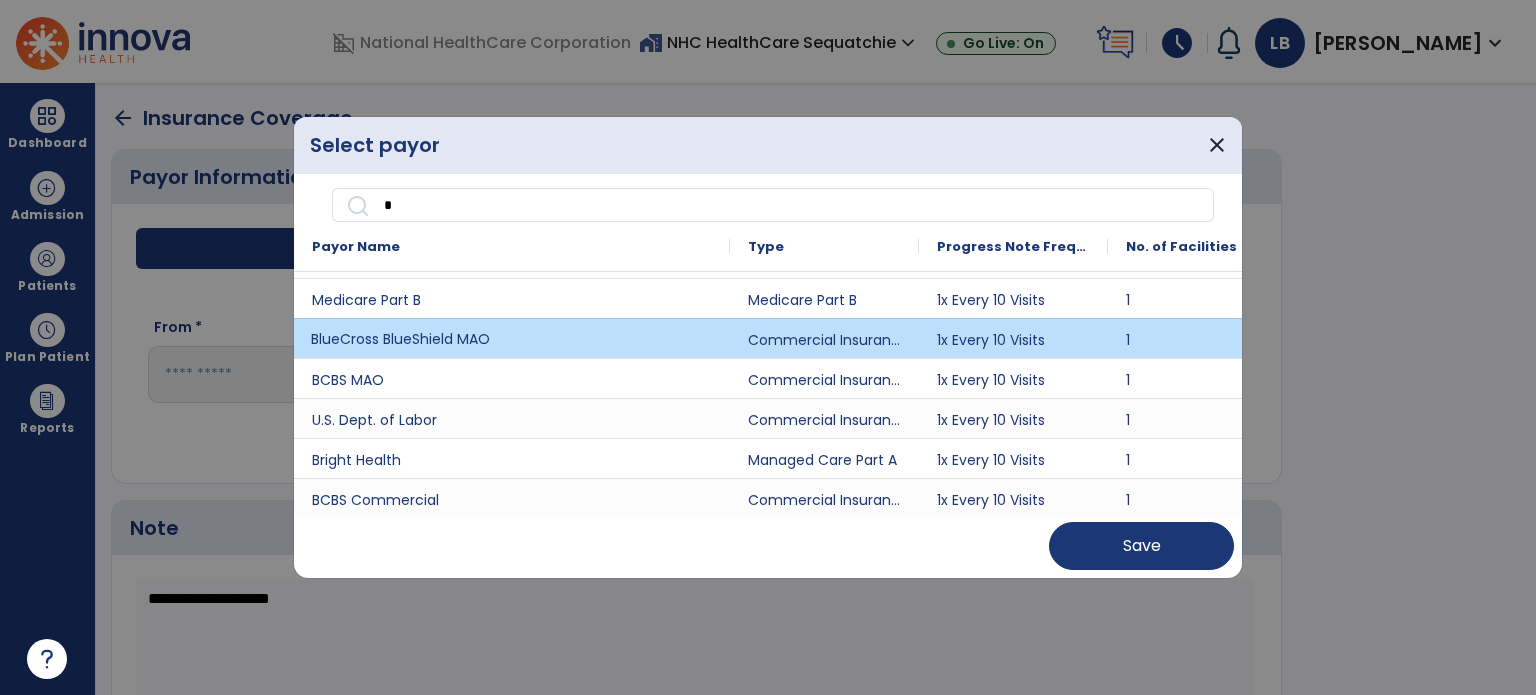 click at bounding box center (768, 347) 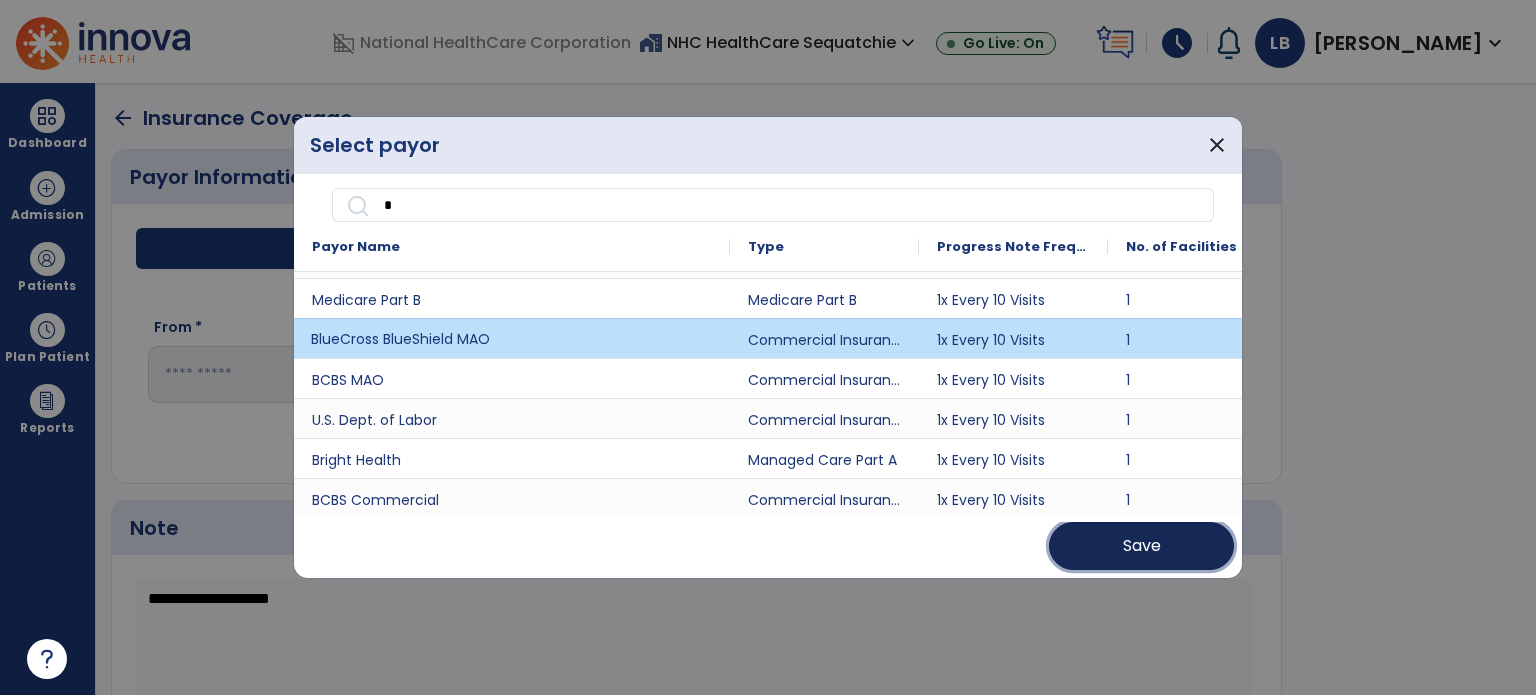 click on "Save" at bounding box center (1141, 546) 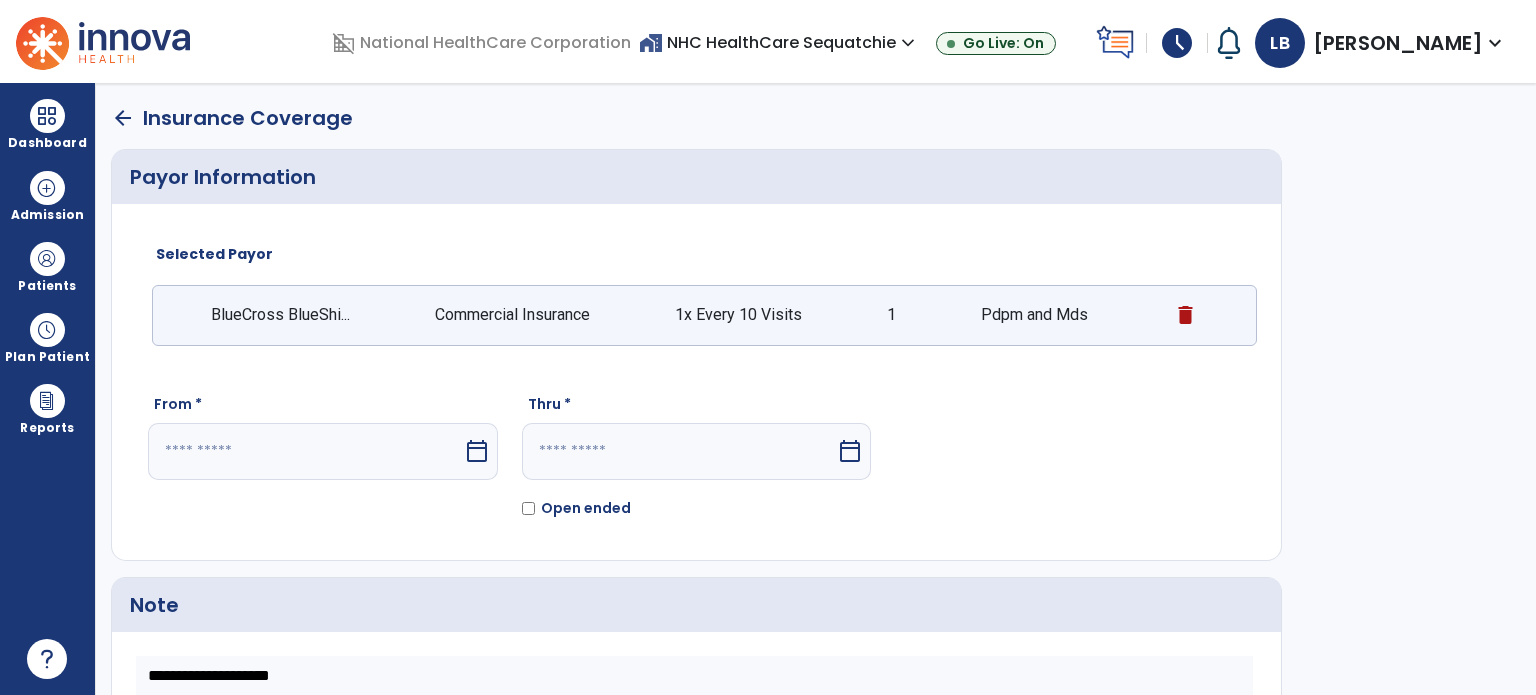 click 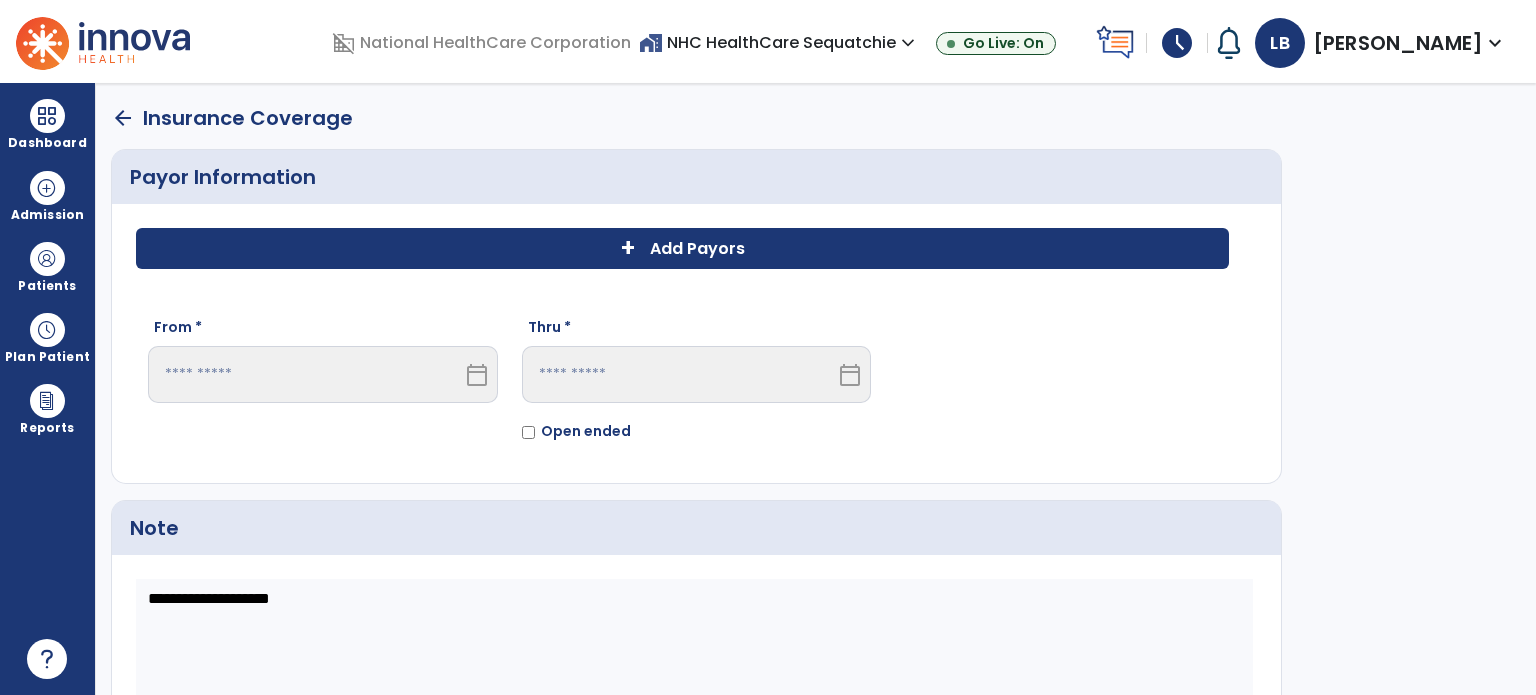 click on "+ Add Payors" 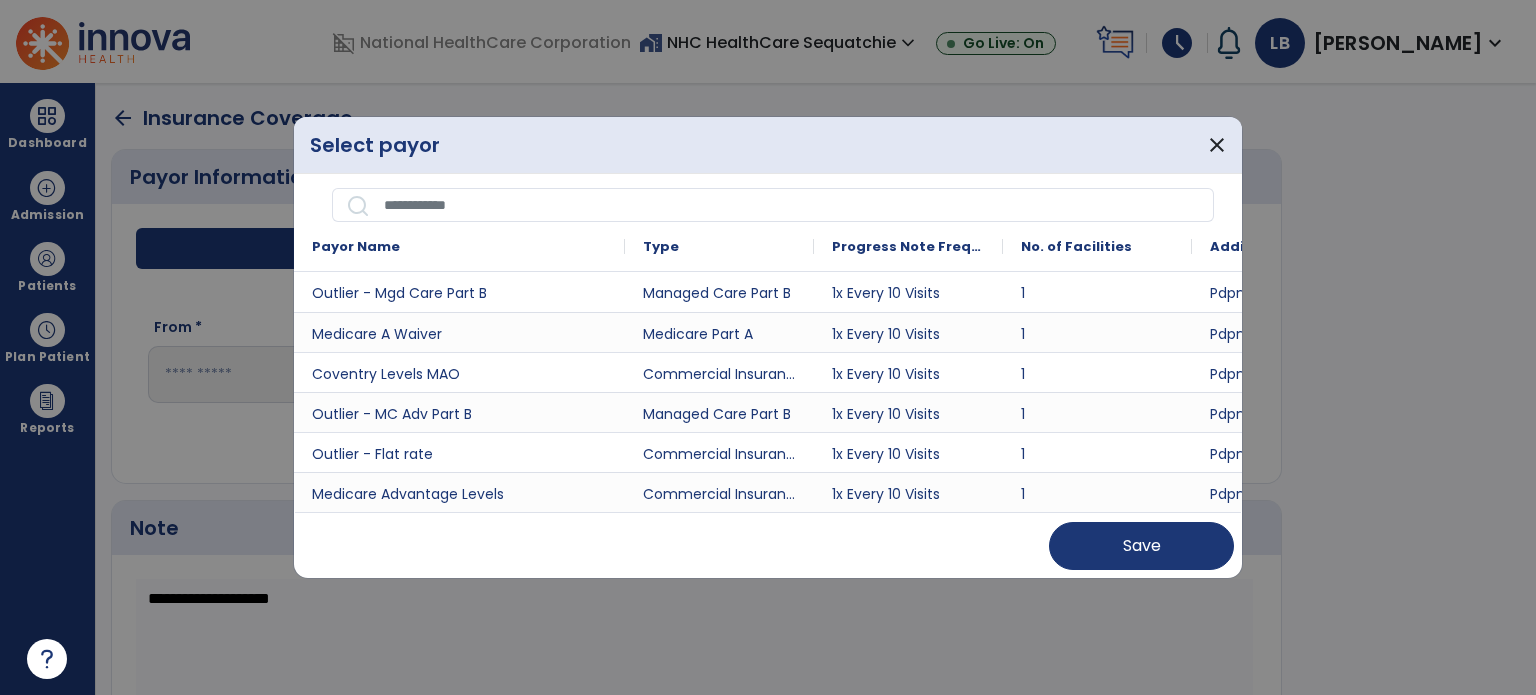 drag, startPoint x: 480, startPoint y: 246, endPoint x: 624, endPoint y: 249, distance: 144.03125 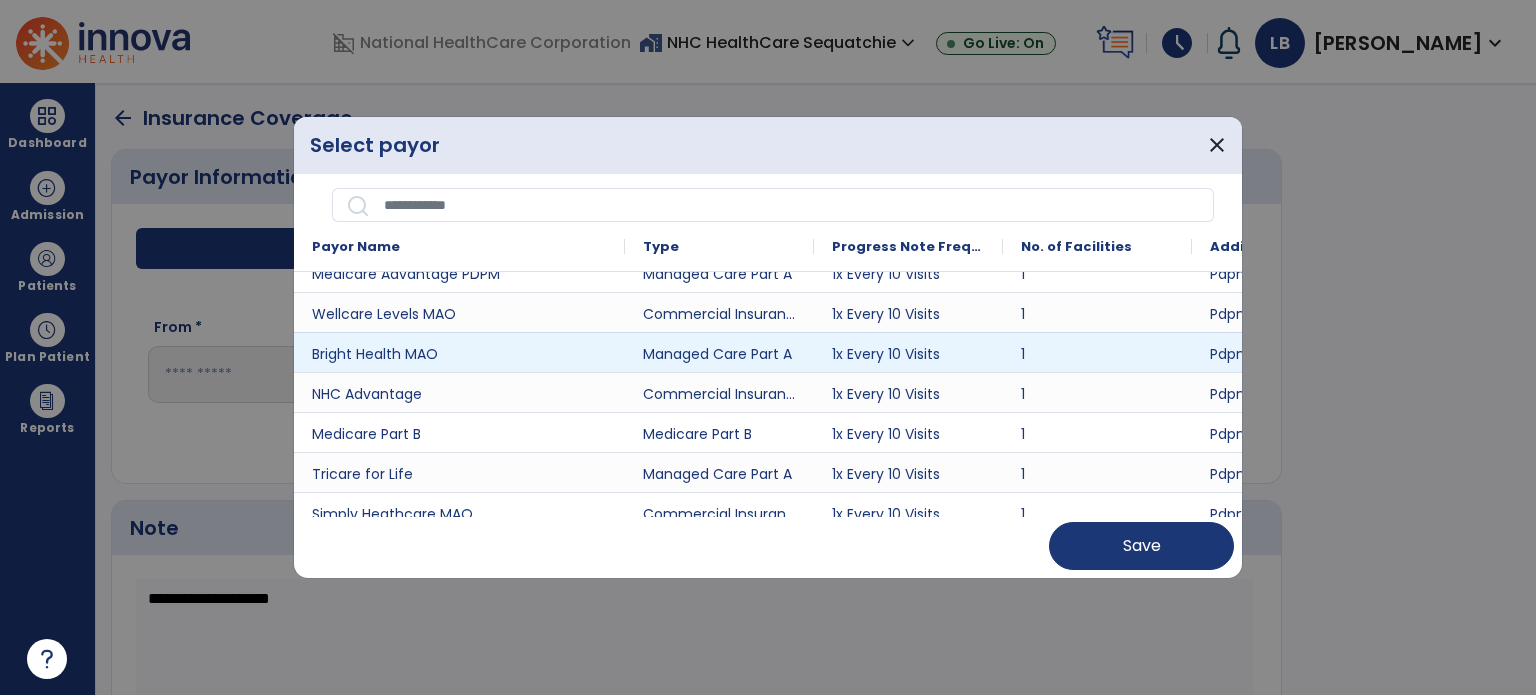 scroll, scrollTop: 400, scrollLeft: 0, axis: vertical 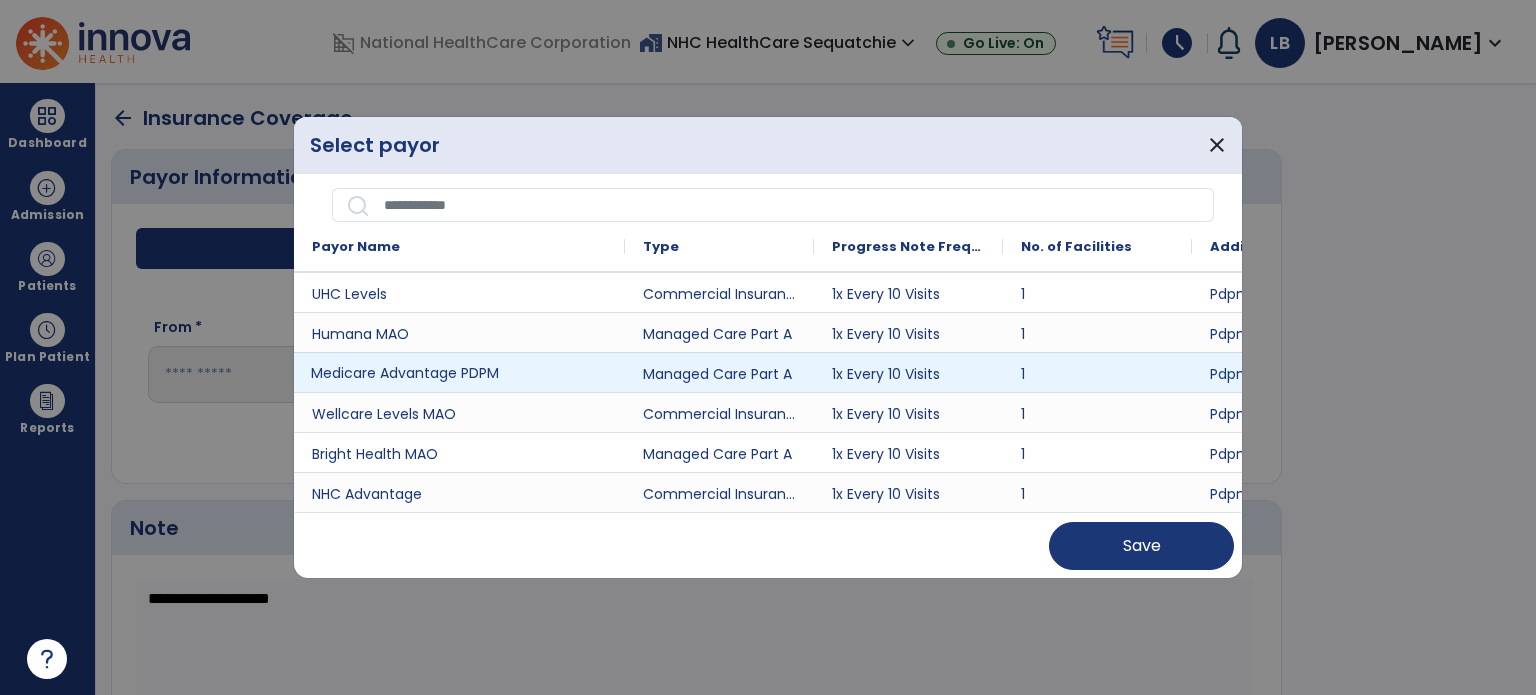 click on "Medicare Advantage PDPM" at bounding box center [459, 372] 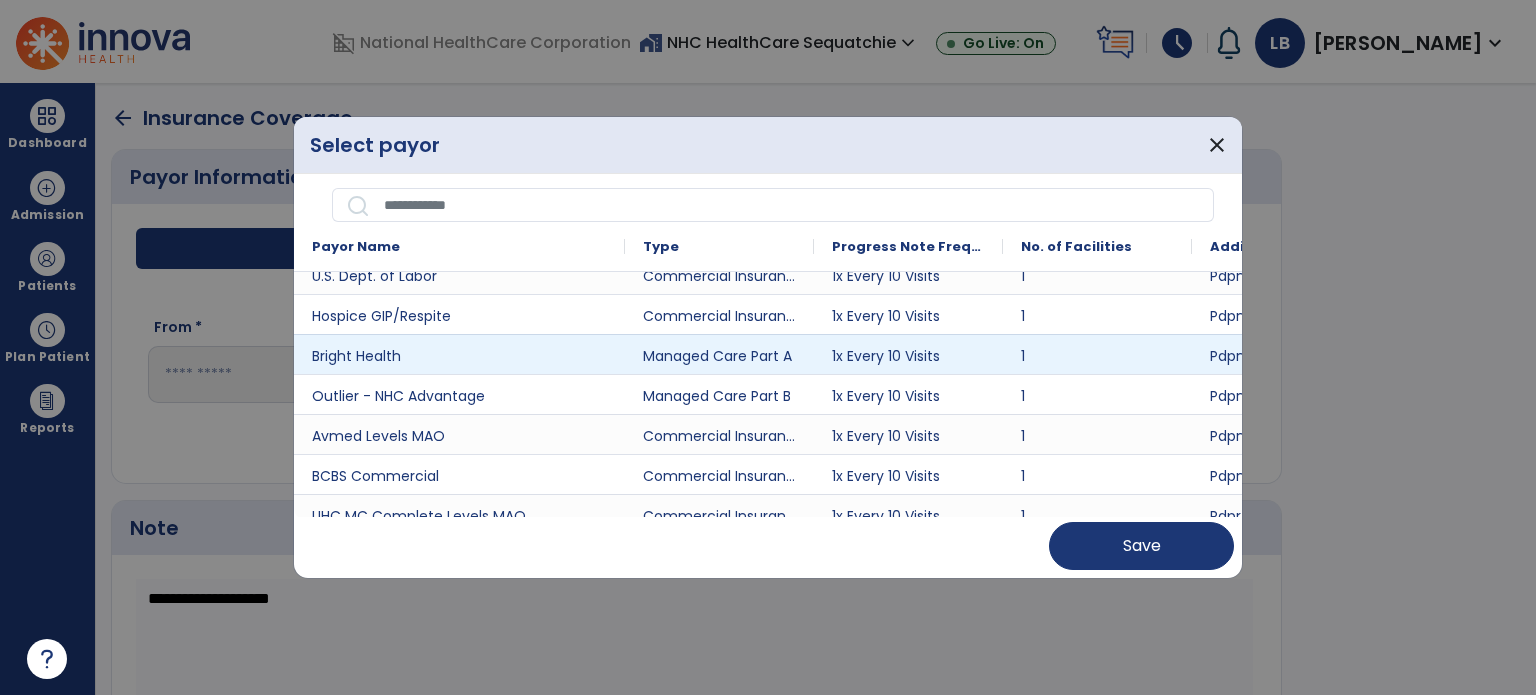 scroll, scrollTop: 2154, scrollLeft: 0, axis: vertical 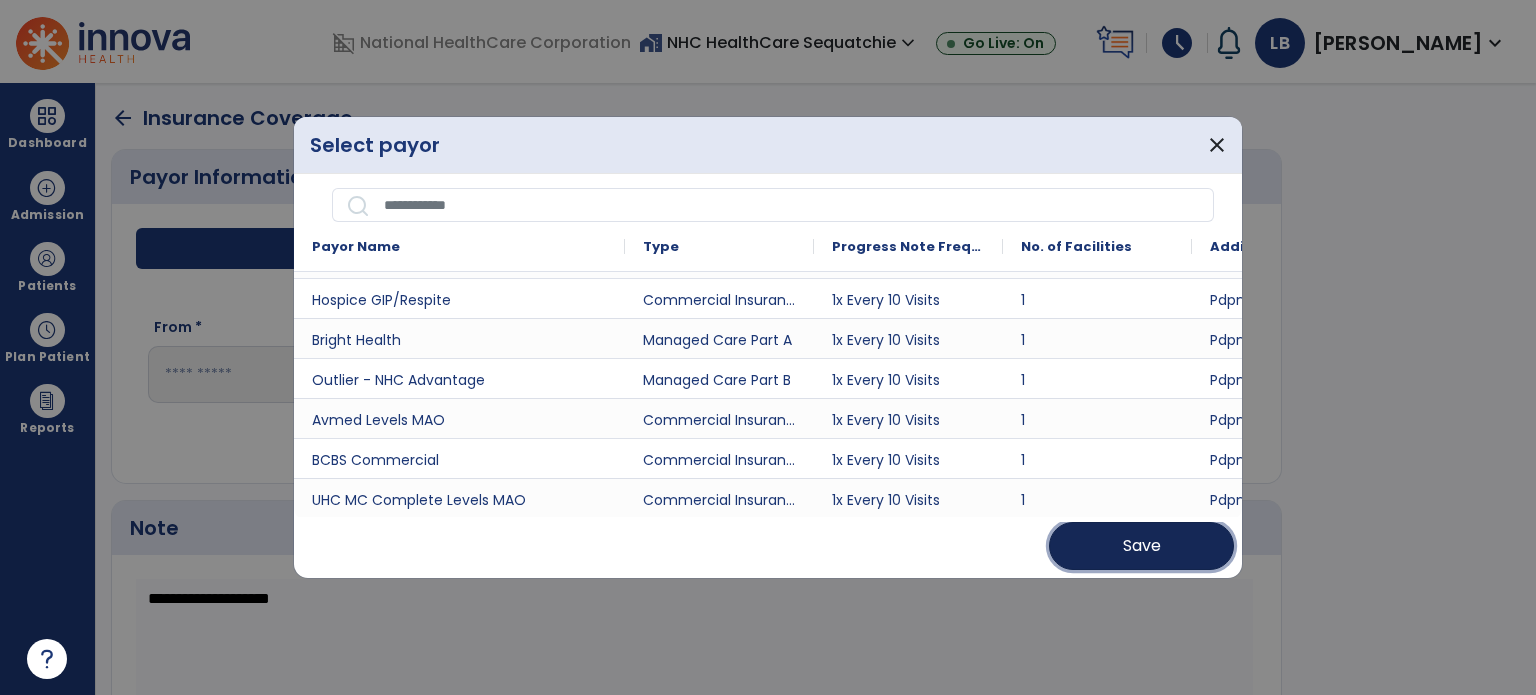 click on "Save" at bounding box center (1141, 546) 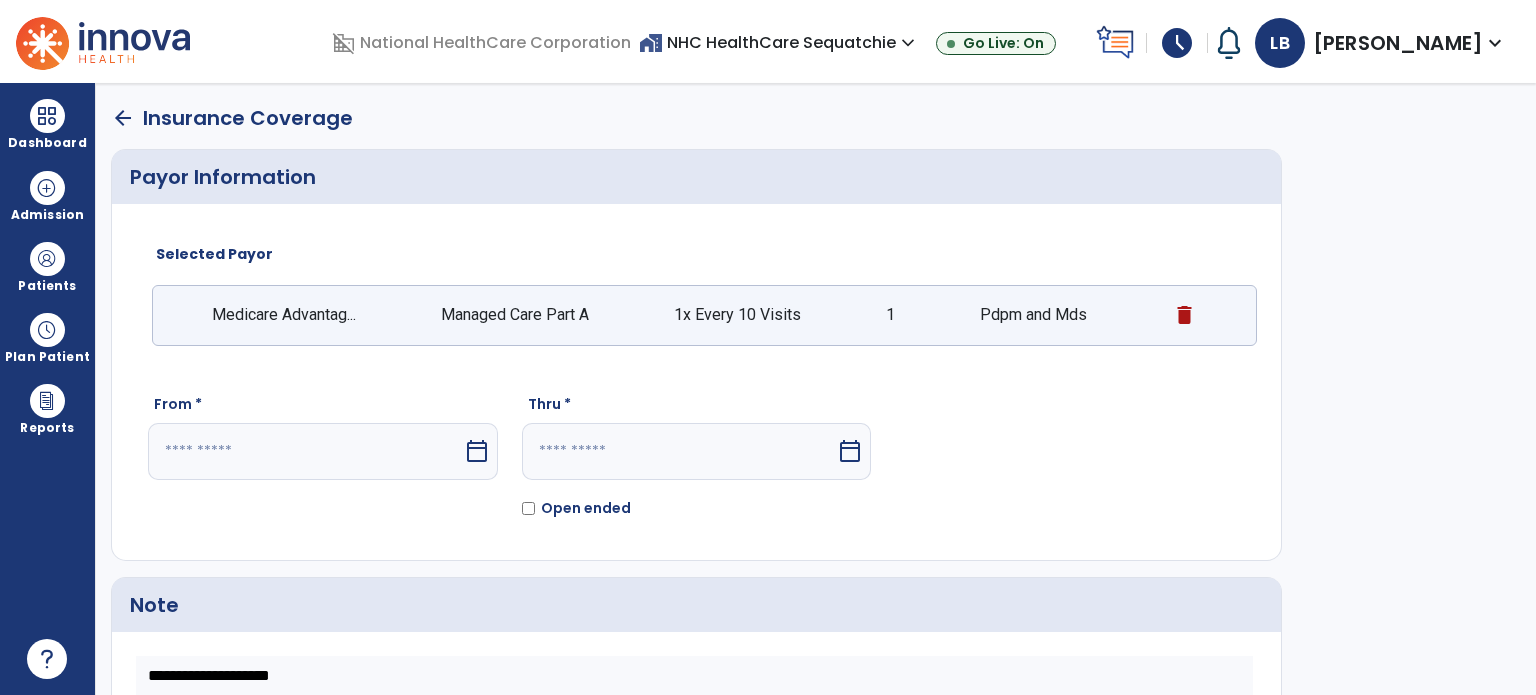 click at bounding box center [305, 451] 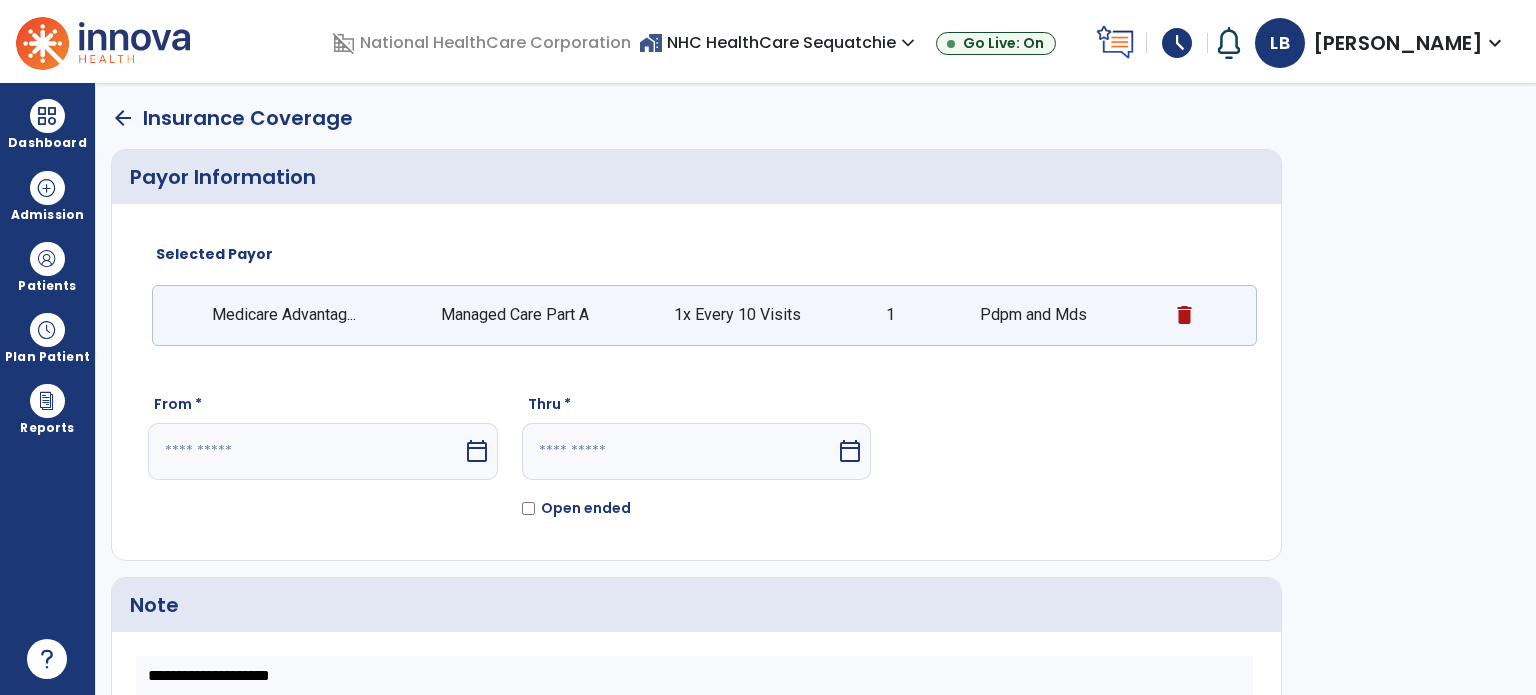 select on "*" 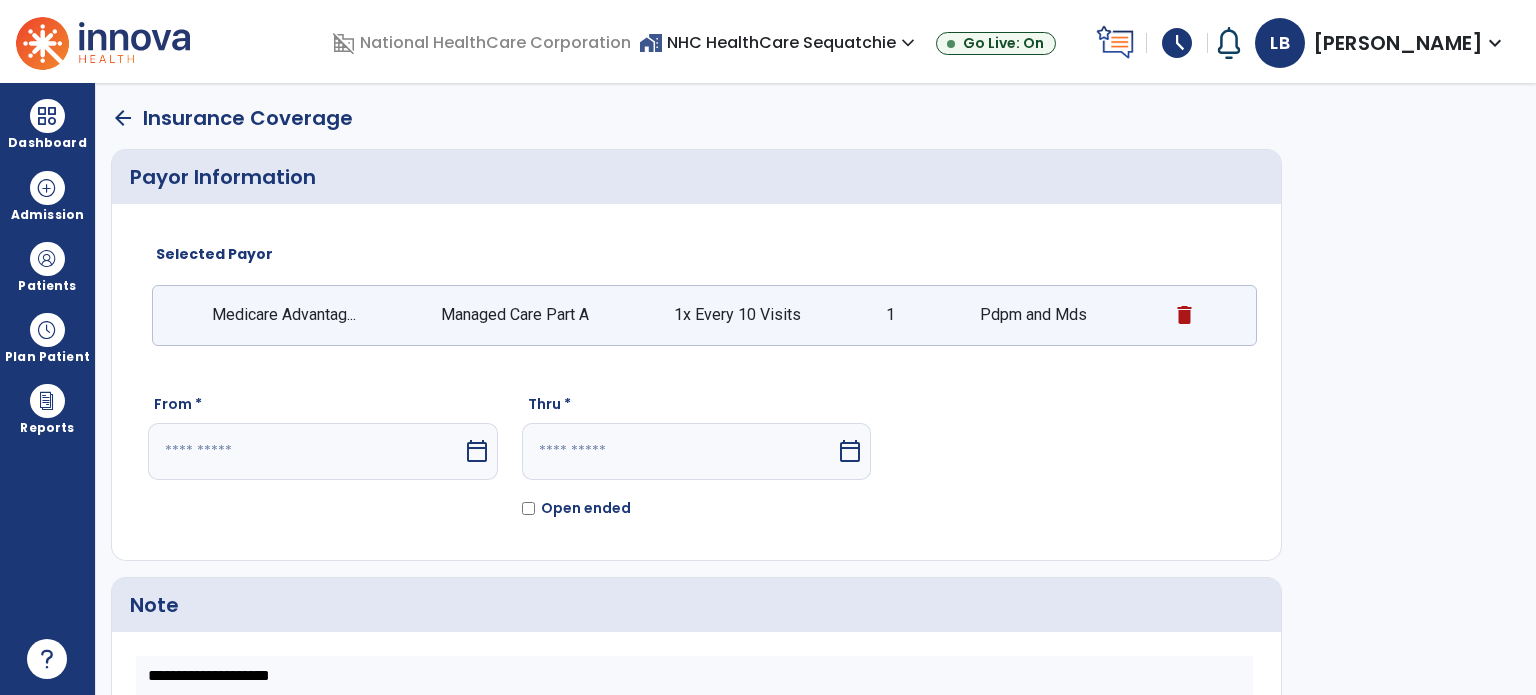 select on "****" 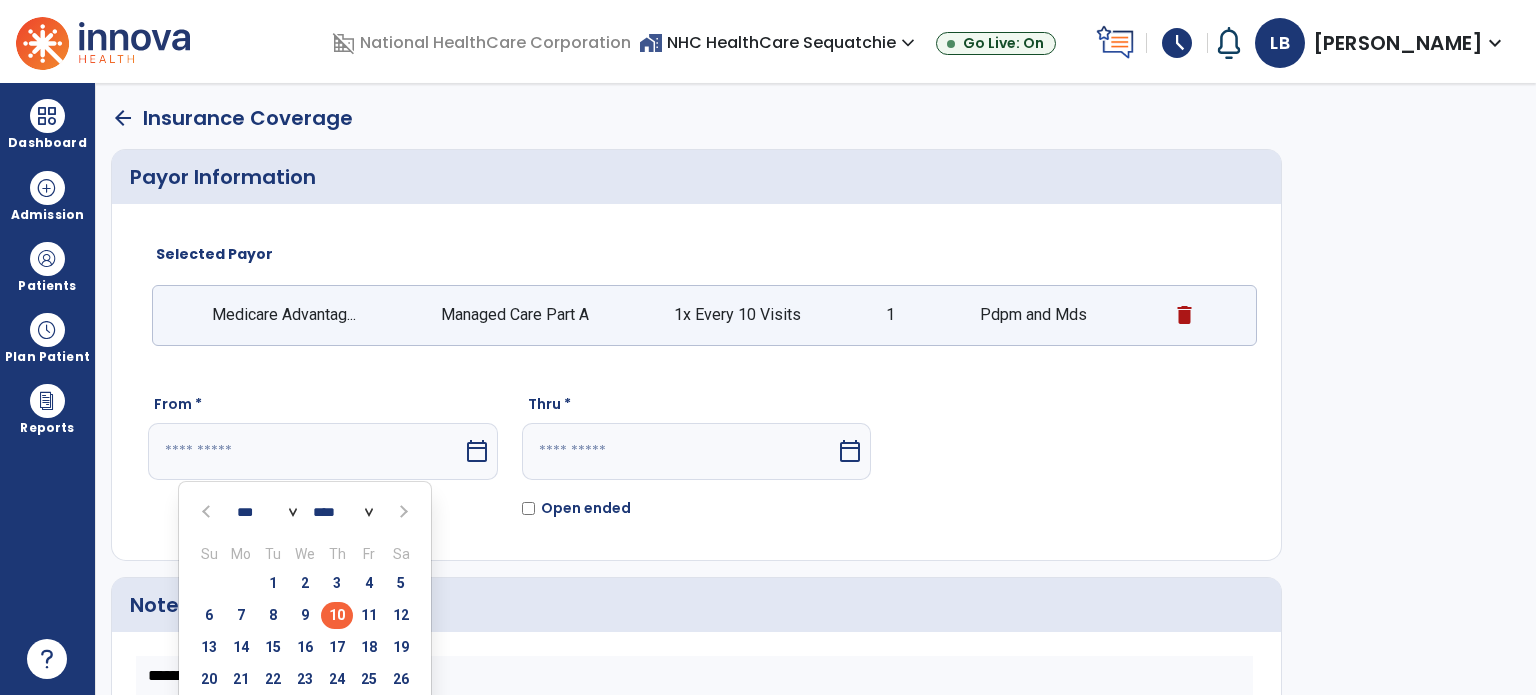 click on "9" at bounding box center (305, 615) 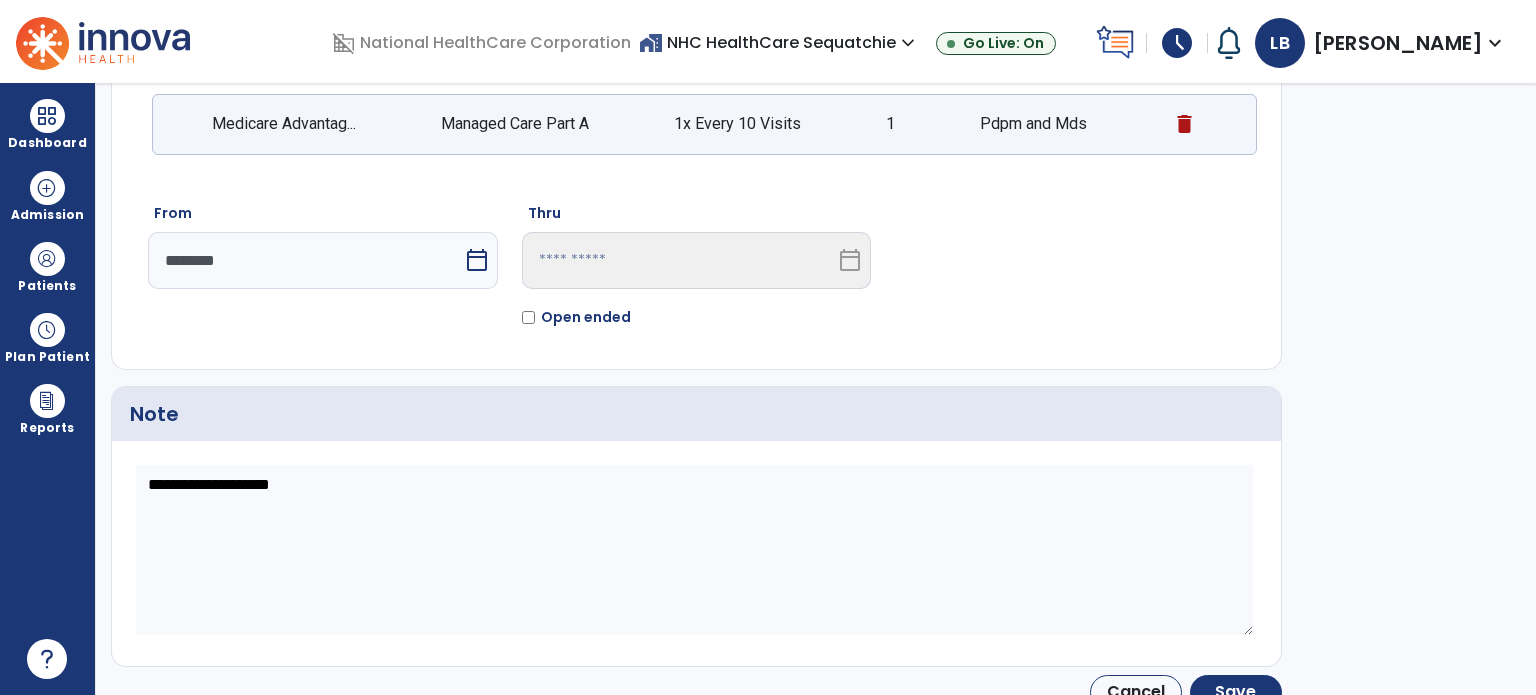scroll, scrollTop: 210, scrollLeft: 0, axis: vertical 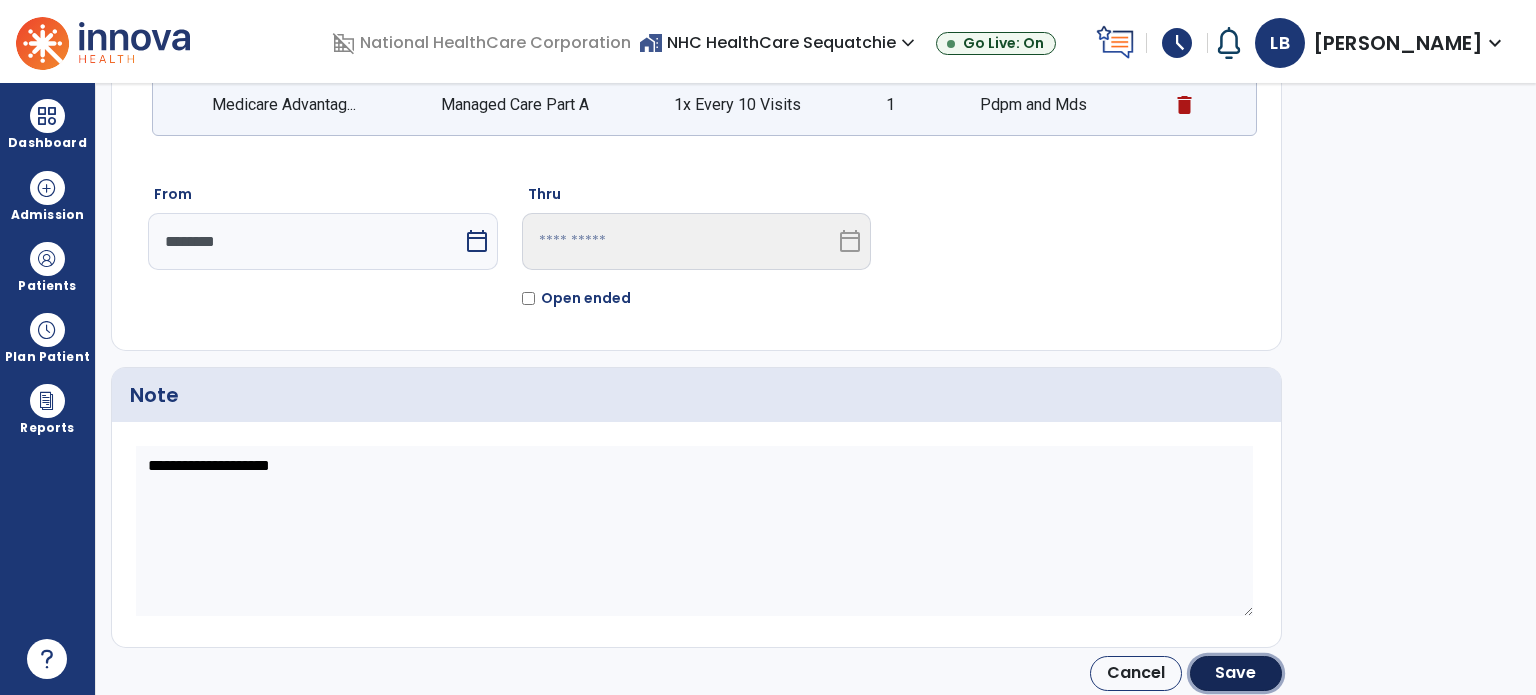 click on "Save" 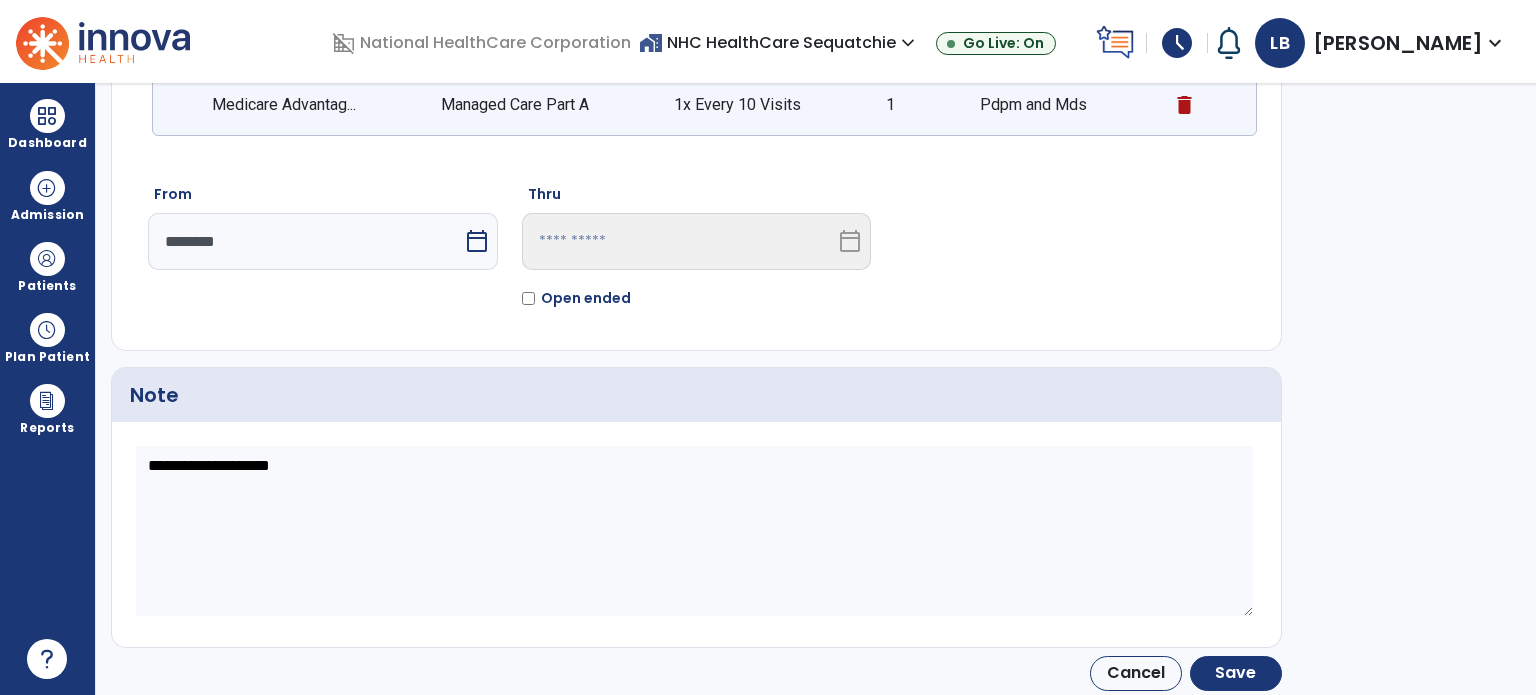 type on "********" 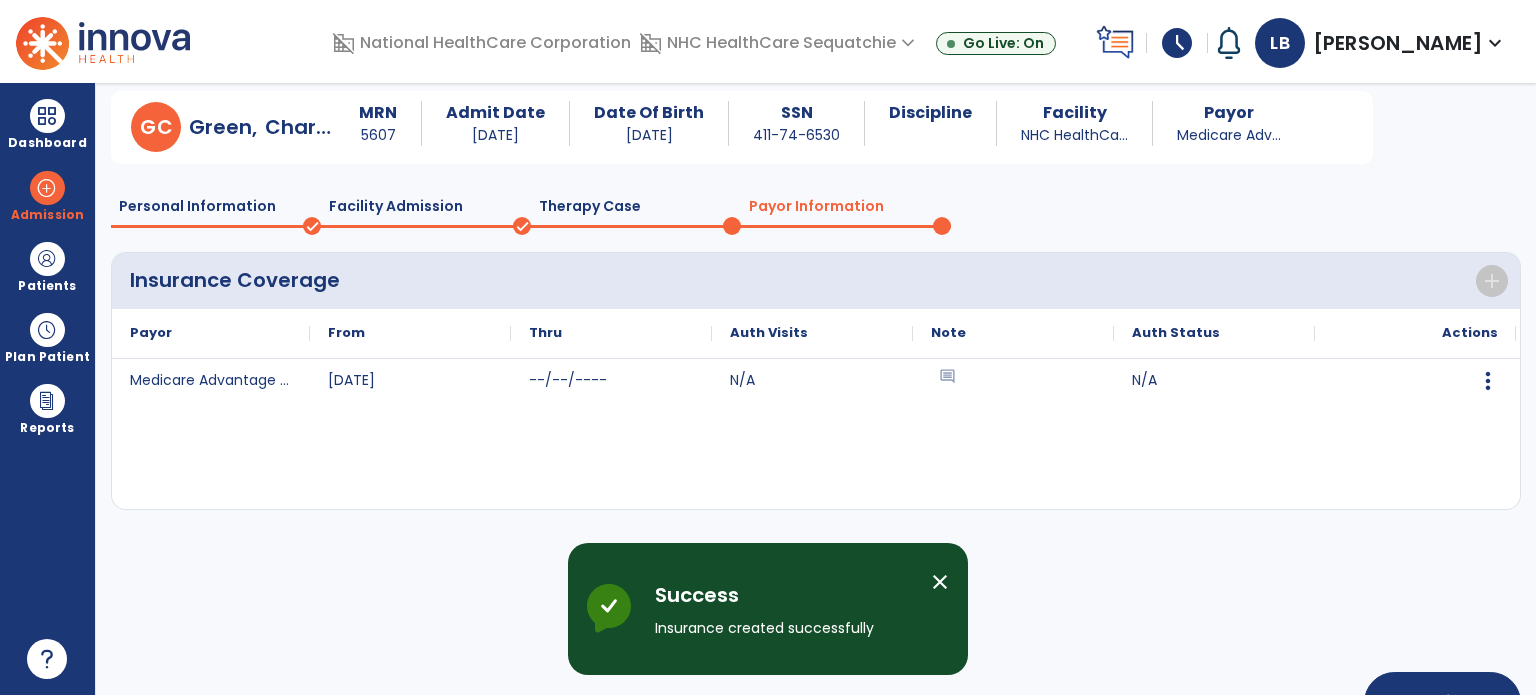 scroll, scrollTop: 119, scrollLeft: 0, axis: vertical 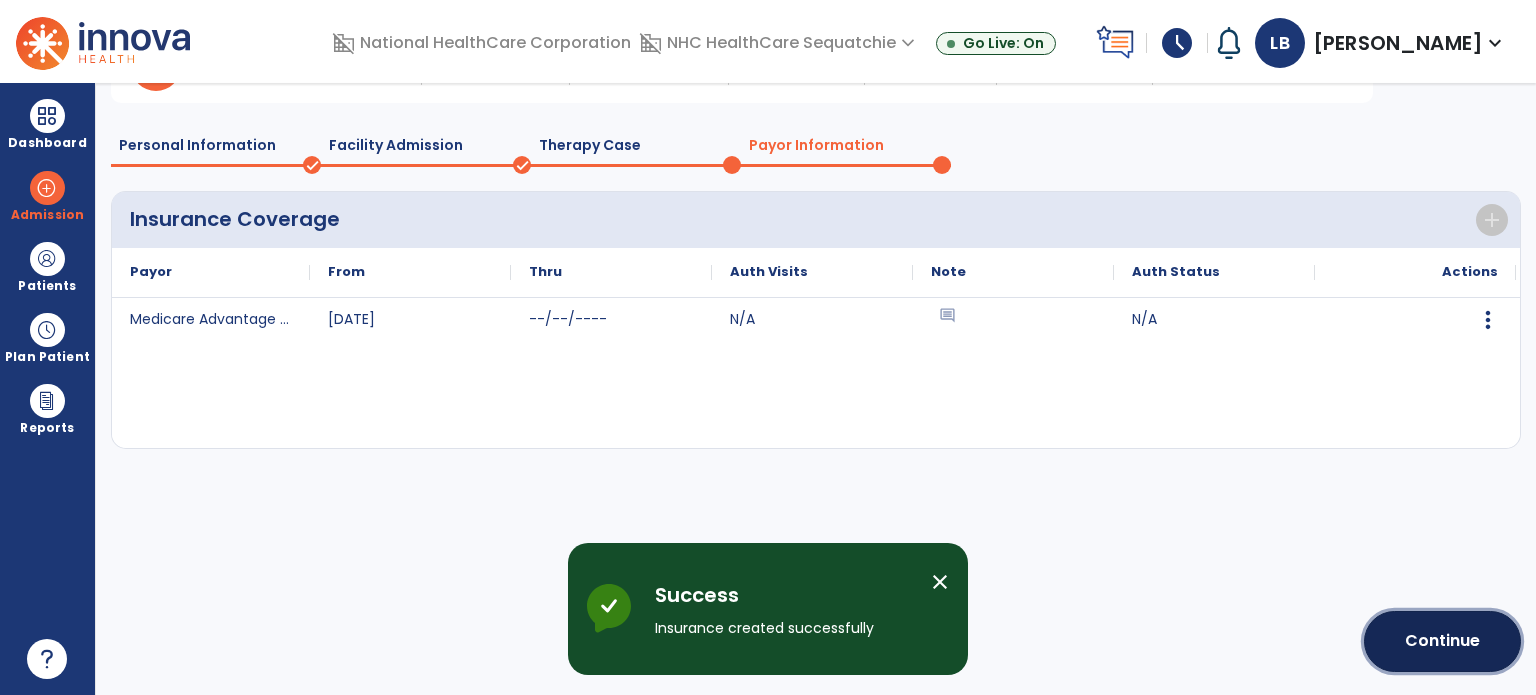 click on "Continue" 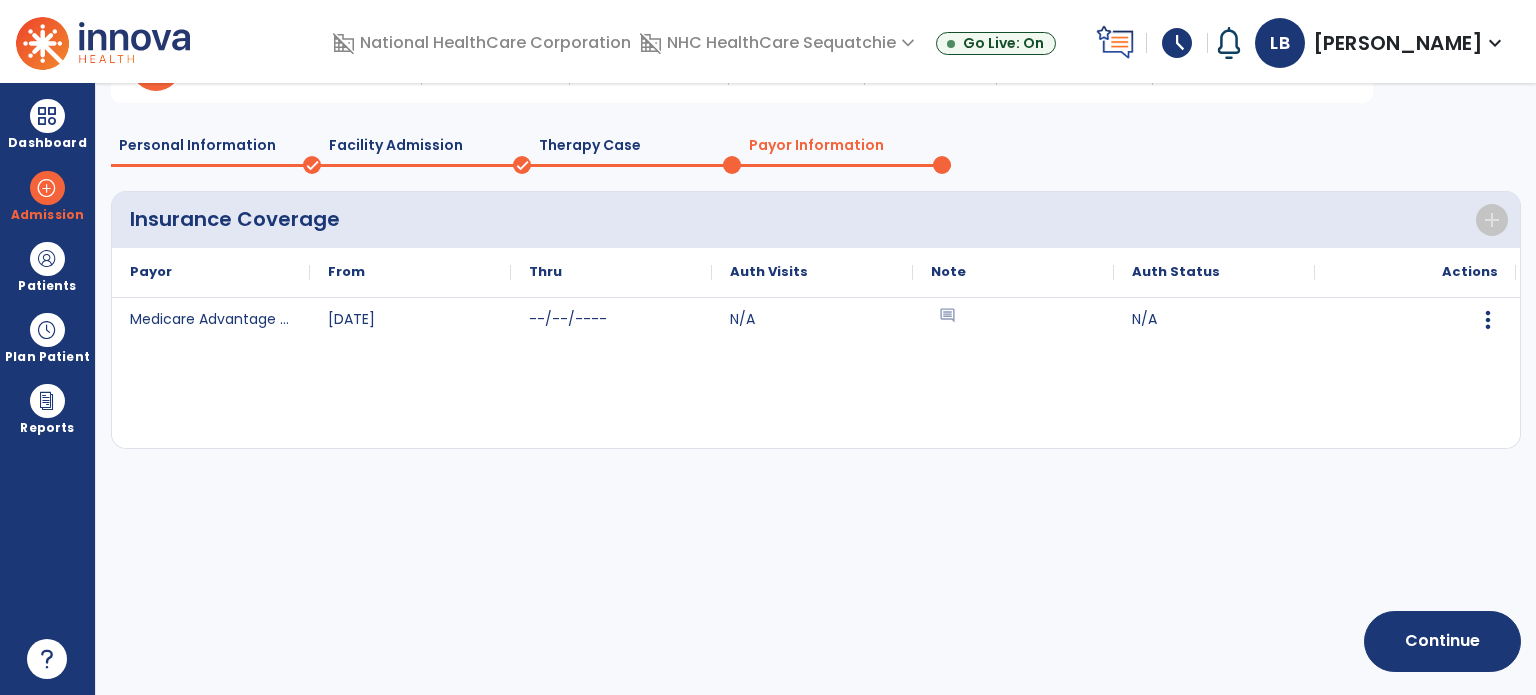 scroll, scrollTop: 107, scrollLeft: 0, axis: vertical 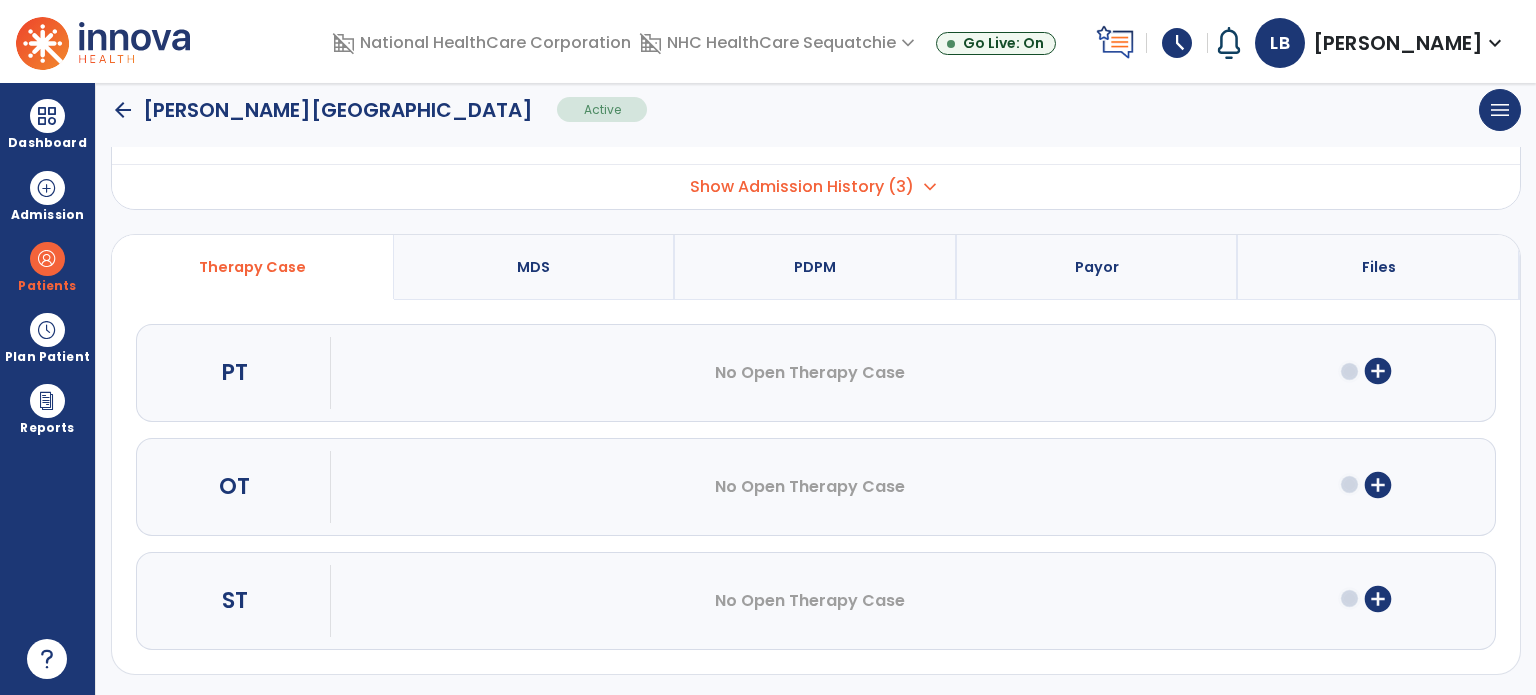 click on "add_circle" at bounding box center [1378, 371] 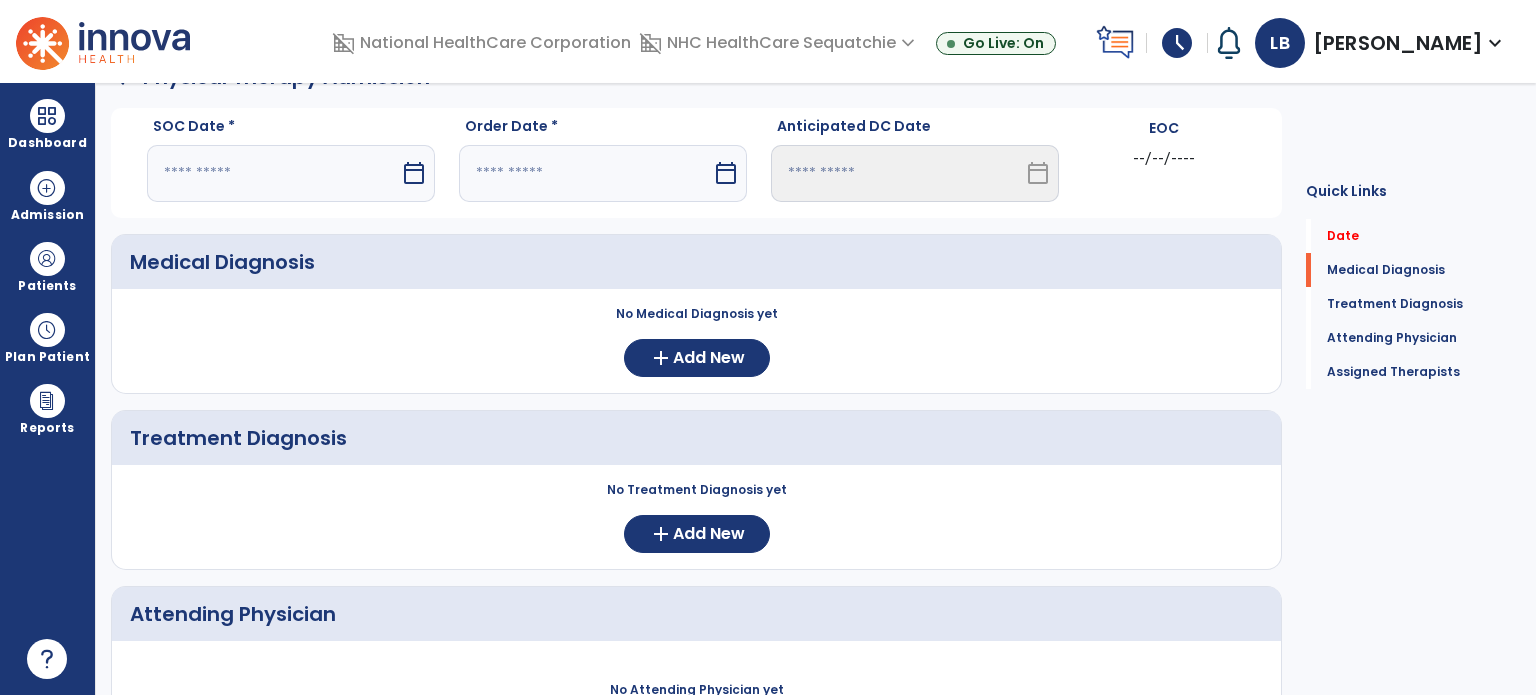 scroll, scrollTop: 7, scrollLeft: 0, axis: vertical 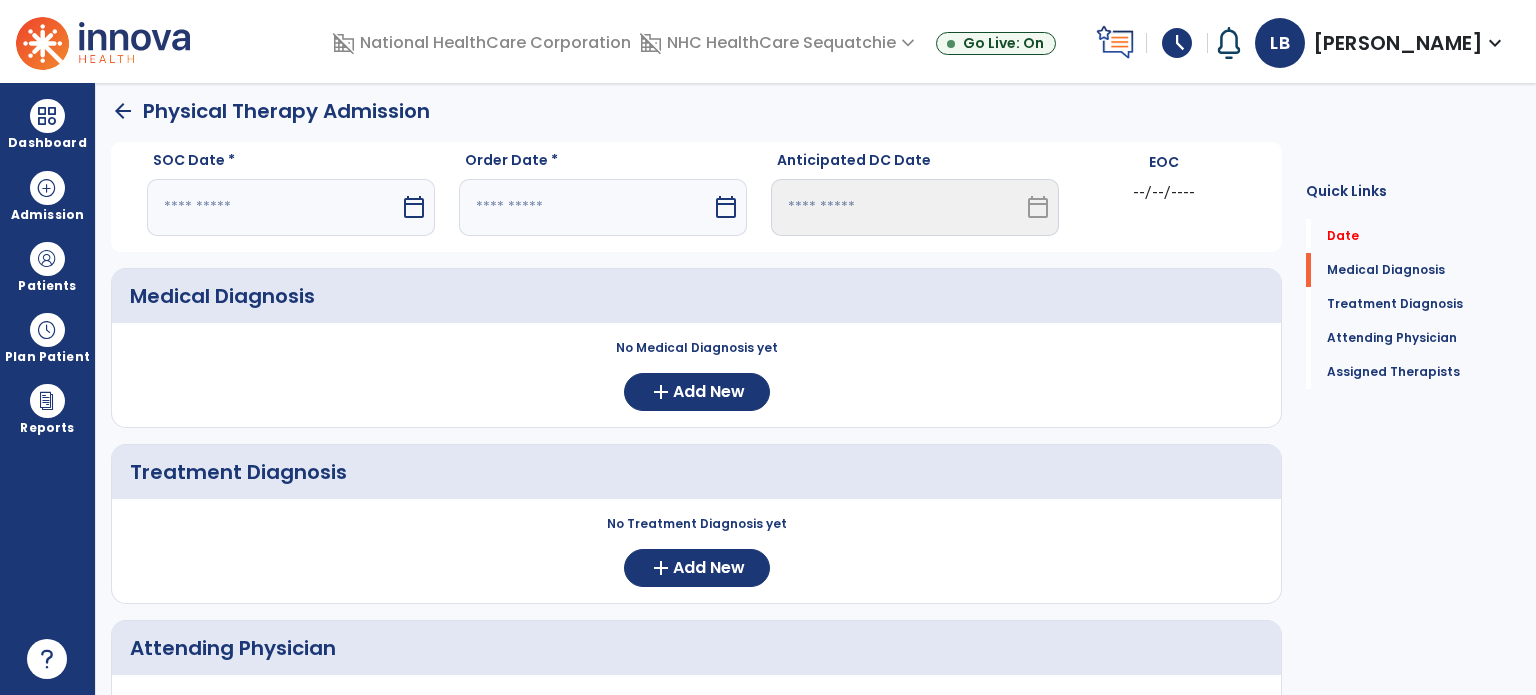 drag, startPoint x: 244, startPoint y: 200, endPoint x: 252, endPoint y: 228, distance: 29.12044 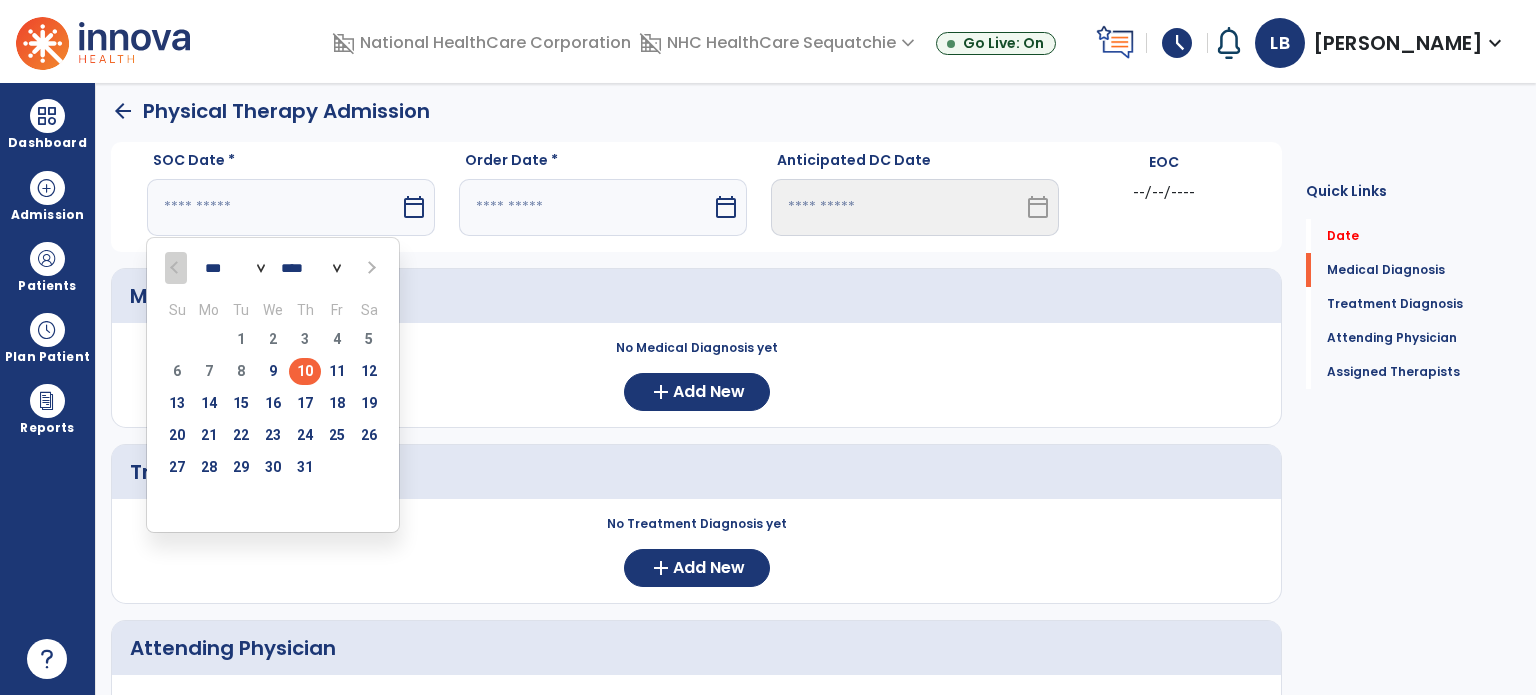click on "10" at bounding box center [305, 371] 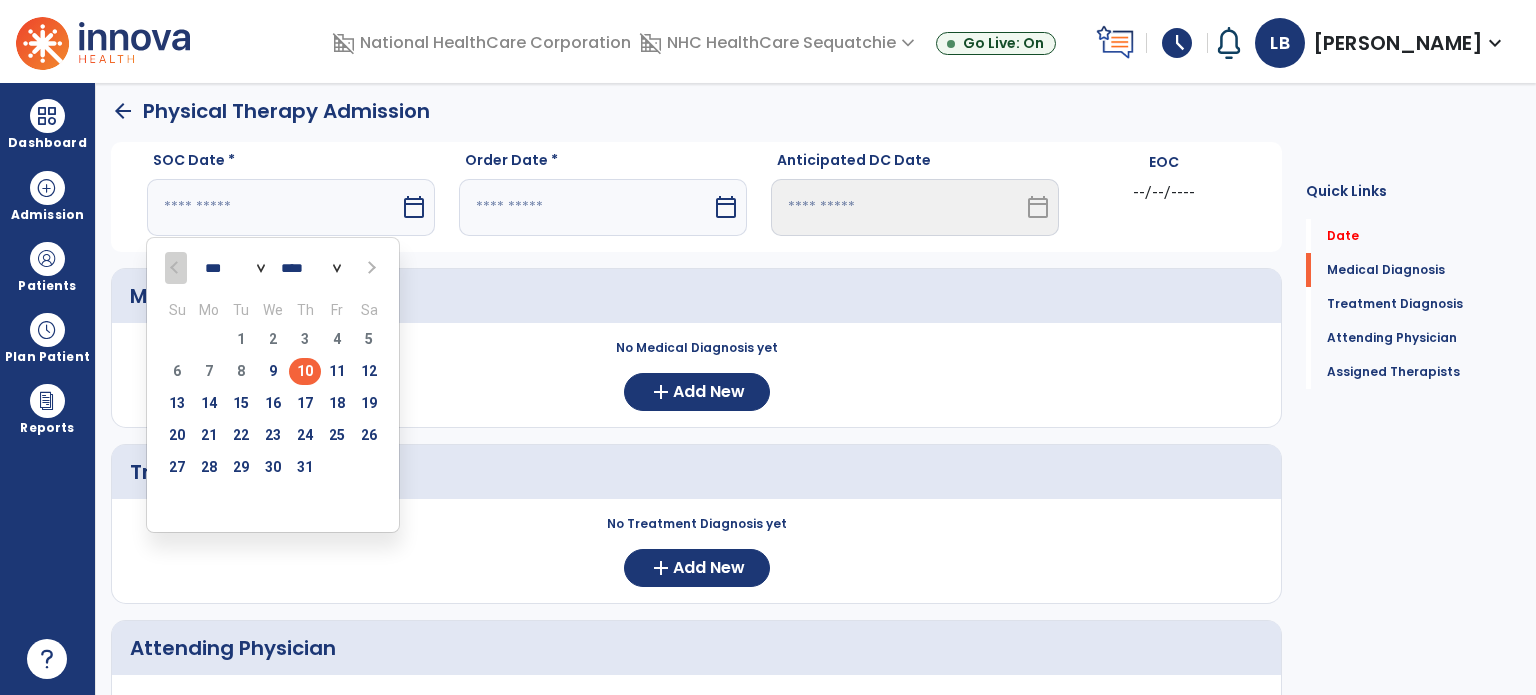 type on "*********" 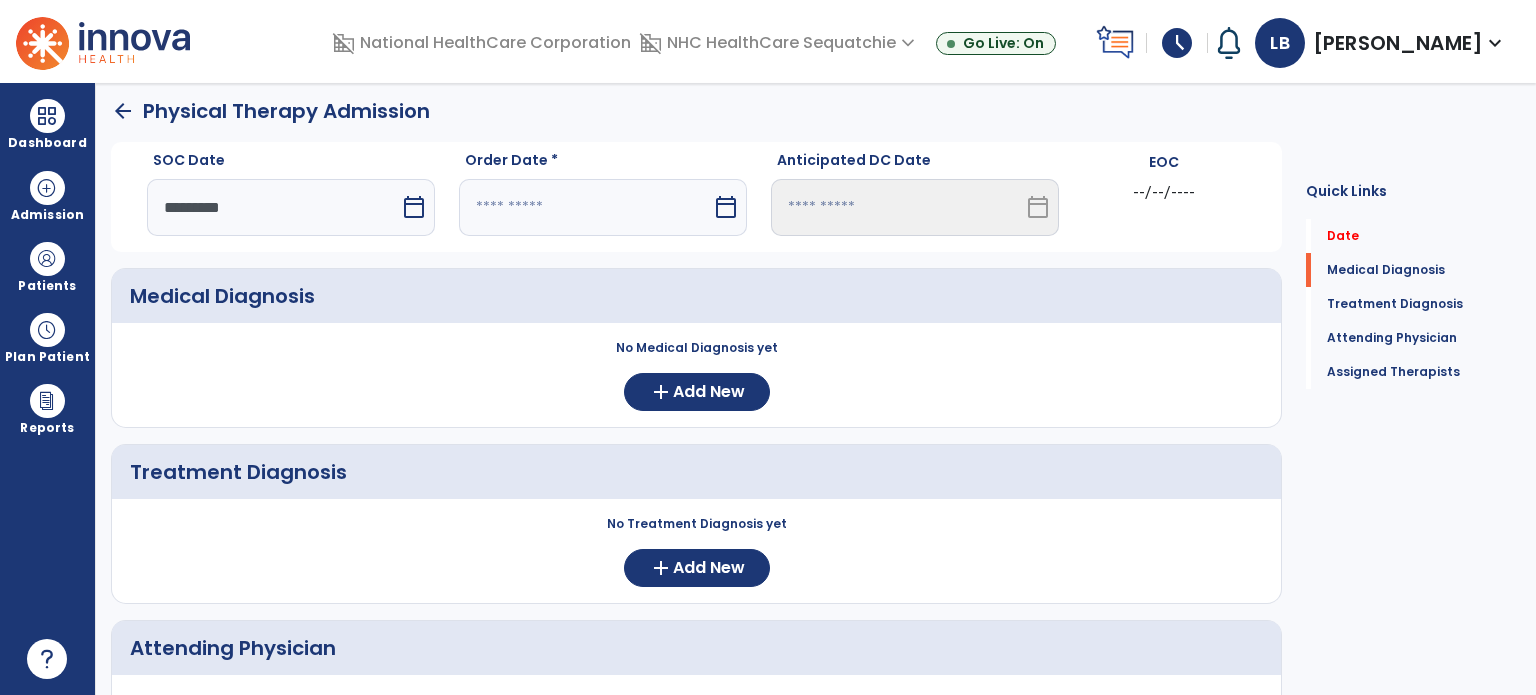 drag, startPoint x: 524, startPoint y: 185, endPoint x: 535, endPoint y: 192, distance: 13.038404 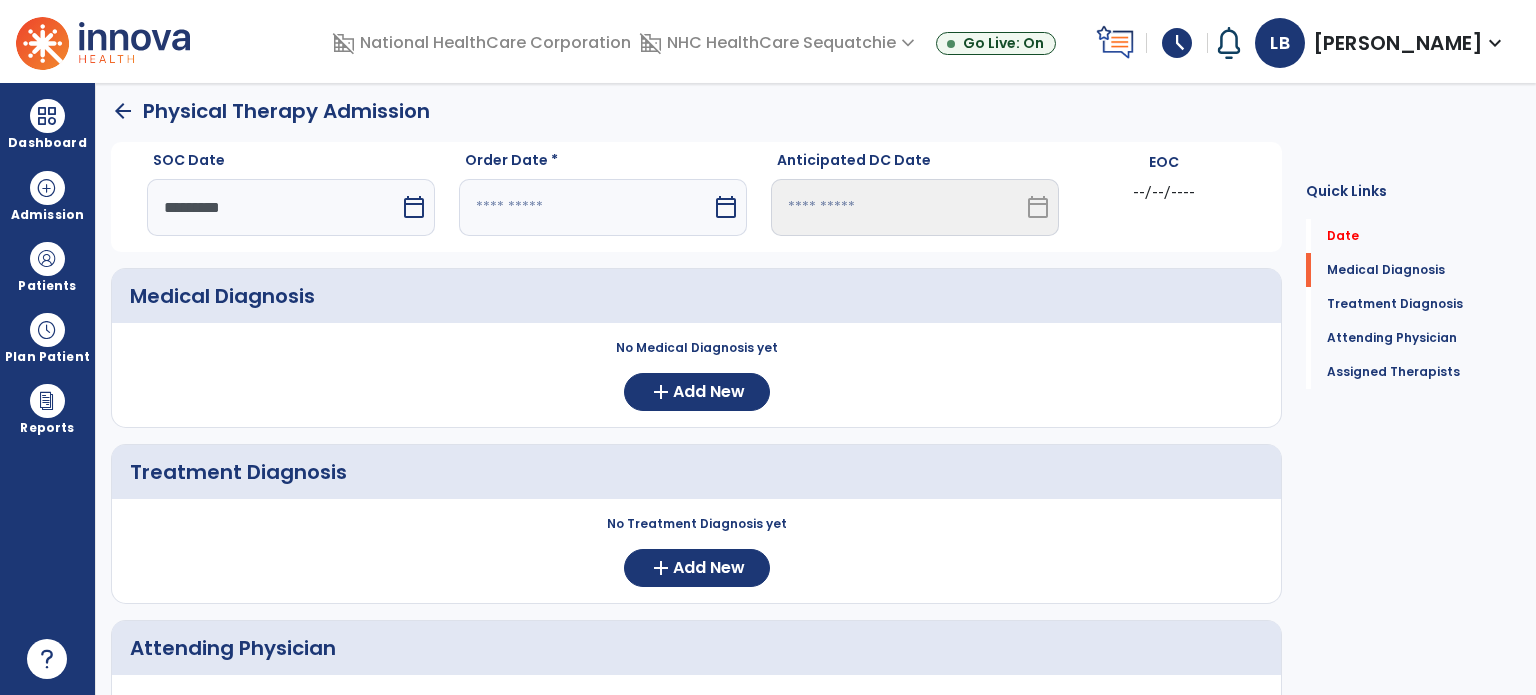 select on "*" 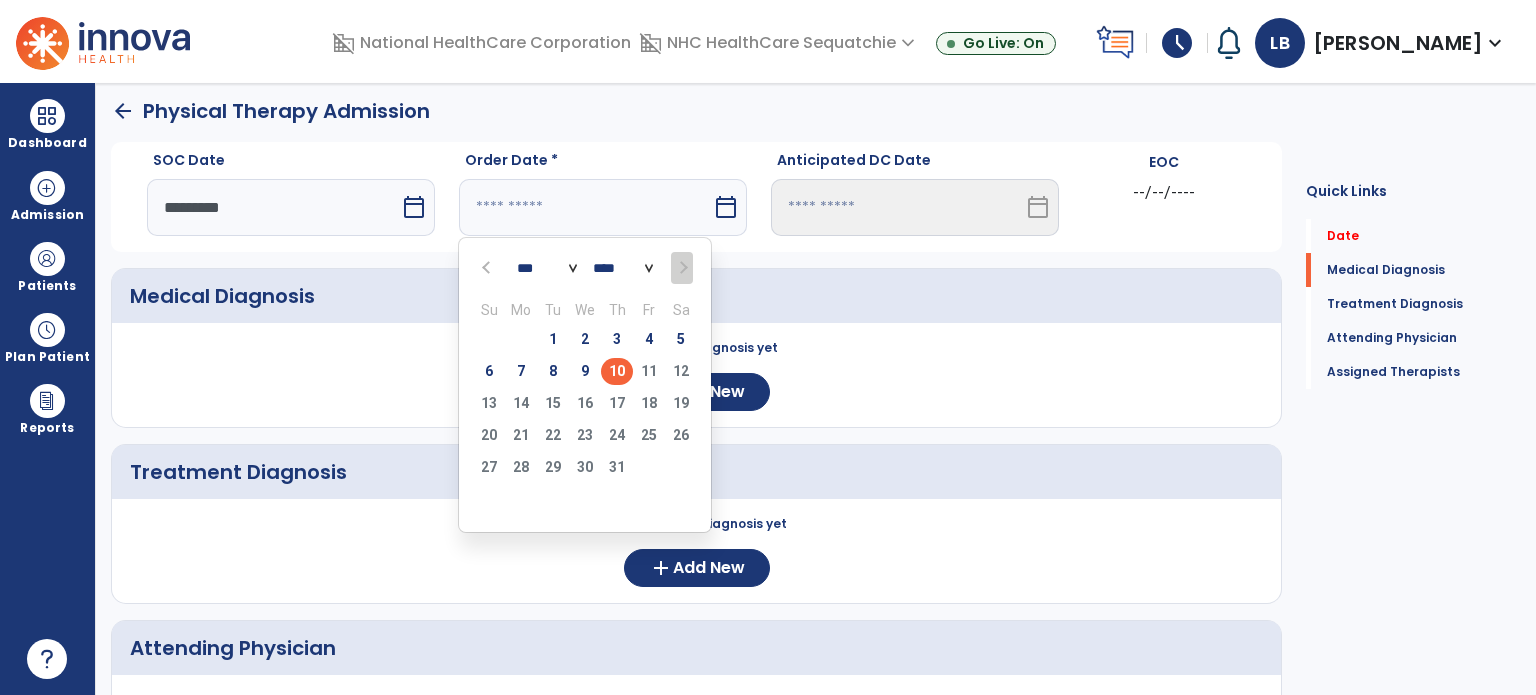 click on "10" at bounding box center (617, 371) 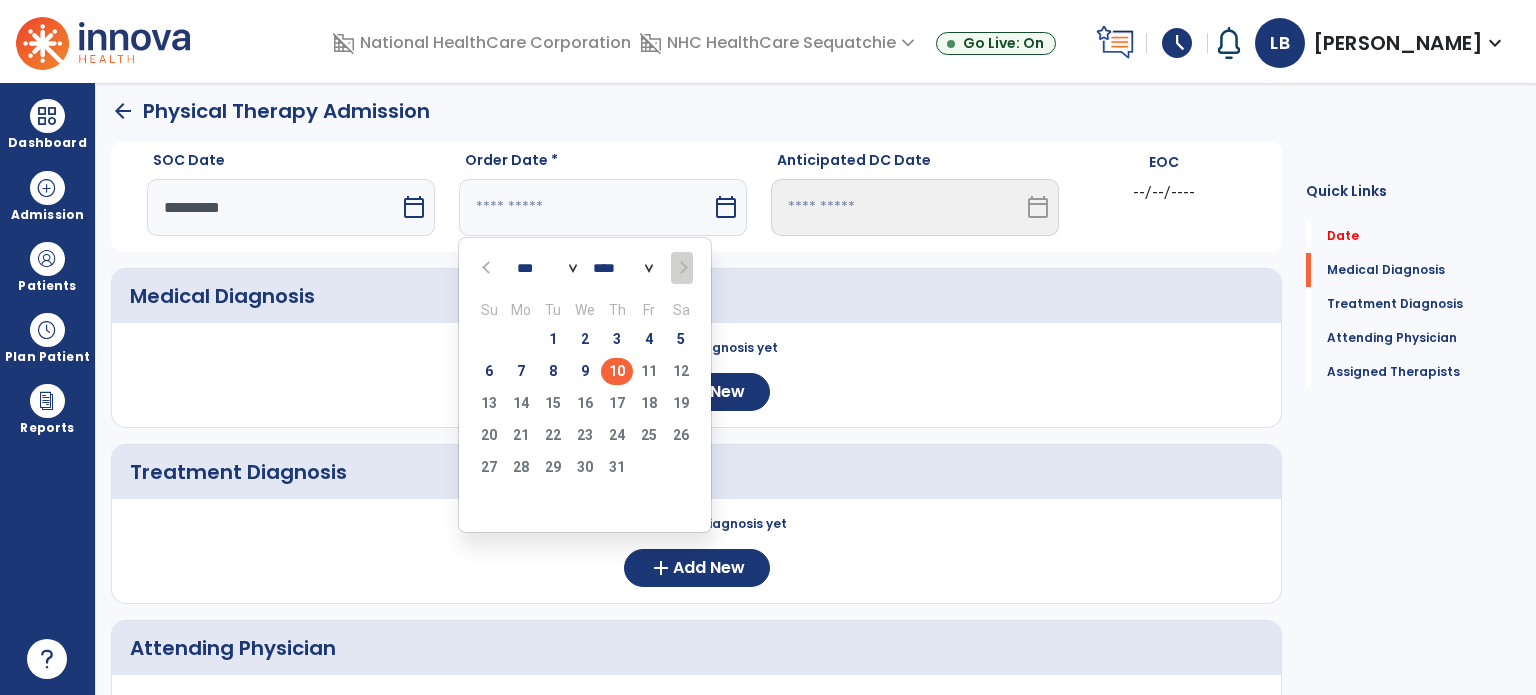 type on "*********" 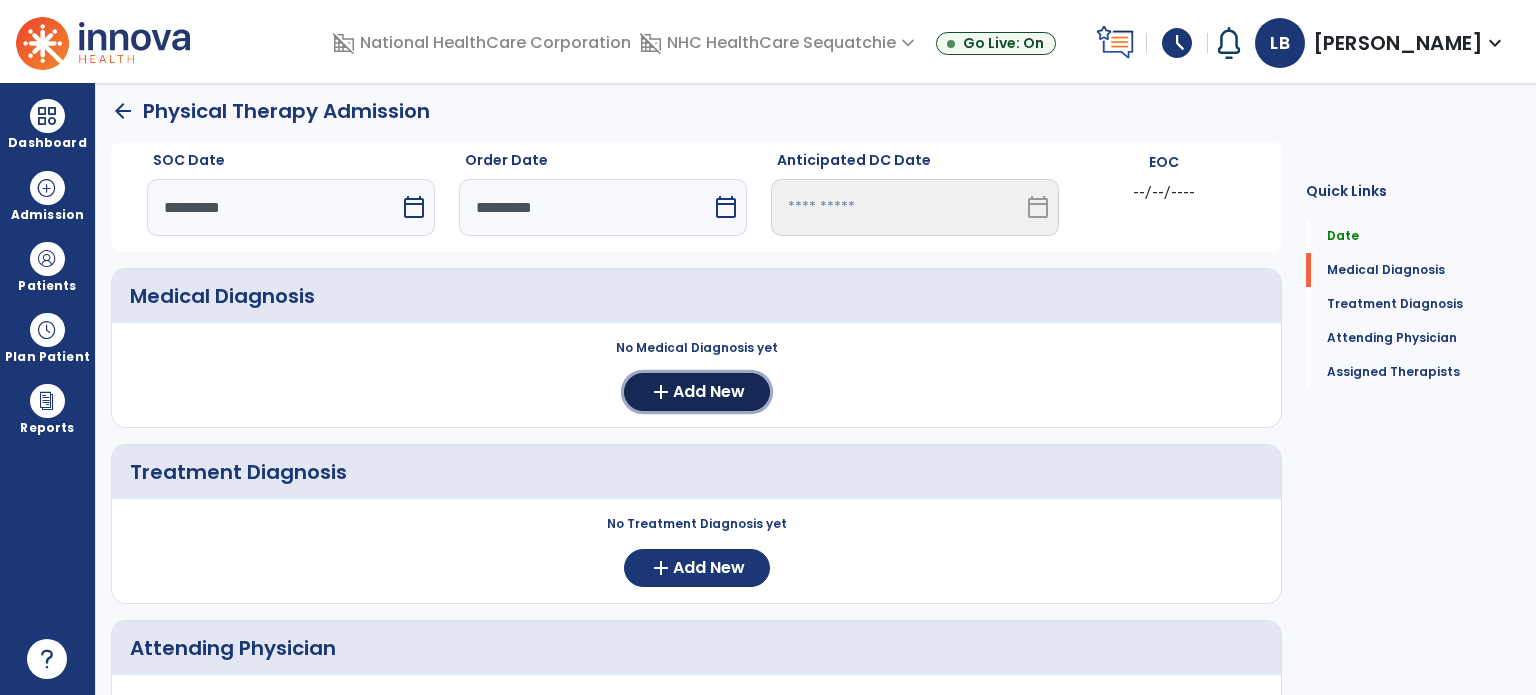 click on "Add New" 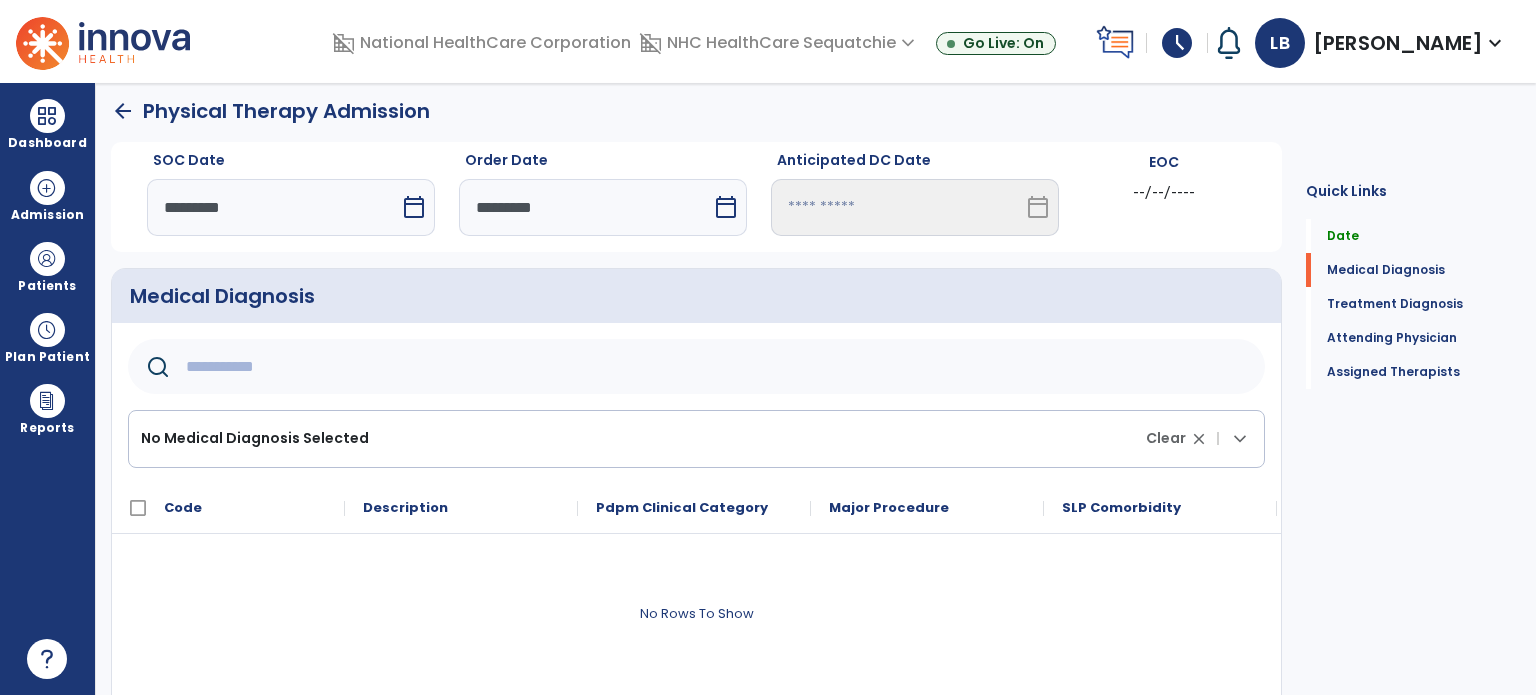 click 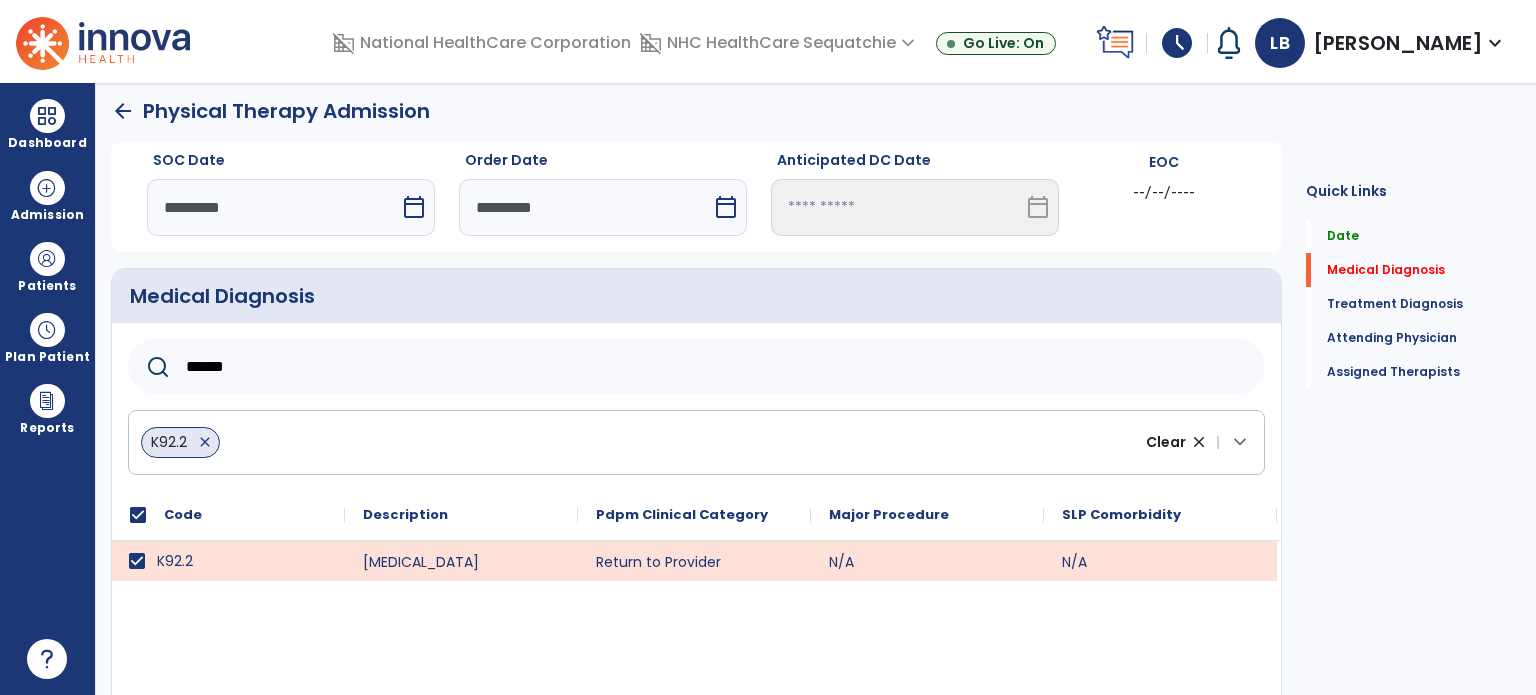 drag, startPoint x: 291, startPoint y: 364, endPoint x: 138, endPoint y: 347, distance: 153.94154 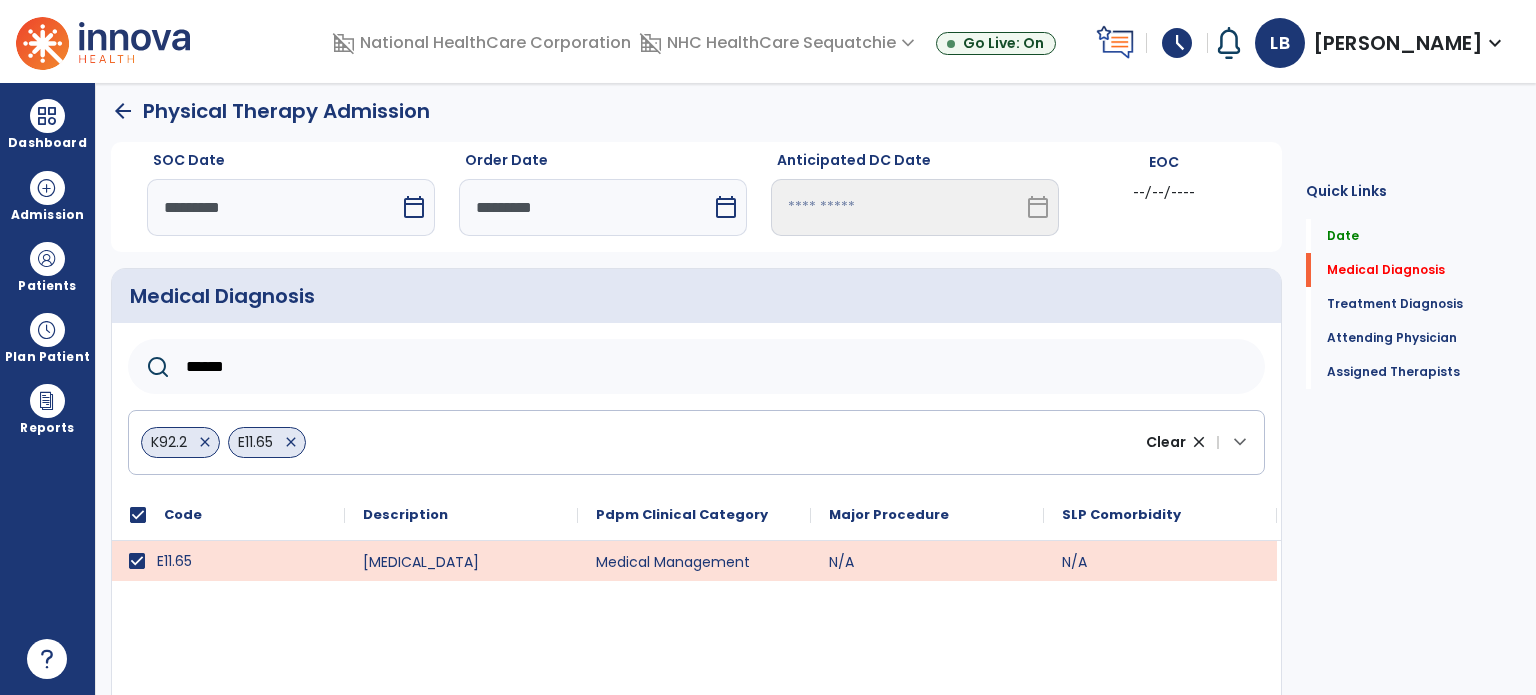 click on "******" 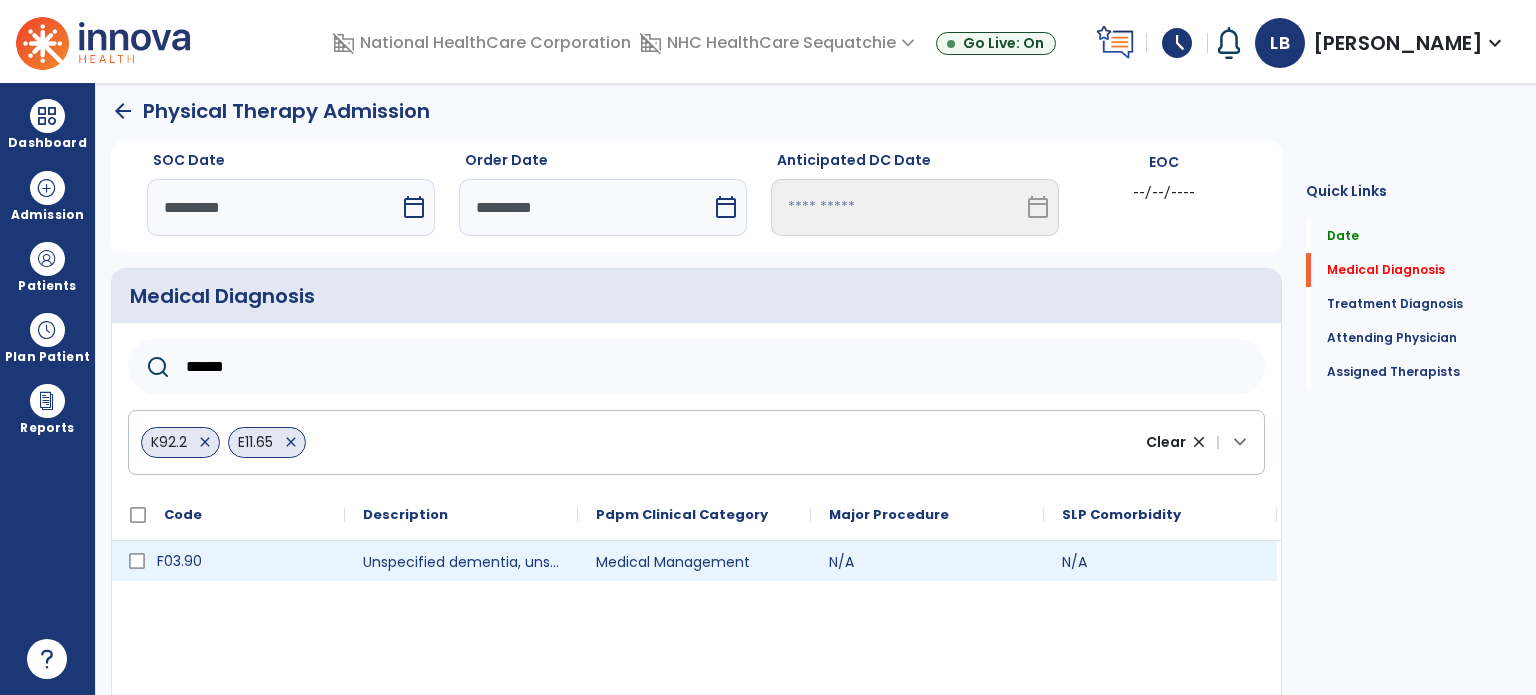 type on "******" 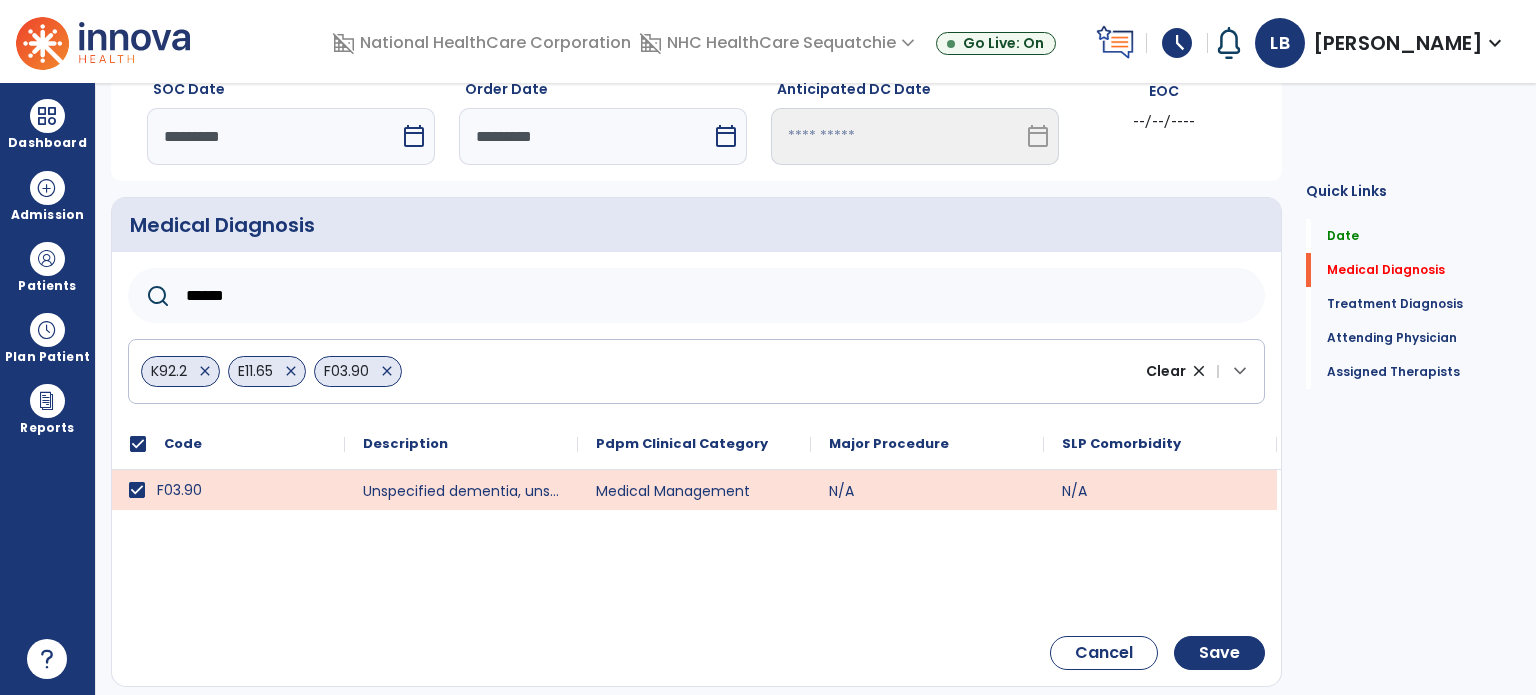 scroll, scrollTop: 107, scrollLeft: 0, axis: vertical 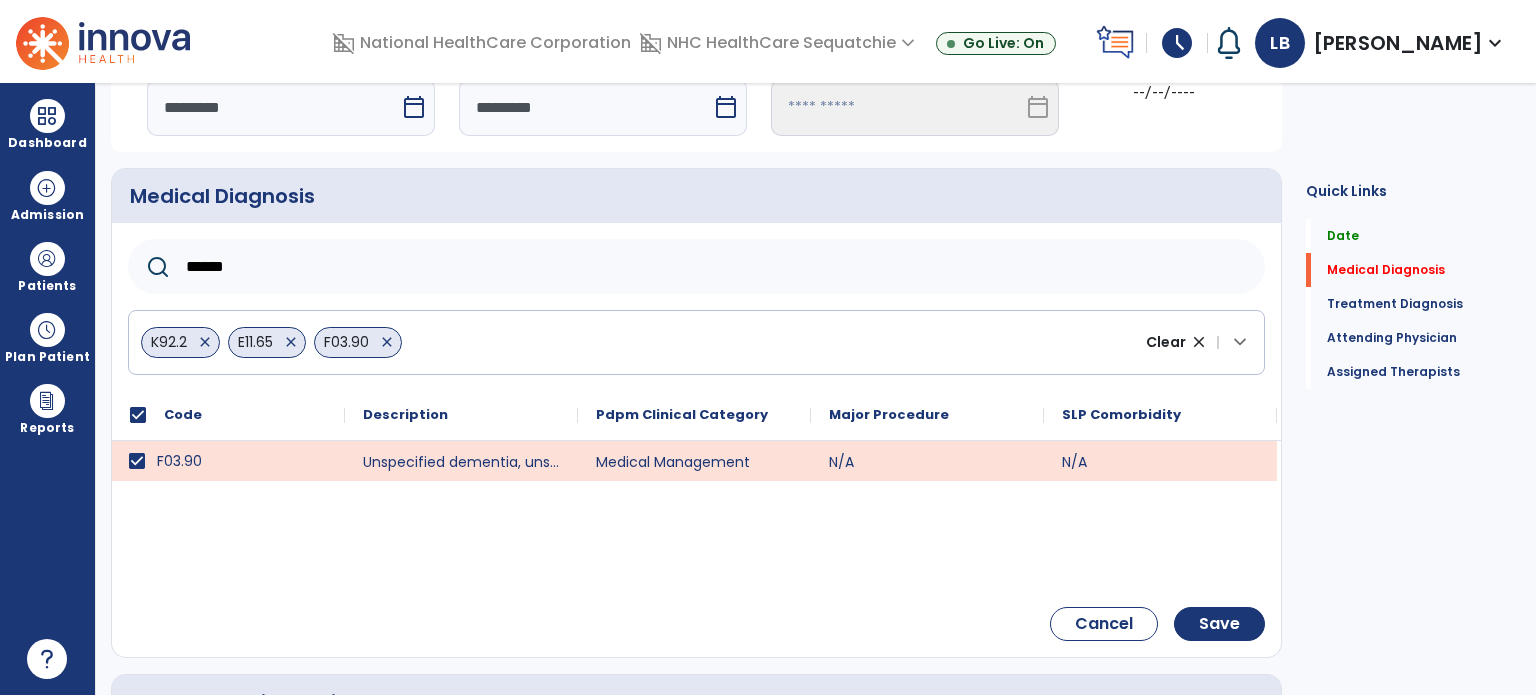 click on "Quick Links  Date   Date   Medical Diagnosis   Medical Diagnosis   Treatment Diagnosis   Treatment Diagnosis   Attending Physician   Attending Physician   Assigned Therapists   Assigned Therapists" 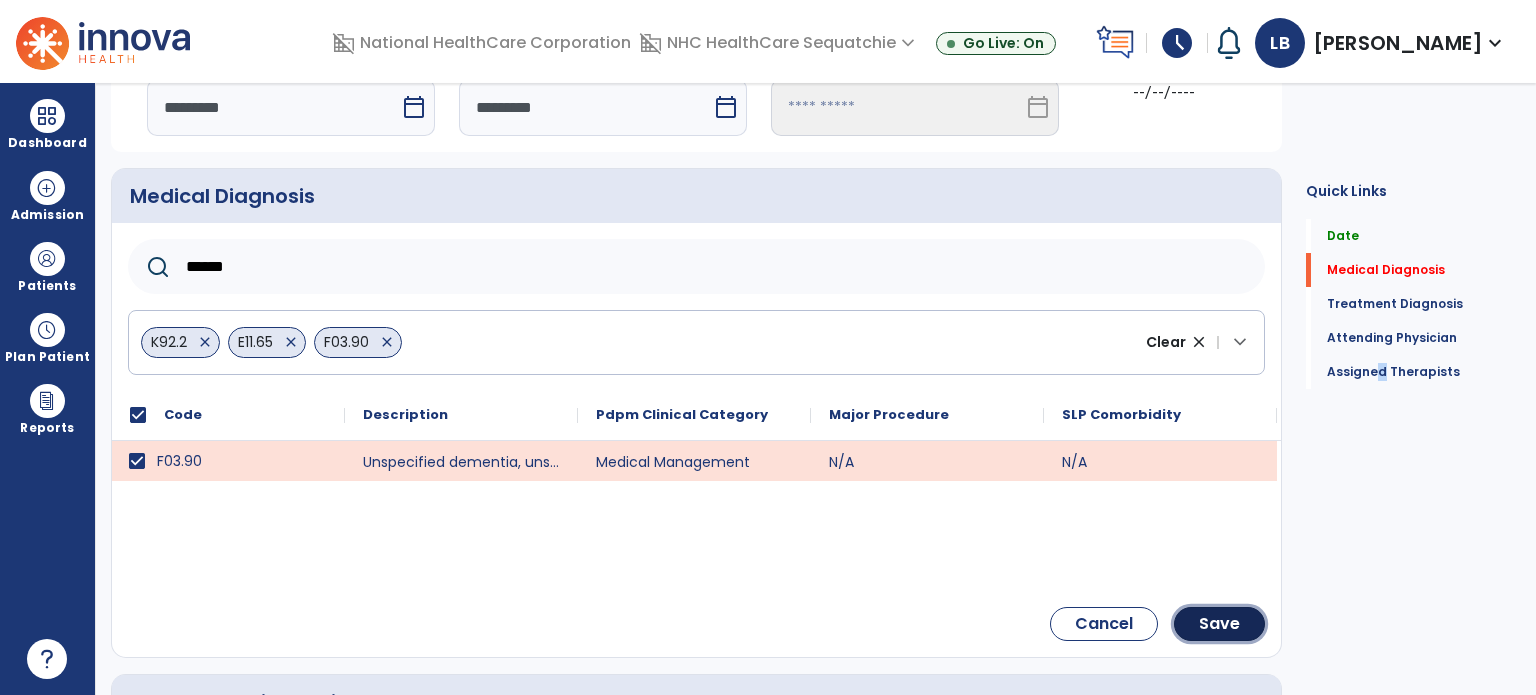 click on "Save" 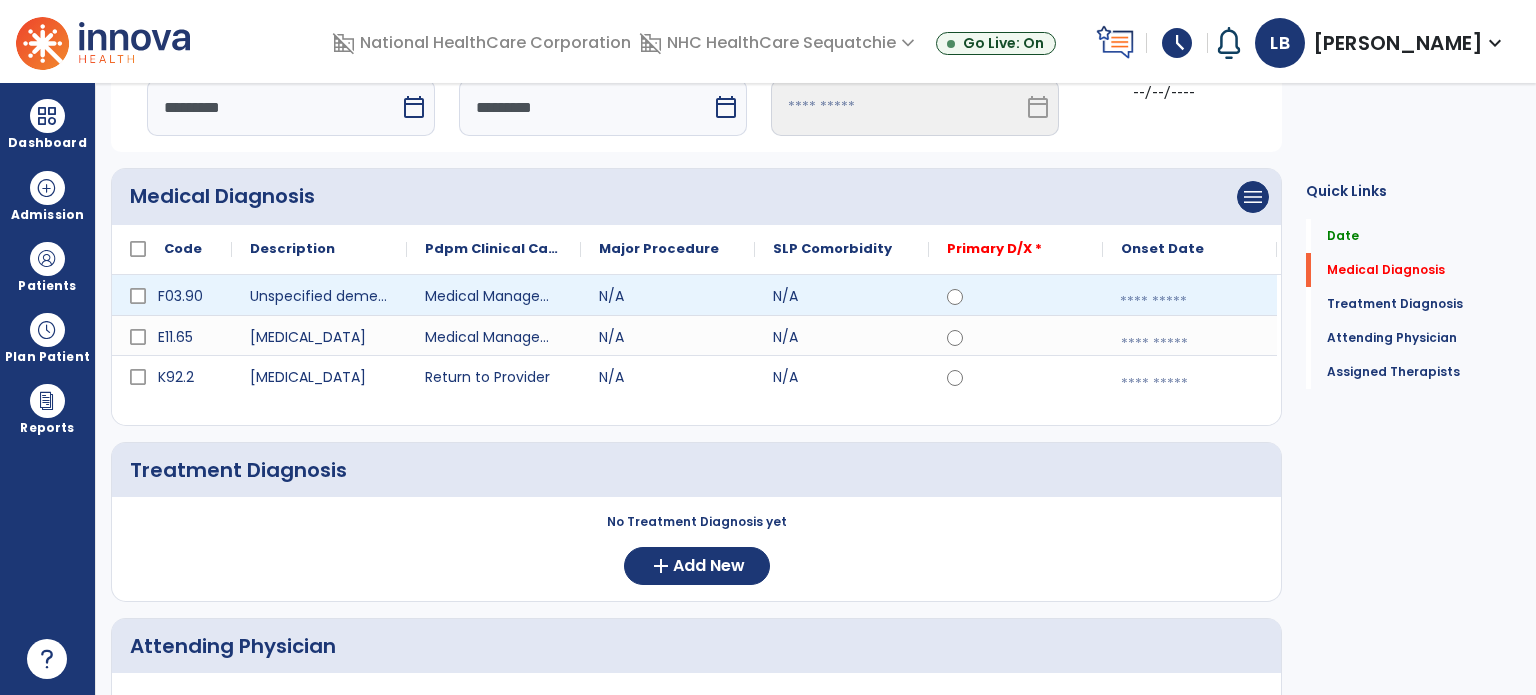 click at bounding box center [1190, 302] 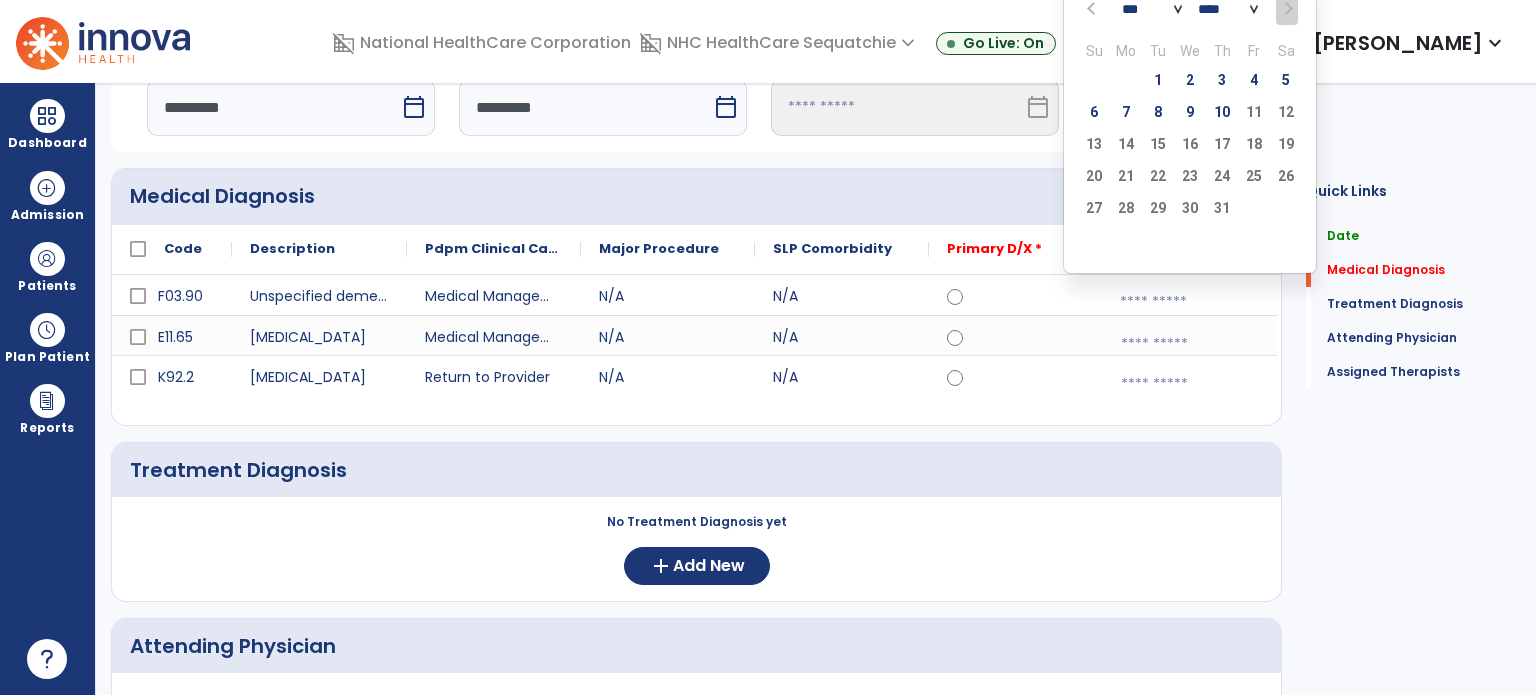 click 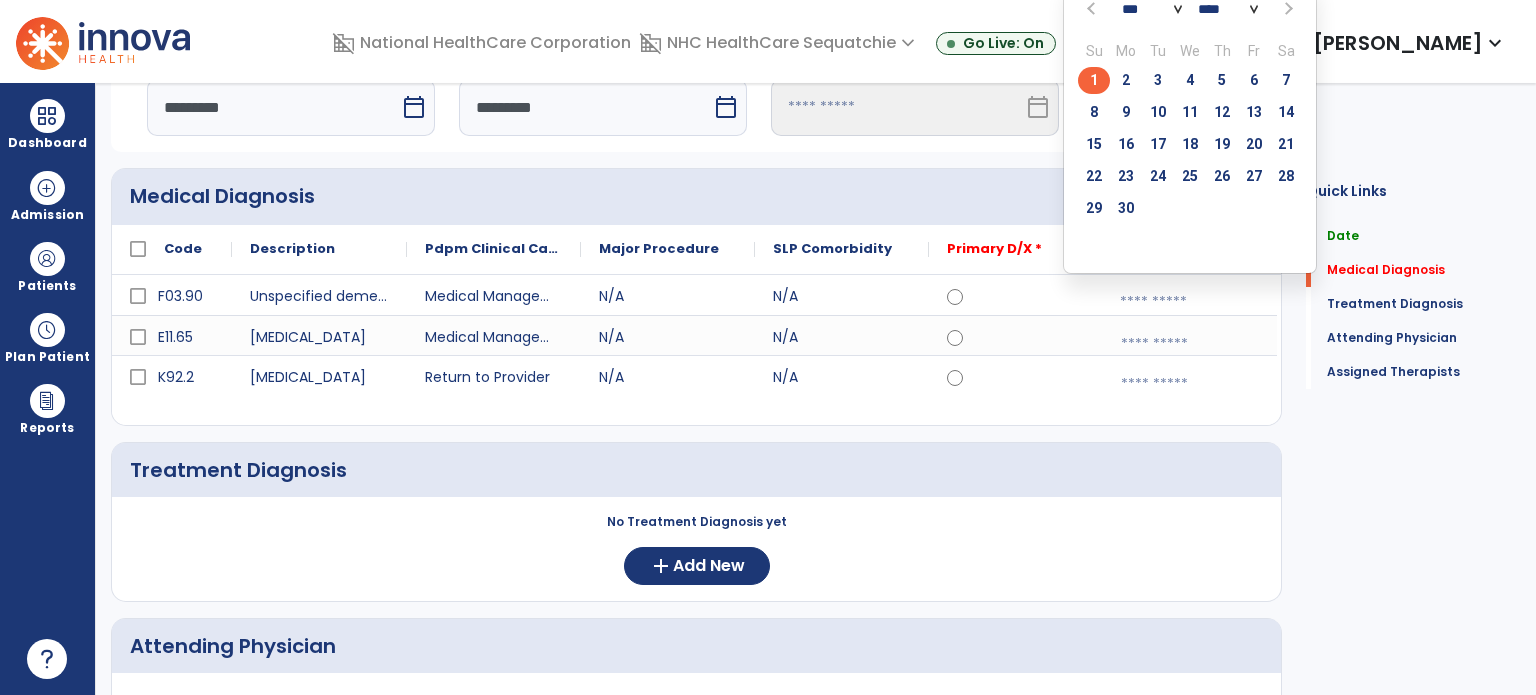 click on "28" 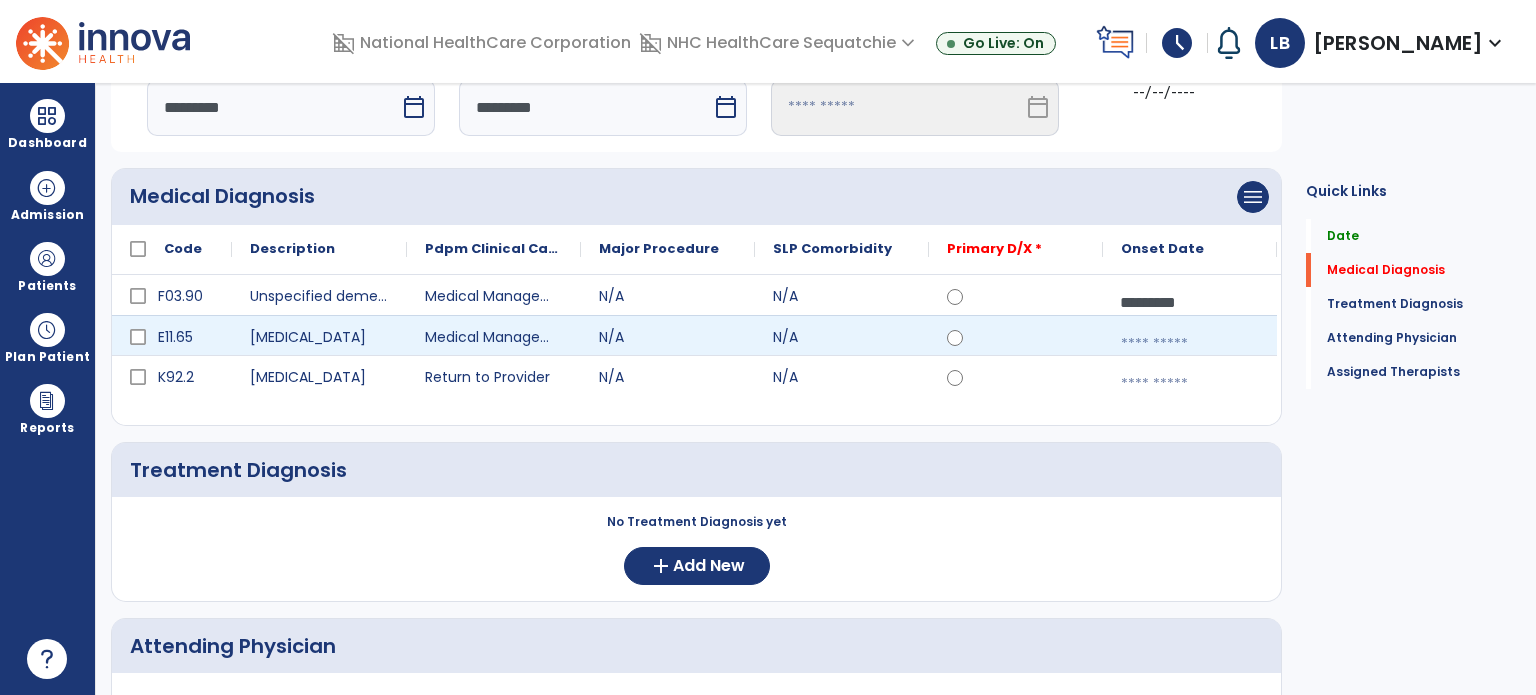 click at bounding box center [1190, 344] 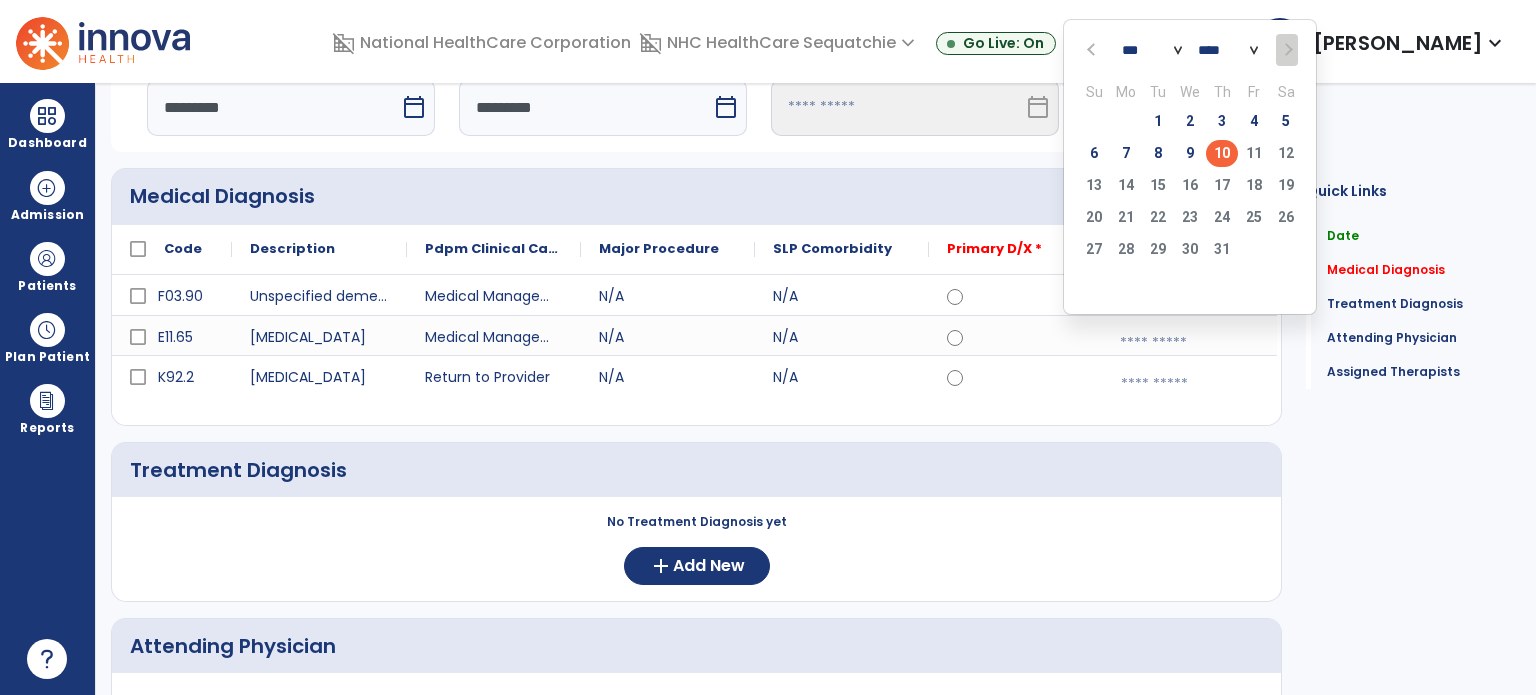 drag, startPoint x: 1088, startPoint y: 56, endPoint x: 1144, endPoint y: 78, distance: 60.166435 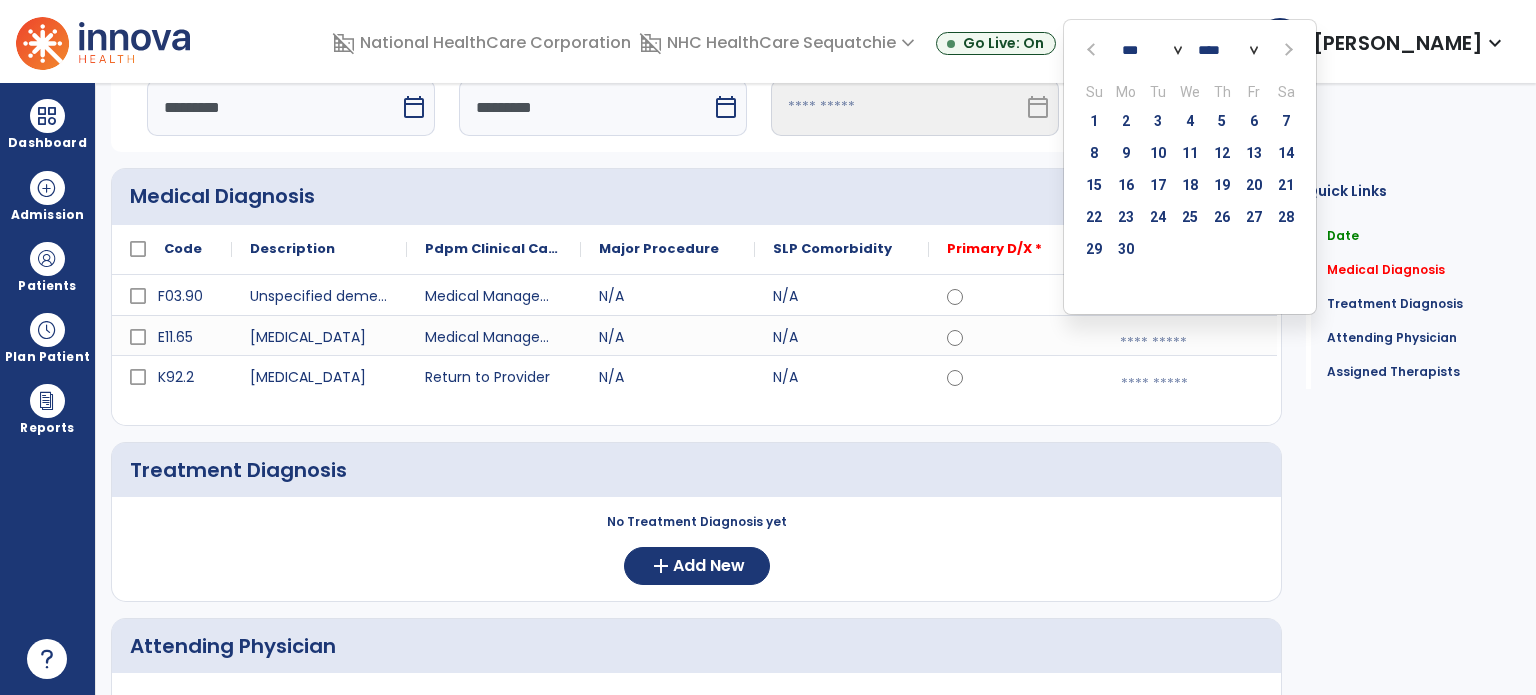 drag, startPoint x: 1276, startPoint y: 219, endPoint x: 1241, endPoint y: 260, distance: 53.90733 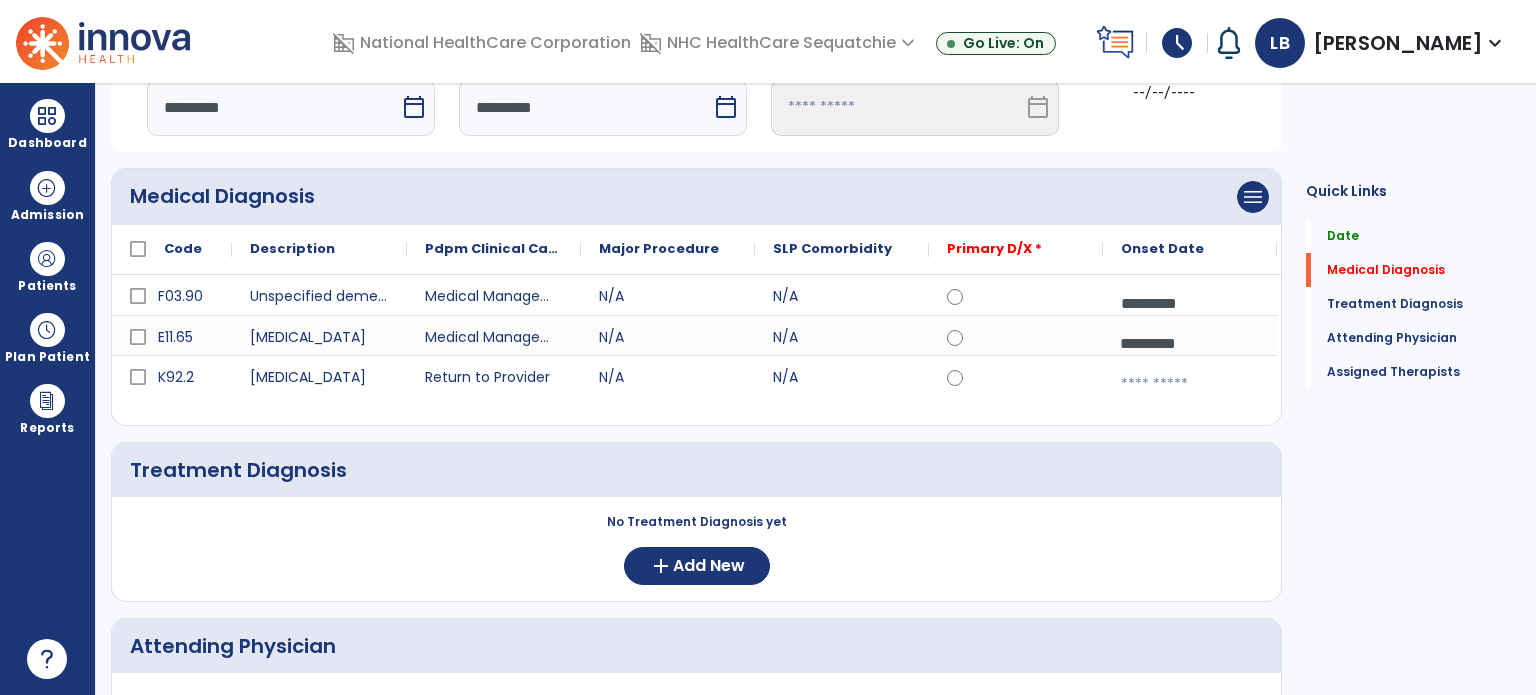 click on "F03.90 Unspecified dementia, unspecified severity, without behavioral disturbance, psychotic disturbance, mood disturbance, and anxiety  Medical Management N/A N/A *********  calendar_today
E11.65 Type 2 diabetes mellitus with hyperglycemia Medical Management N/A N/A *********  calendar_today
K92.2 Gastrointestinal hemorrhage, unspecified  Return to Provider N/A N/A  calendar_today" 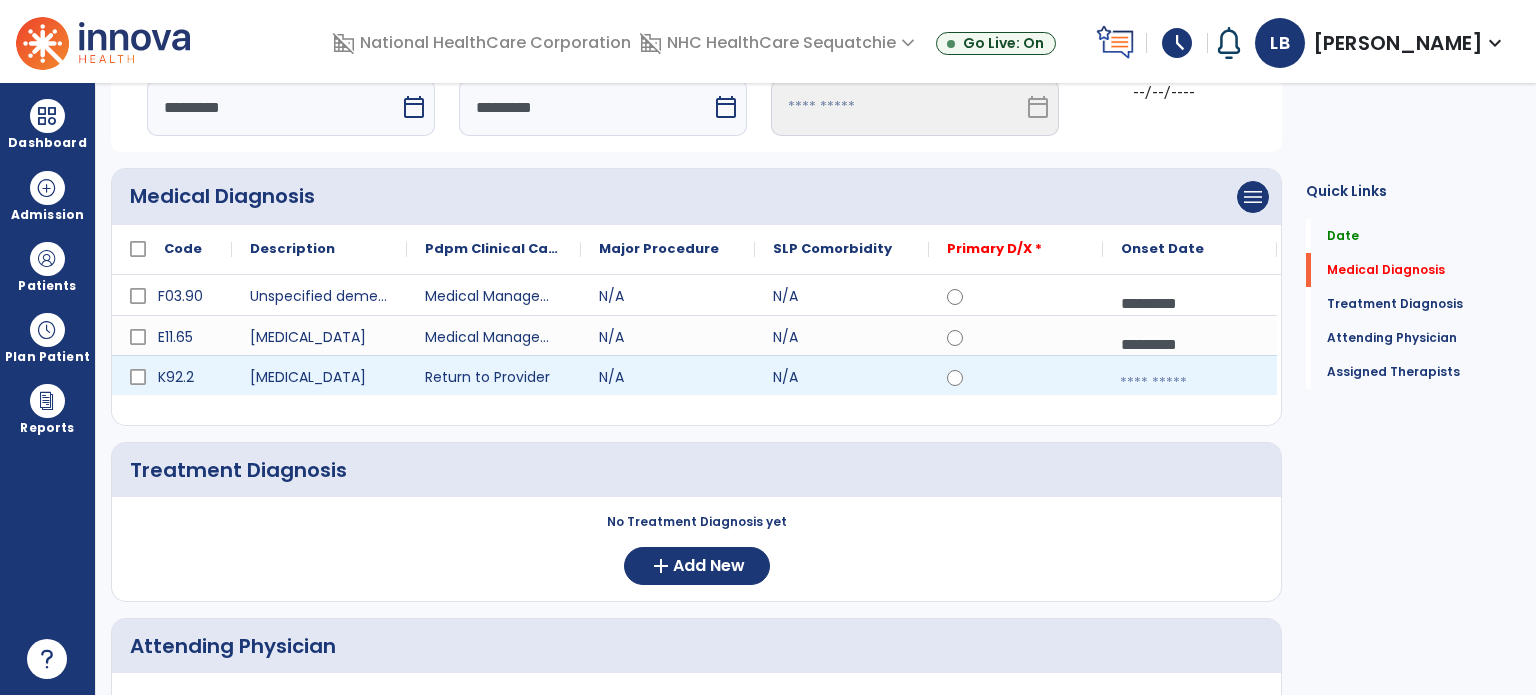 click at bounding box center (1190, 383) 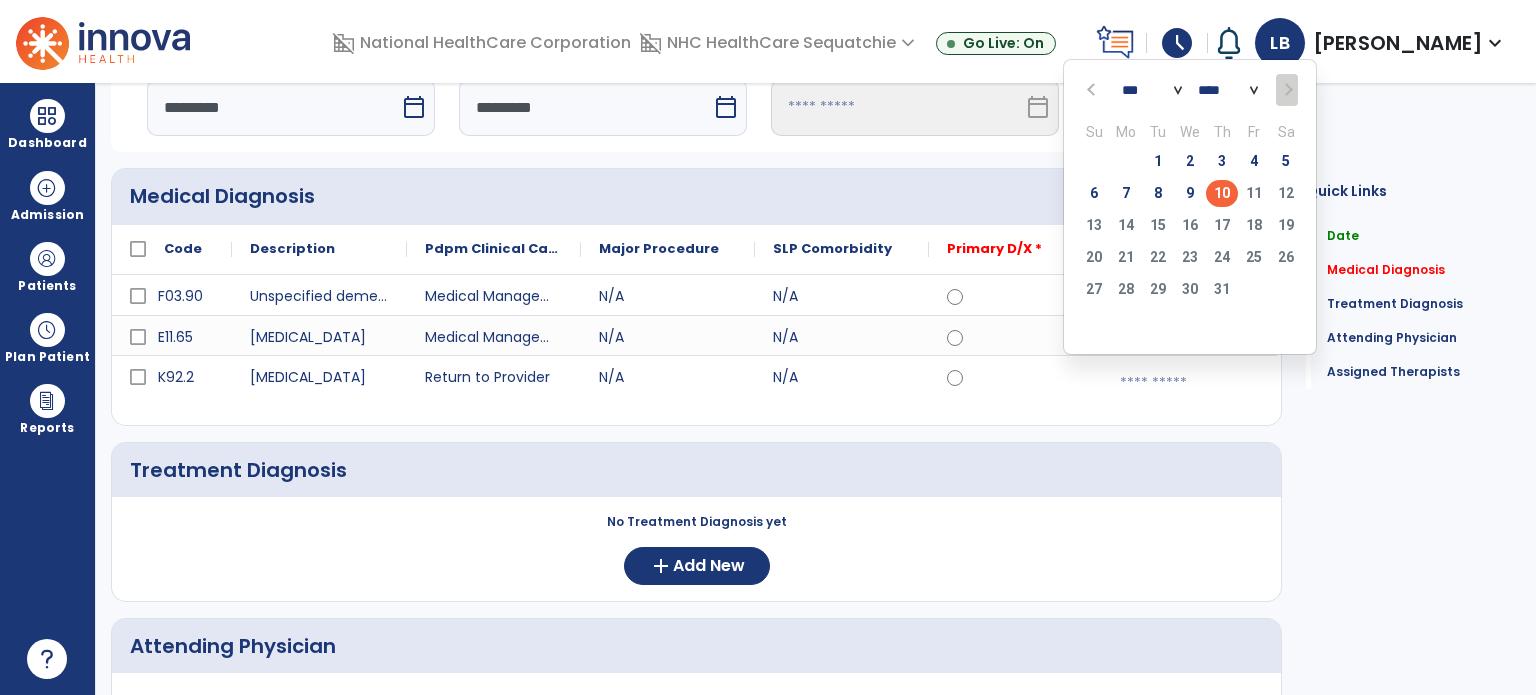 click 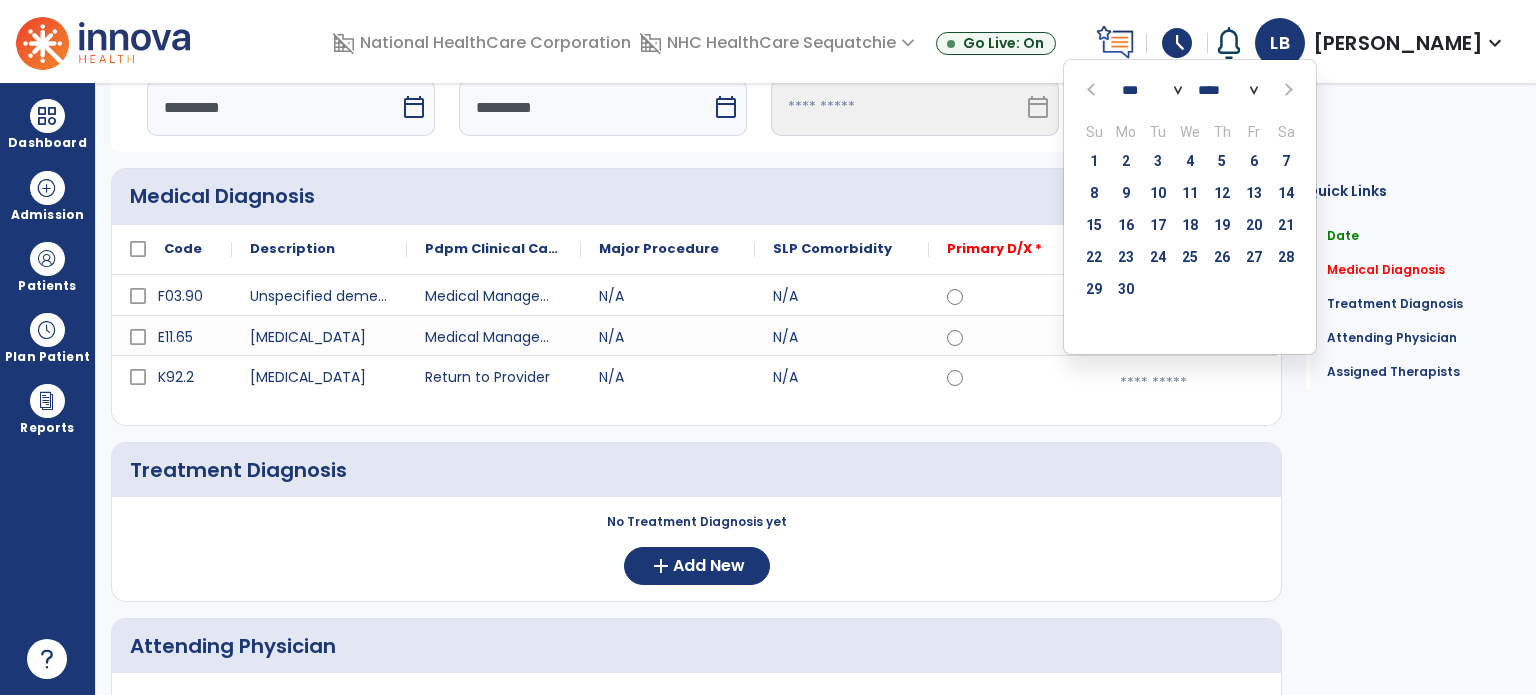 click on "28" 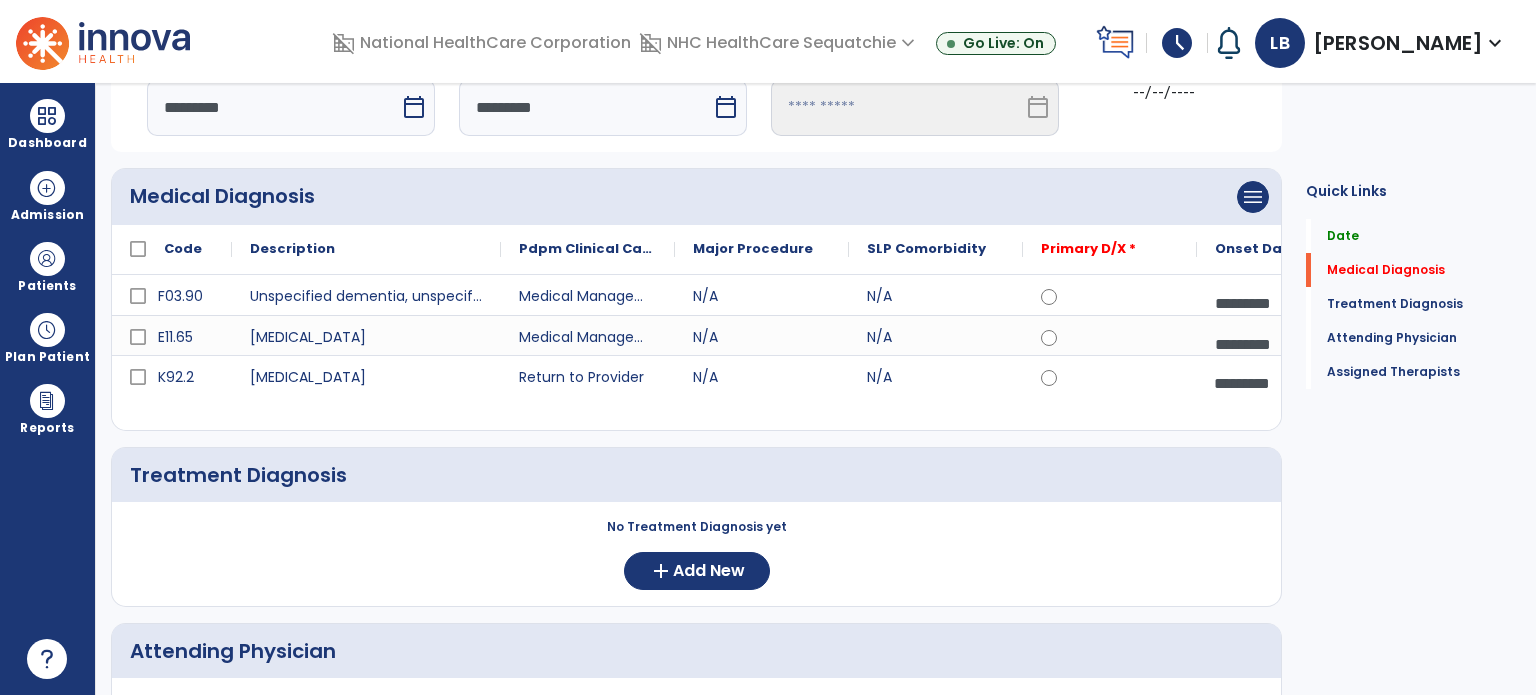 drag, startPoint x: 404, startPoint y: 247, endPoint x: 498, endPoint y: 225, distance: 96.540146 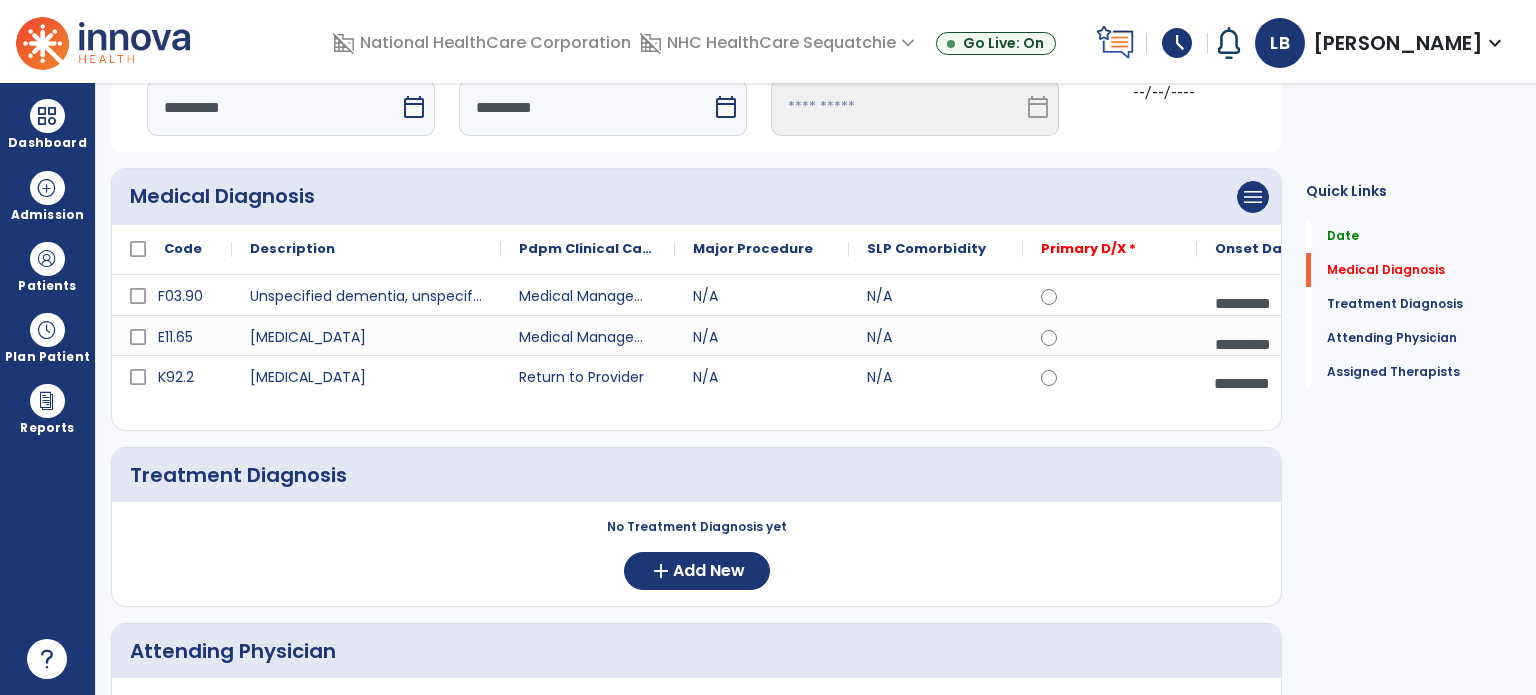 click 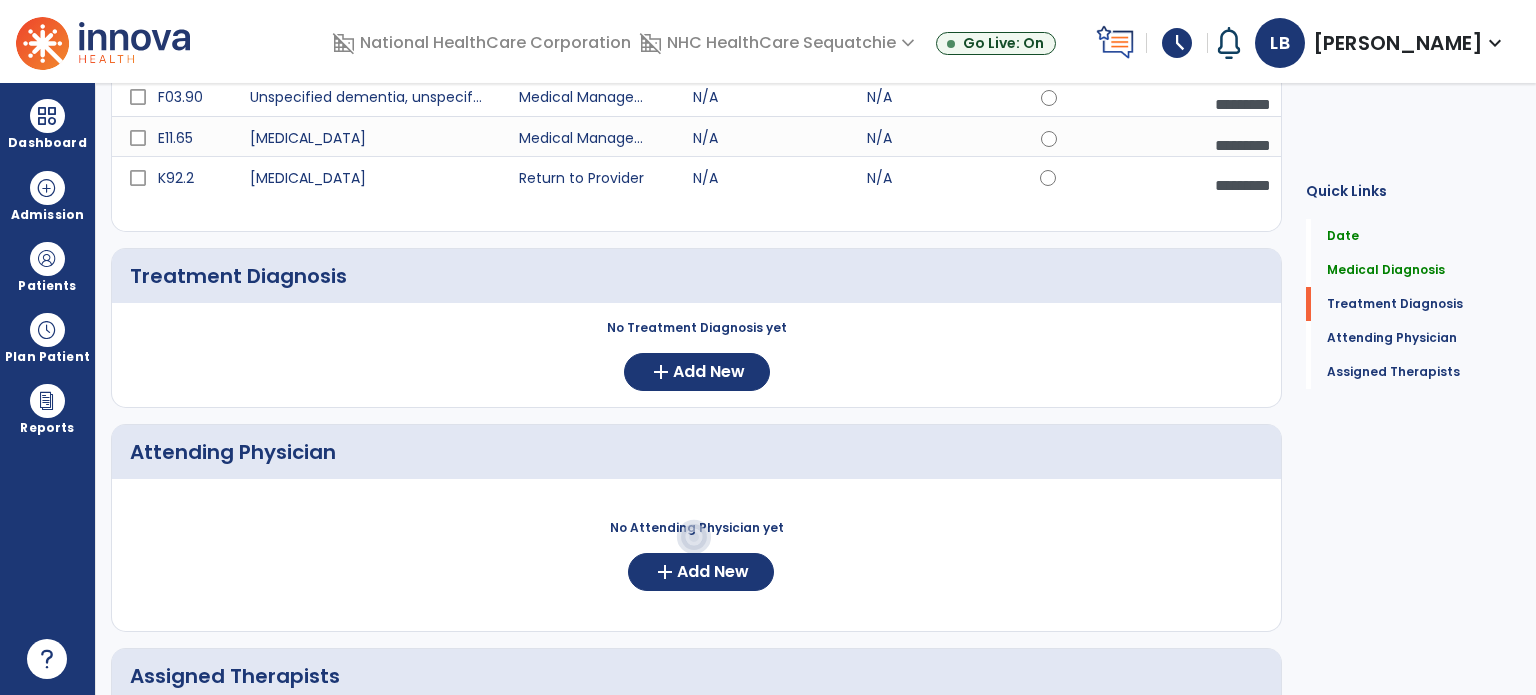 scroll, scrollTop: 307, scrollLeft: 0, axis: vertical 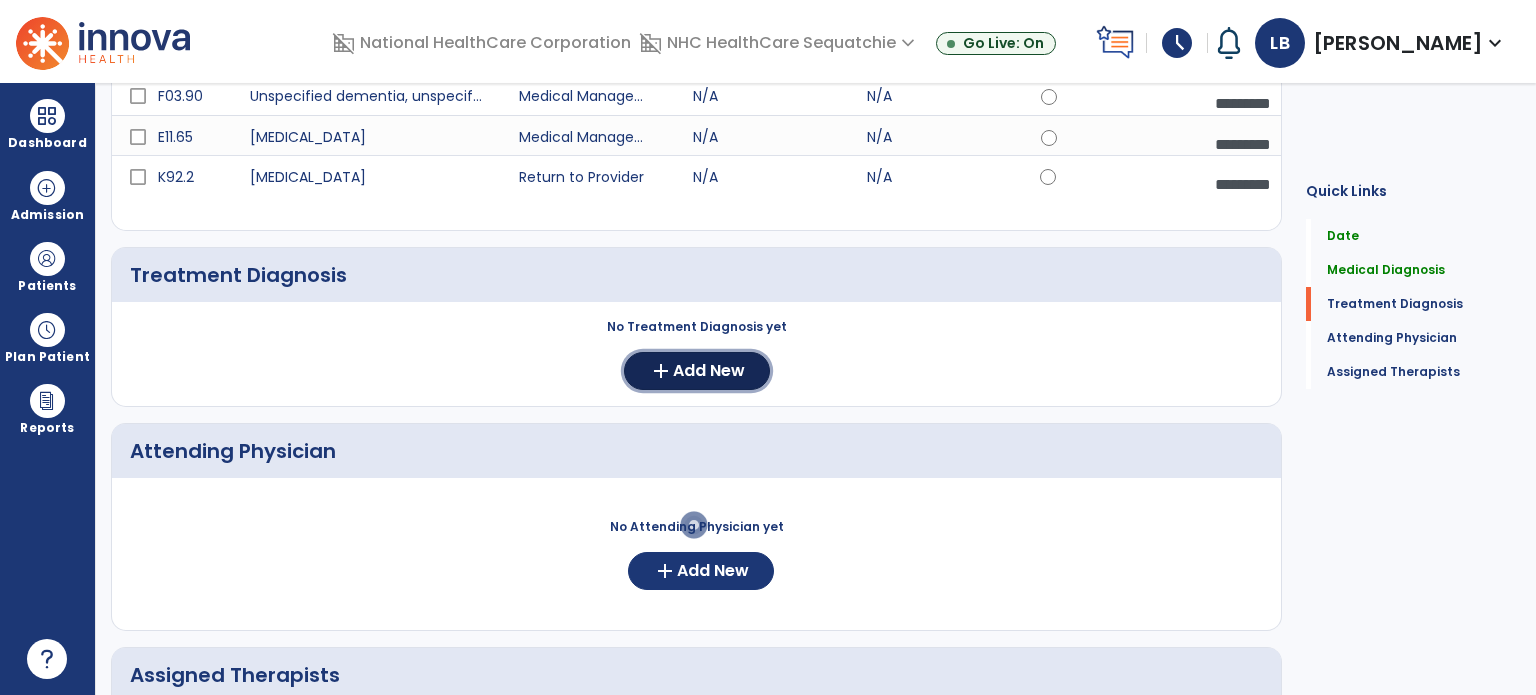 click on "add  Add New" 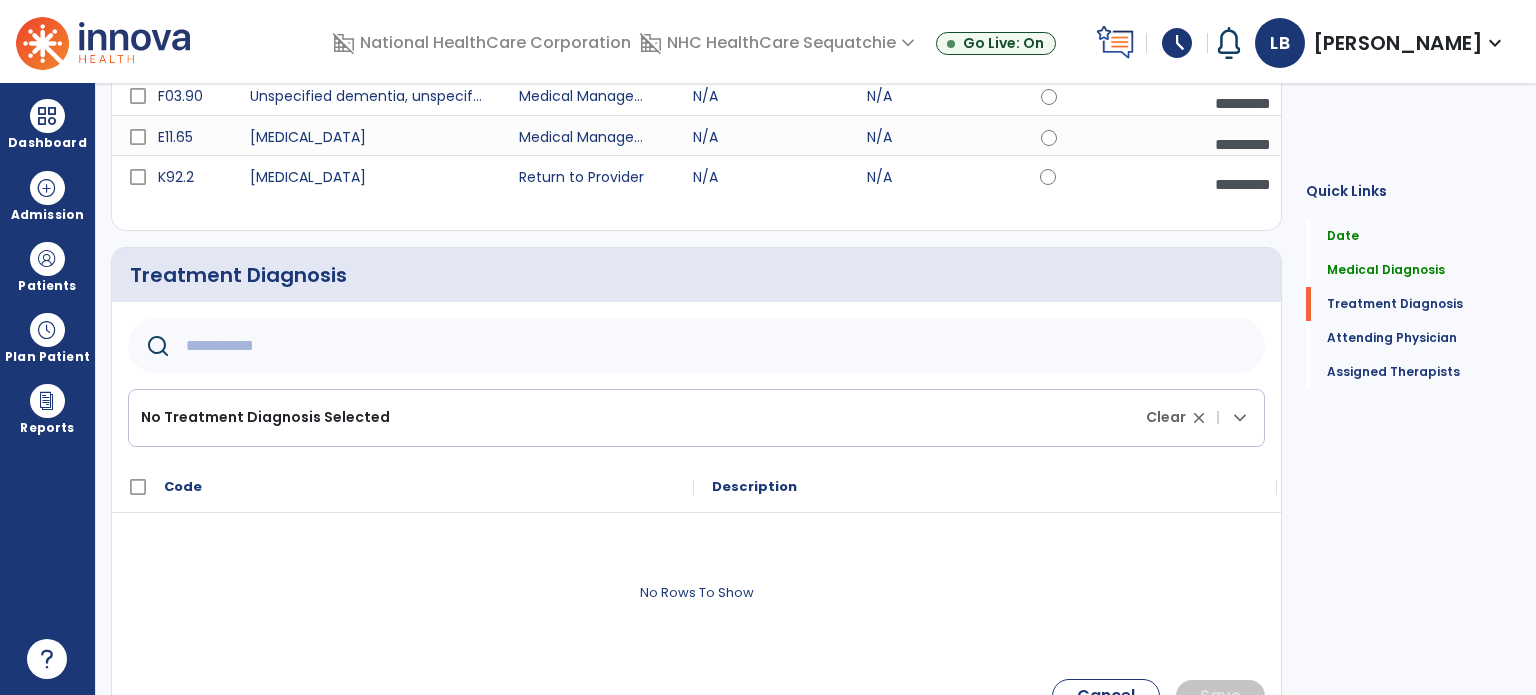 click 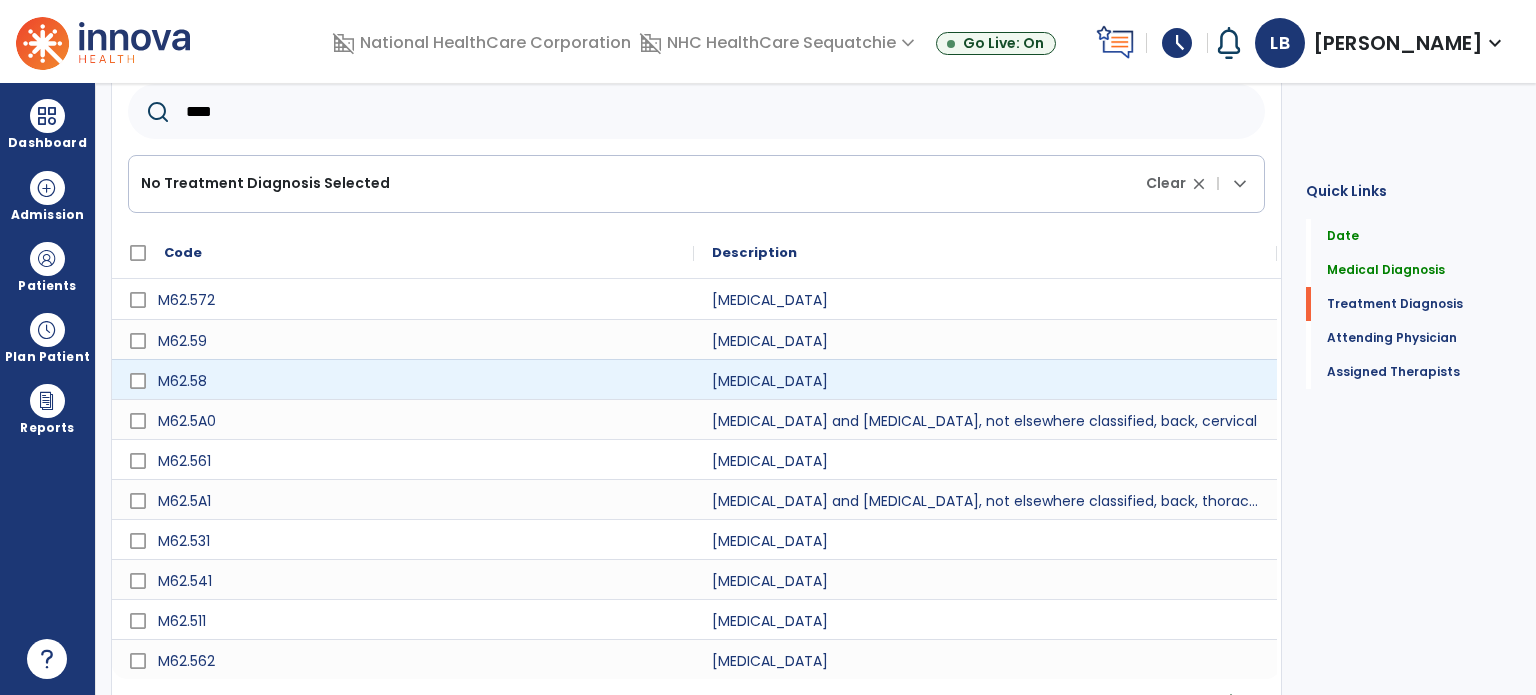scroll, scrollTop: 568, scrollLeft: 0, axis: vertical 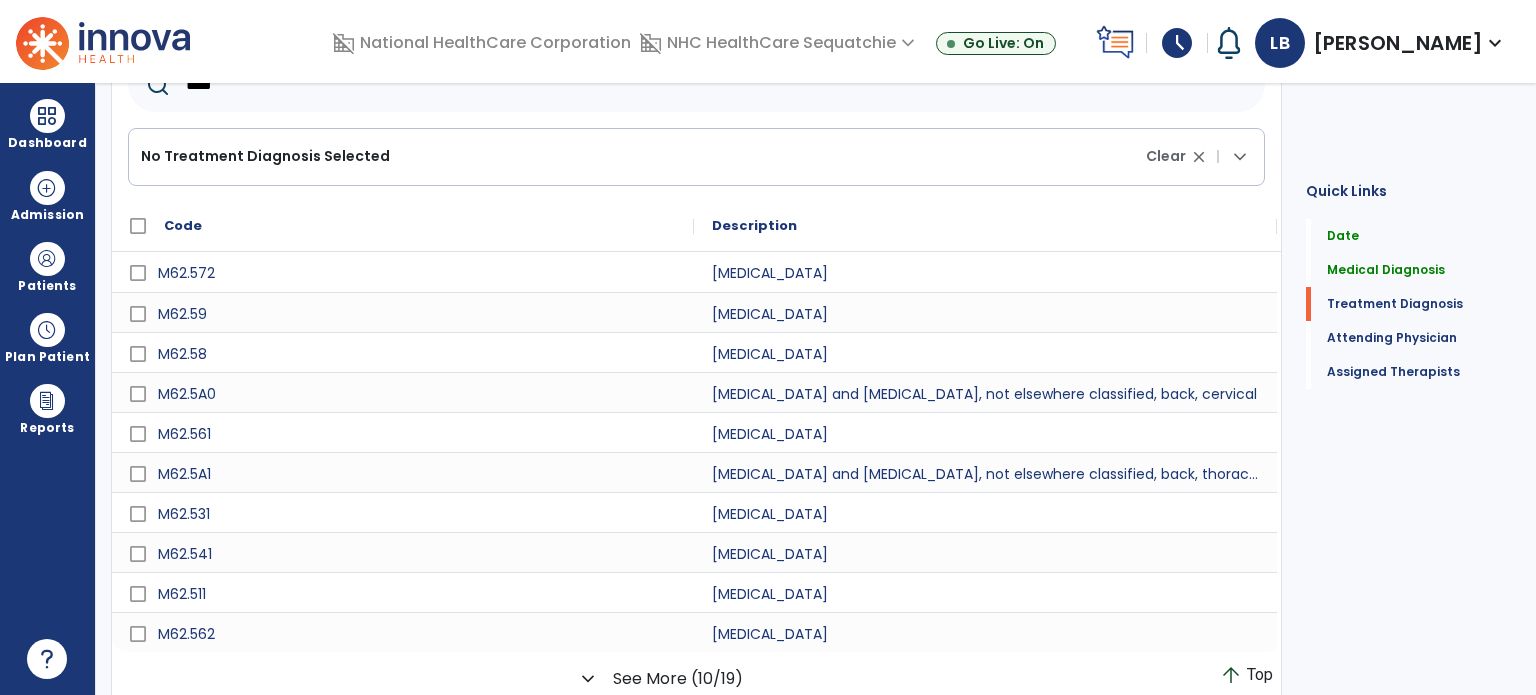 click on "Quick Links  Date   Date   Medical Diagnosis   Medical Diagnosis   Treatment Diagnosis   Treatment Diagnosis   Attending Physician   Attending Physician   Assigned Therapists   Assigned Therapists" 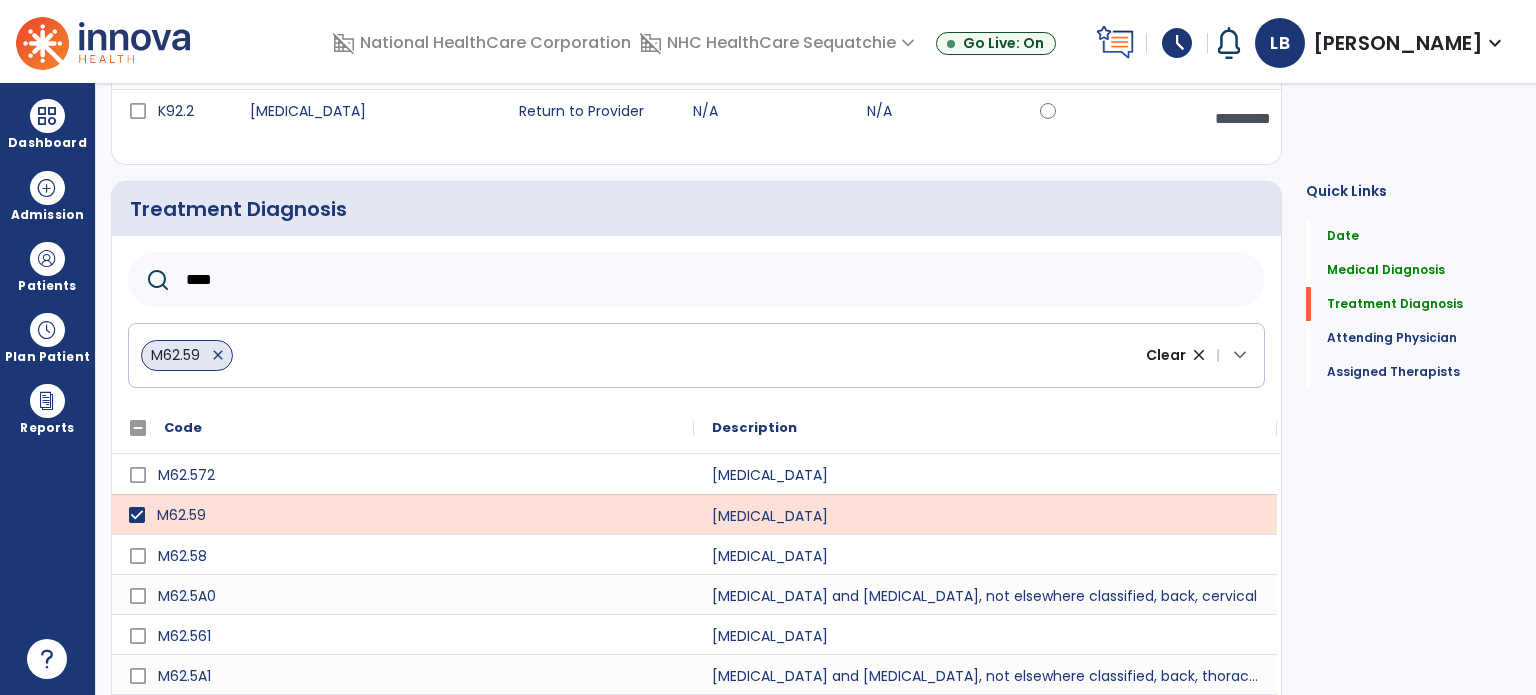 scroll, scrollTop: 368, scrollLeft: 0, axis: vertical 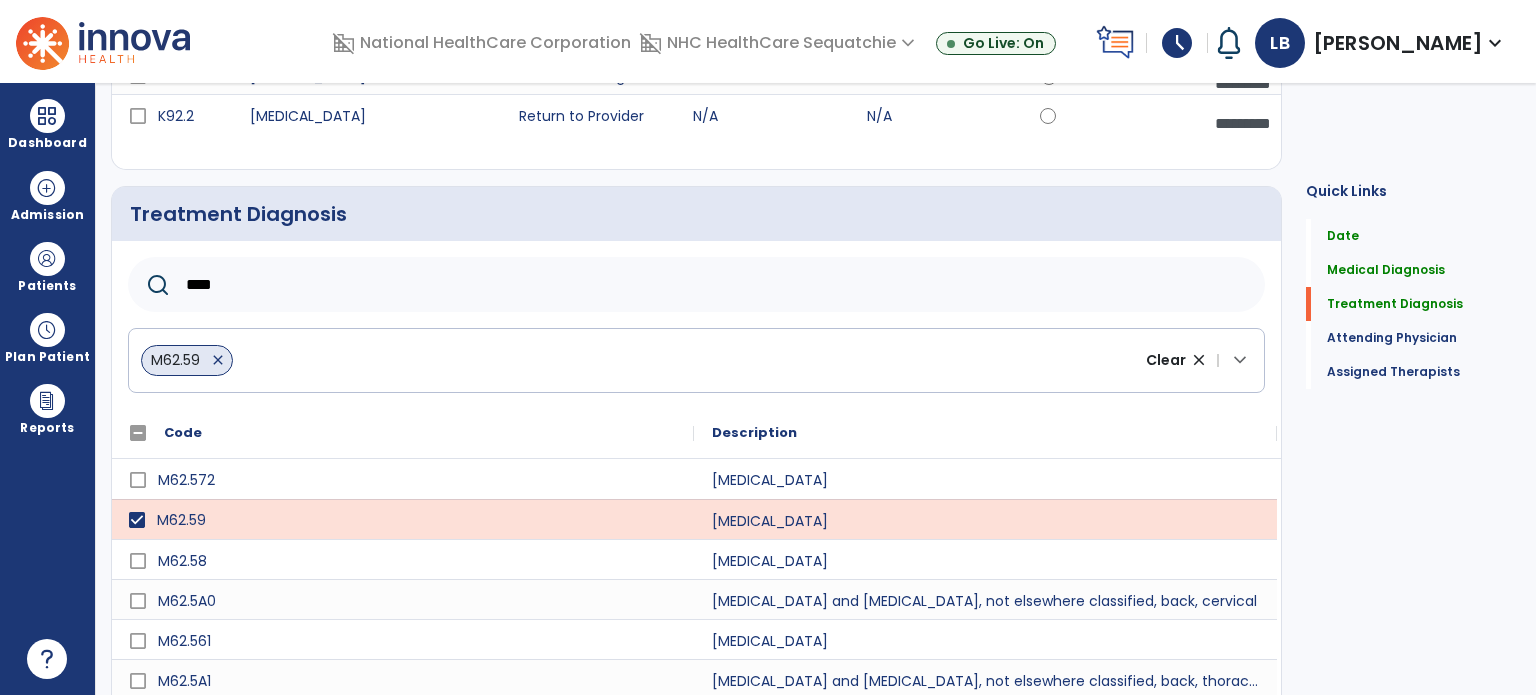 drag, startPoint x: 253, startPoint y: 287, endPoint x: 169, endPoint y: 281, distance: 84.21401 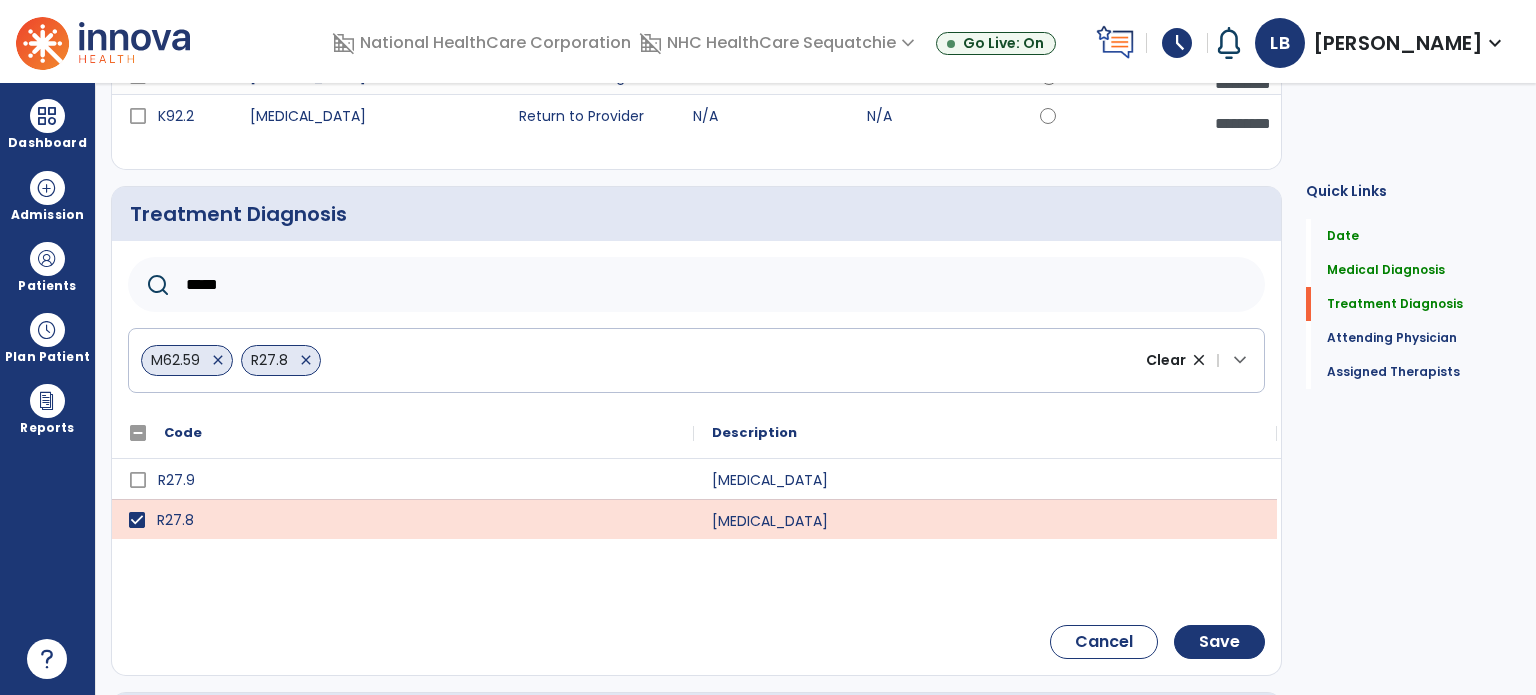 drag, startPoint x: 156, startPoint y: 276, endPoint x: 144, endPoint y: 275, distance: 12.0415945 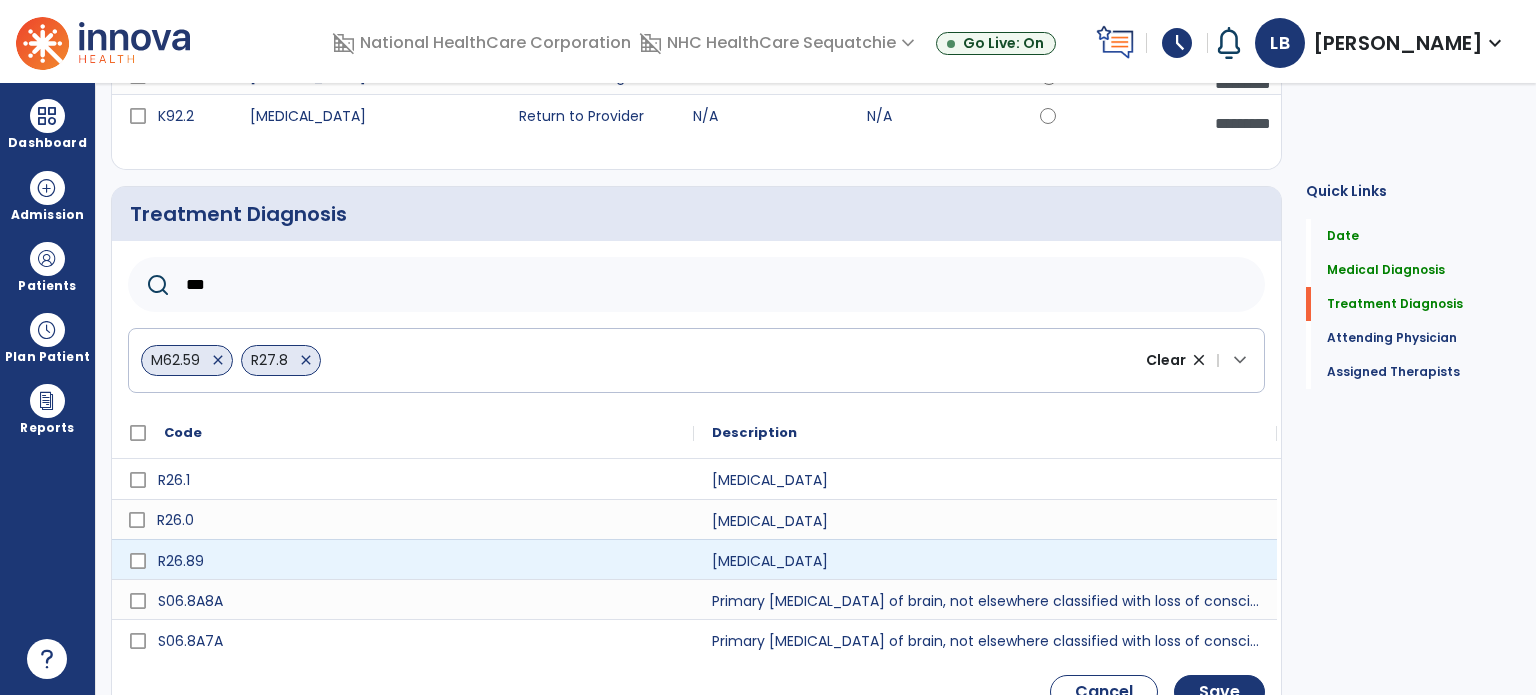 type on "***" 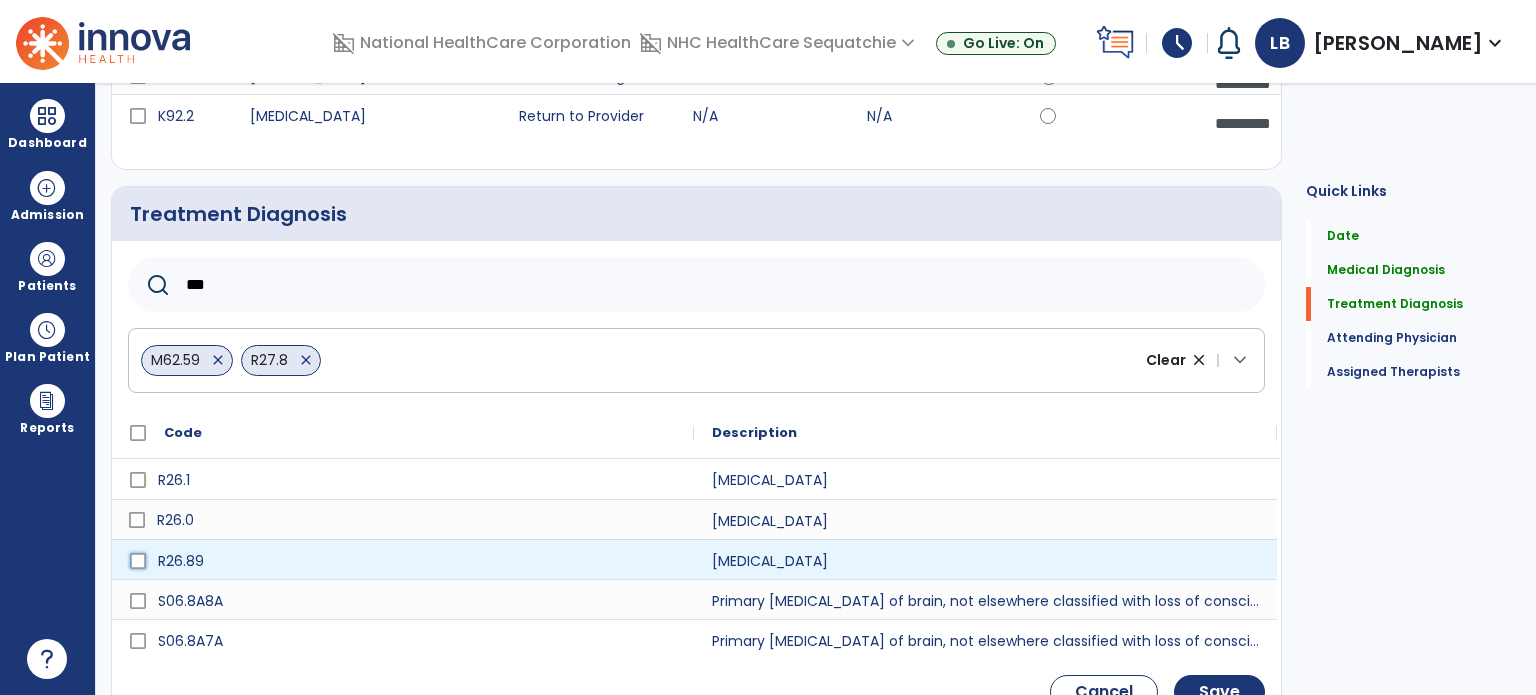 click on "R26.89" 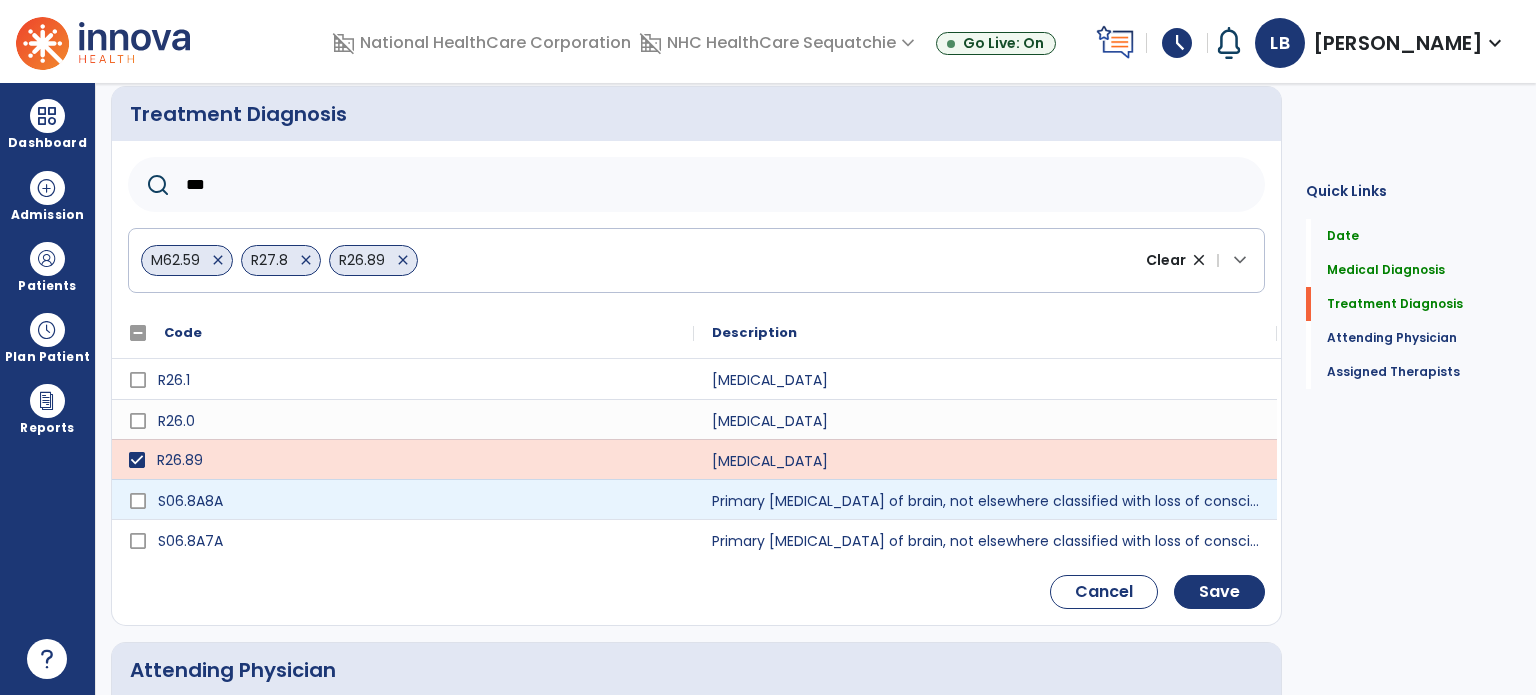 scroll, scrollTop: 468, scrollLeft: 0, axis: vertical 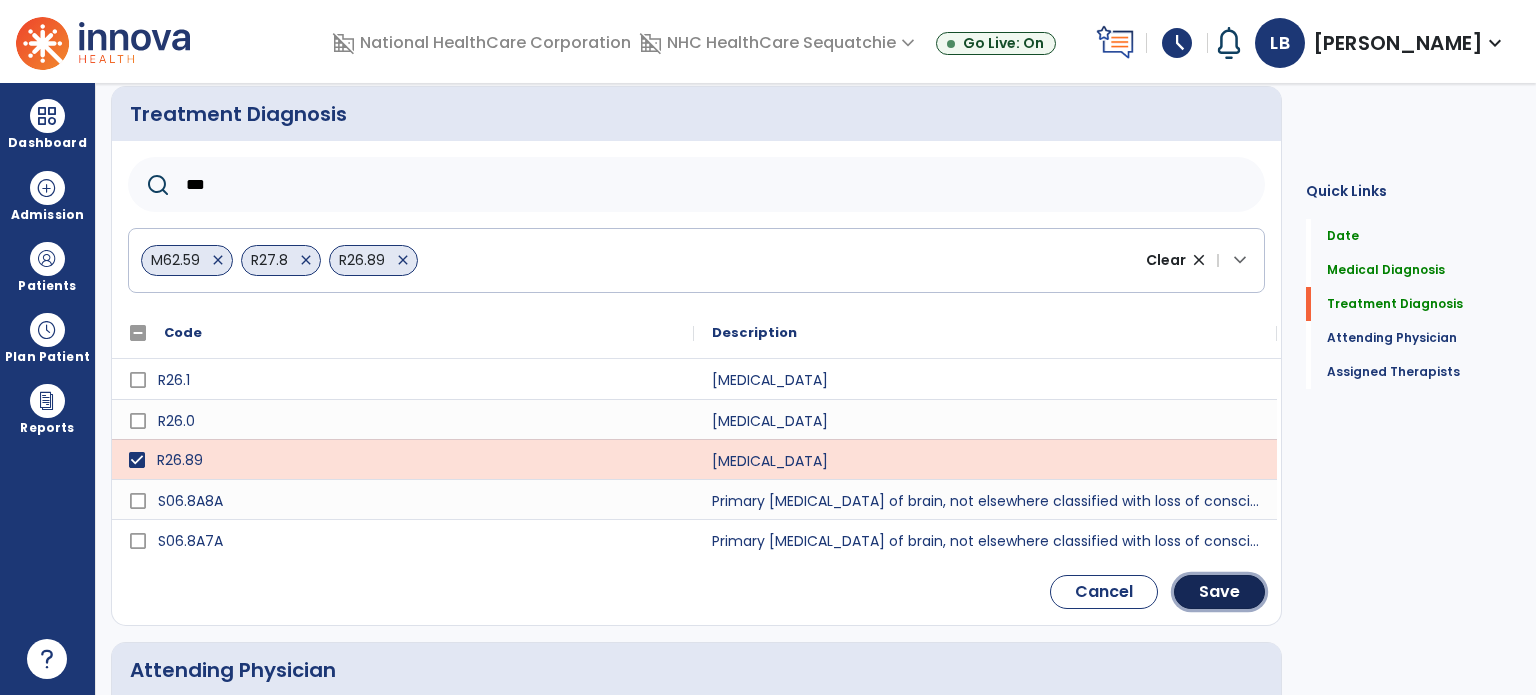 click on "Save" 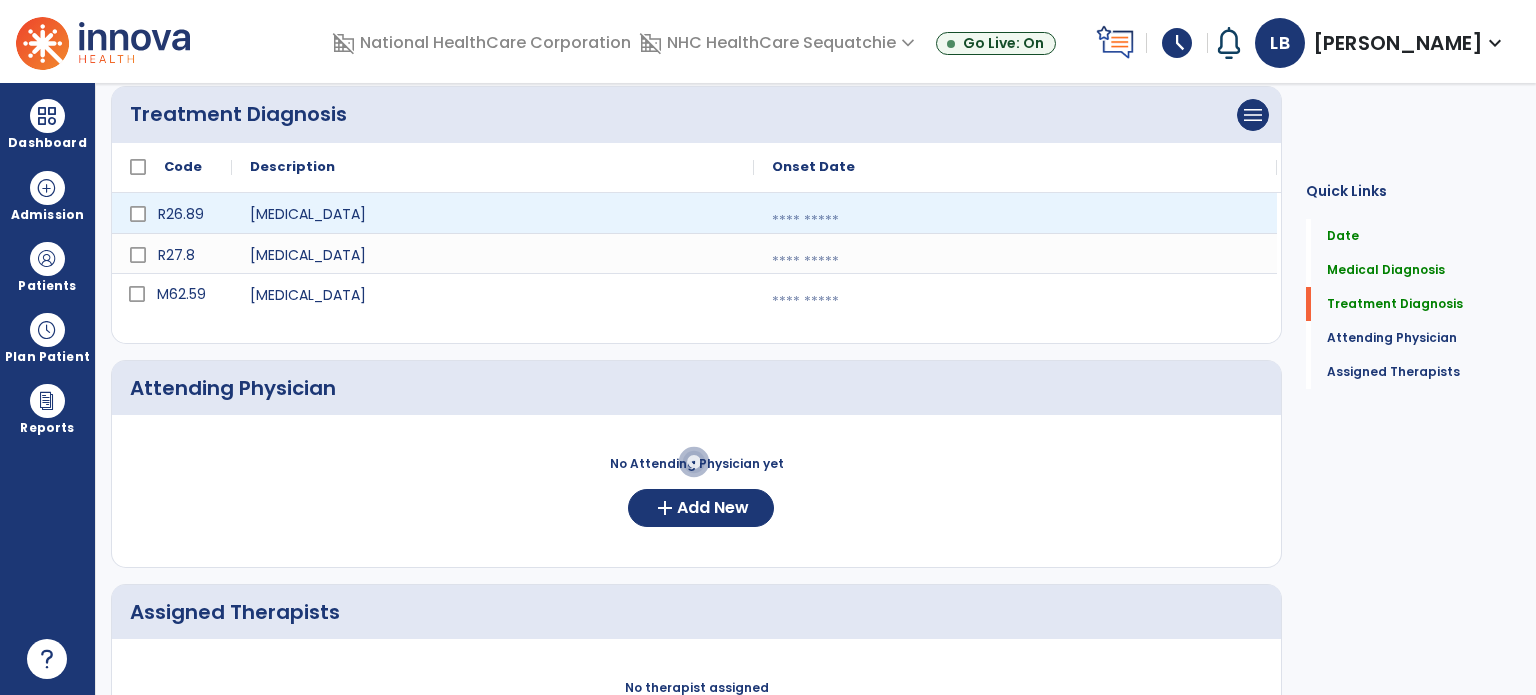 click at bounding box center (1015, 221) 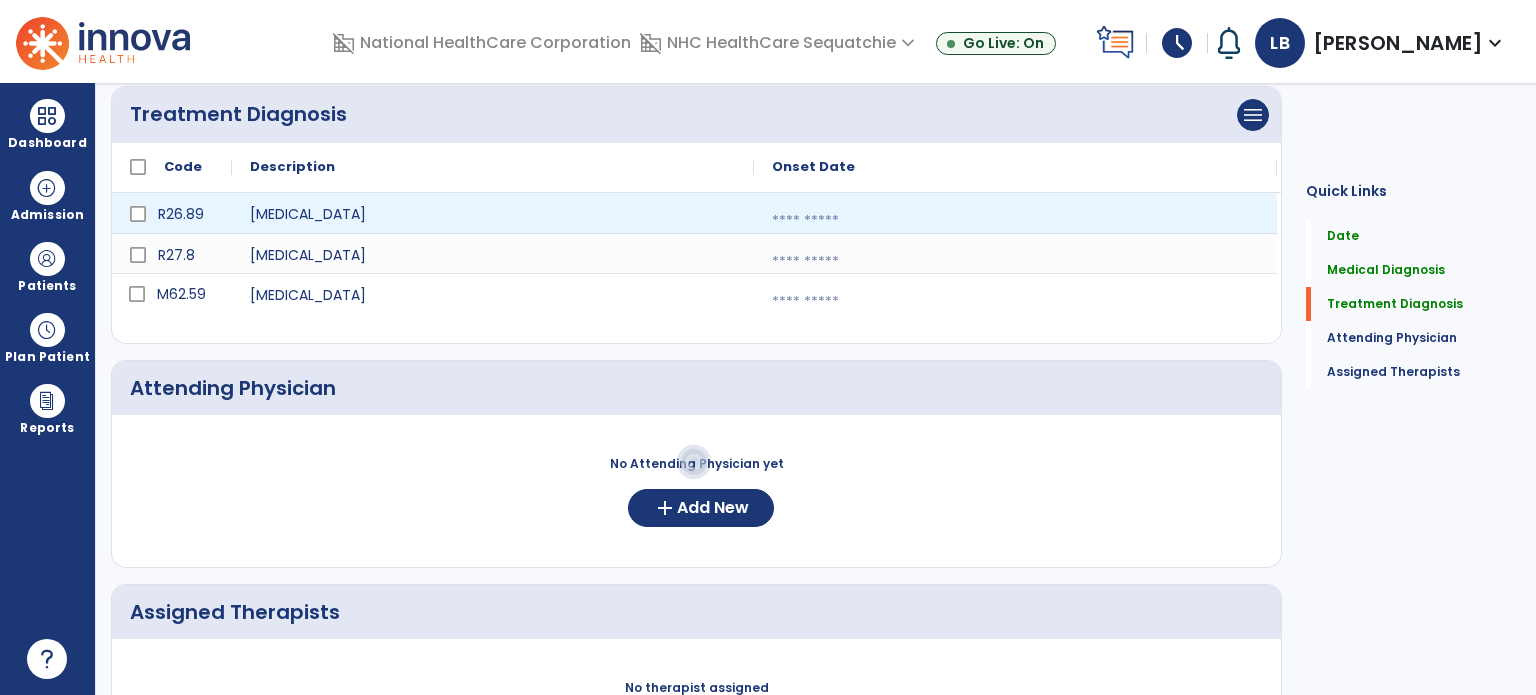 select on "*" 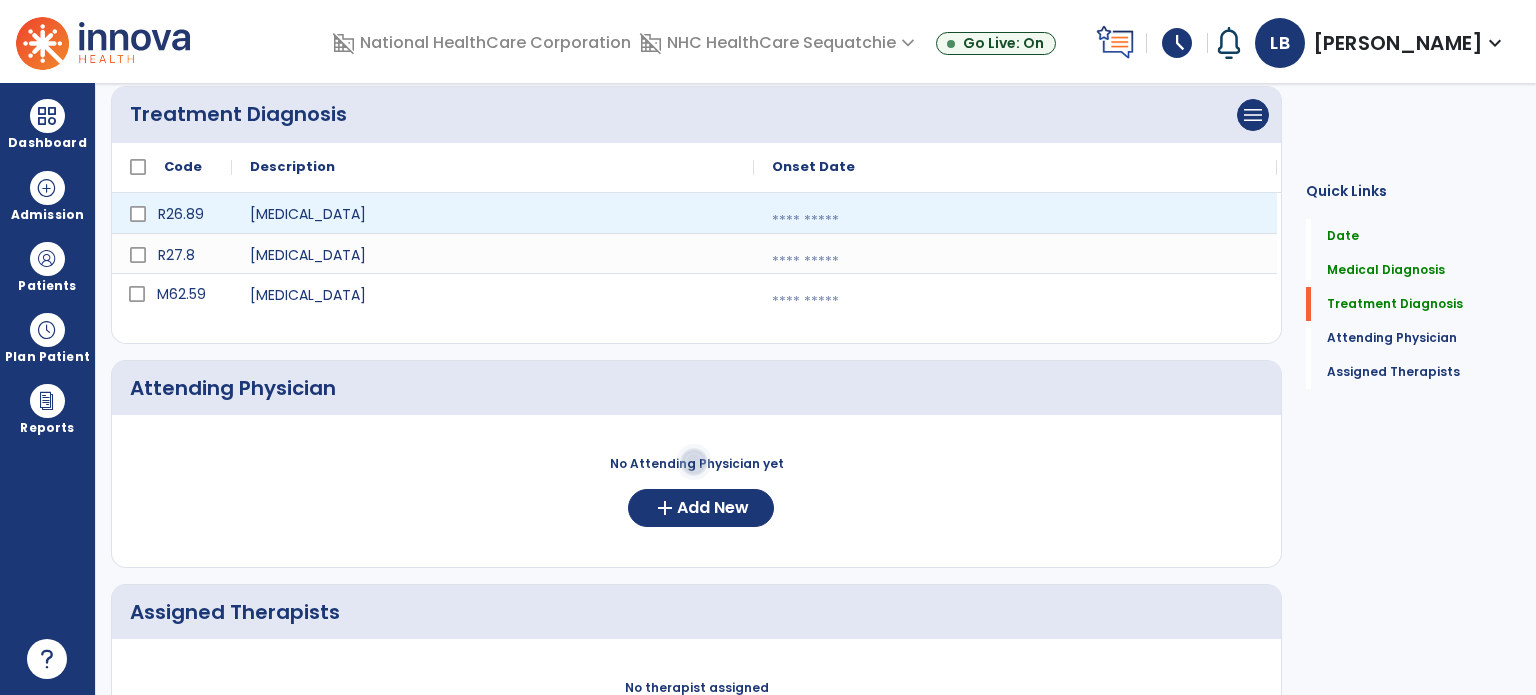 select on "****" 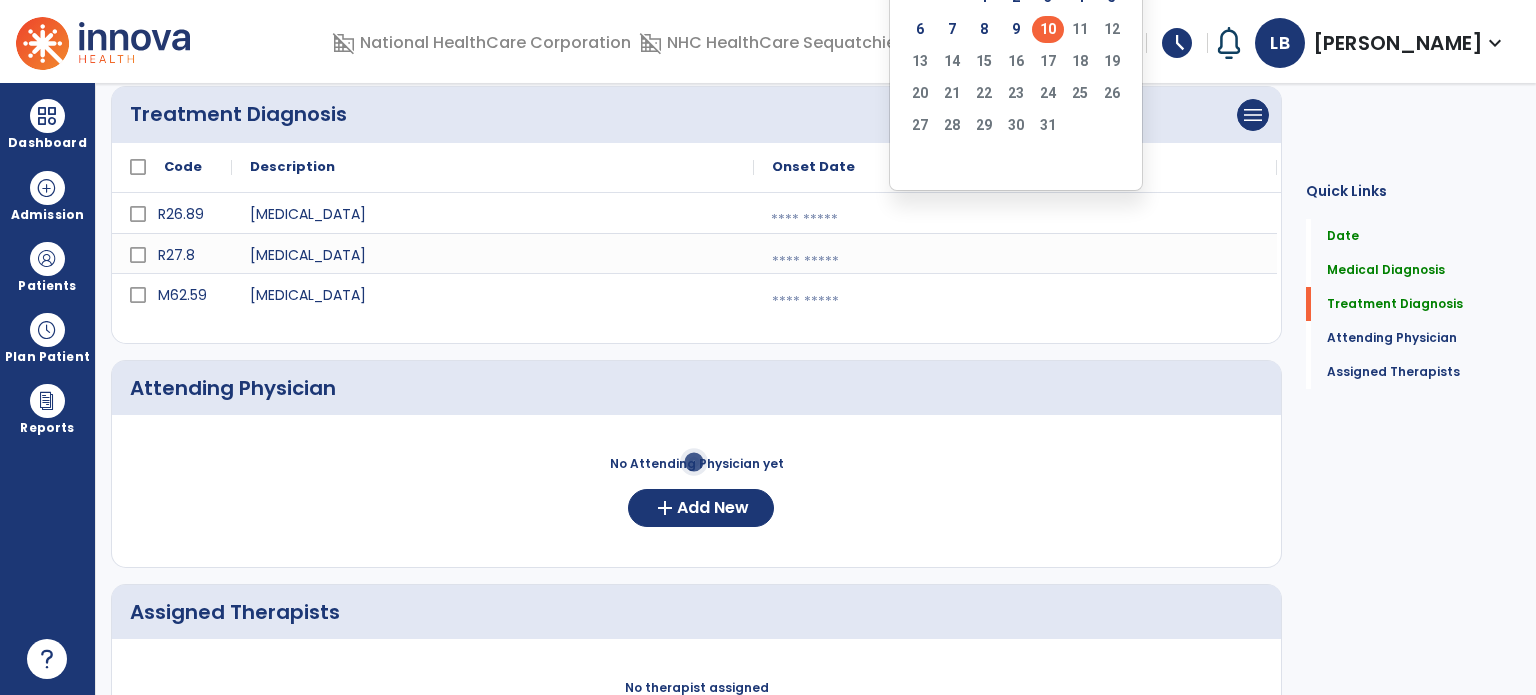 drag, startPoint x: 1048, startPoint y: 27, endPoint x: 954, endPoint y: 152, distance: 156.40013 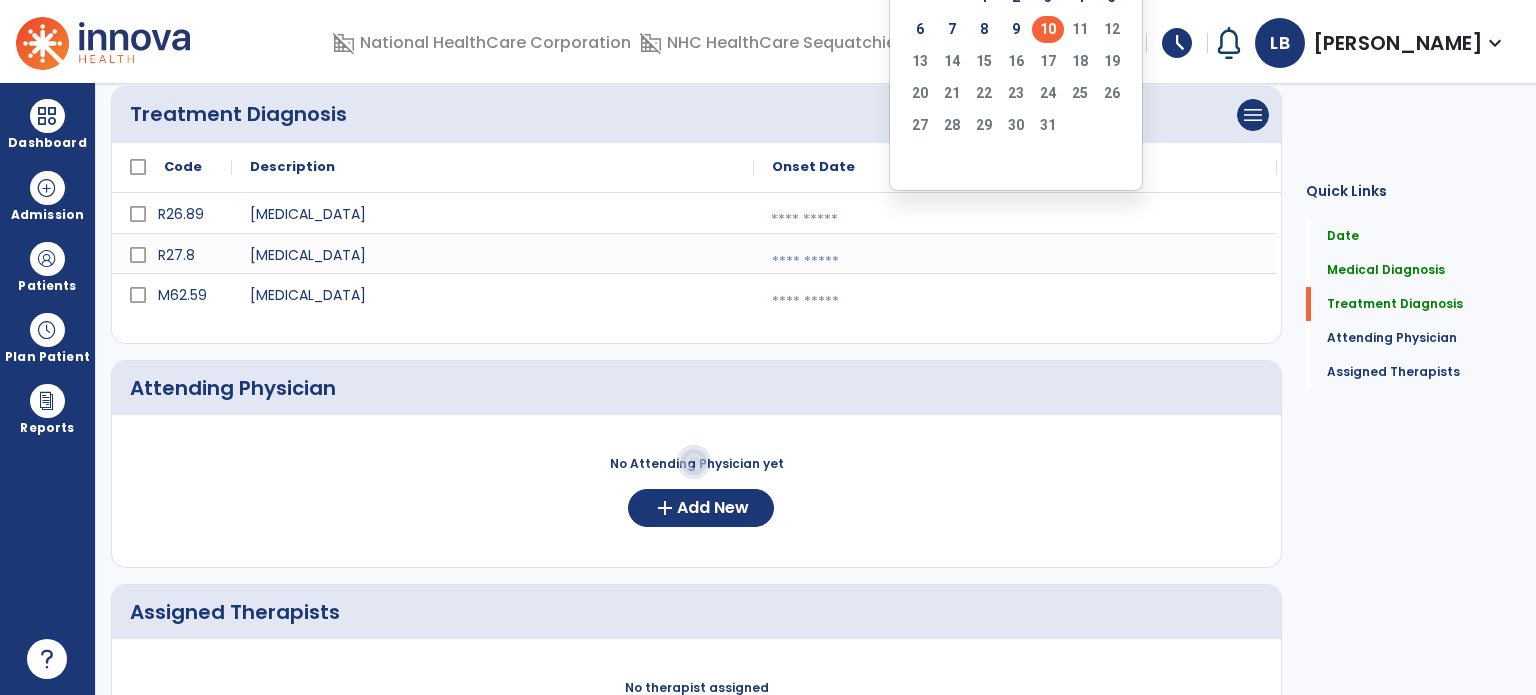 click on "10" 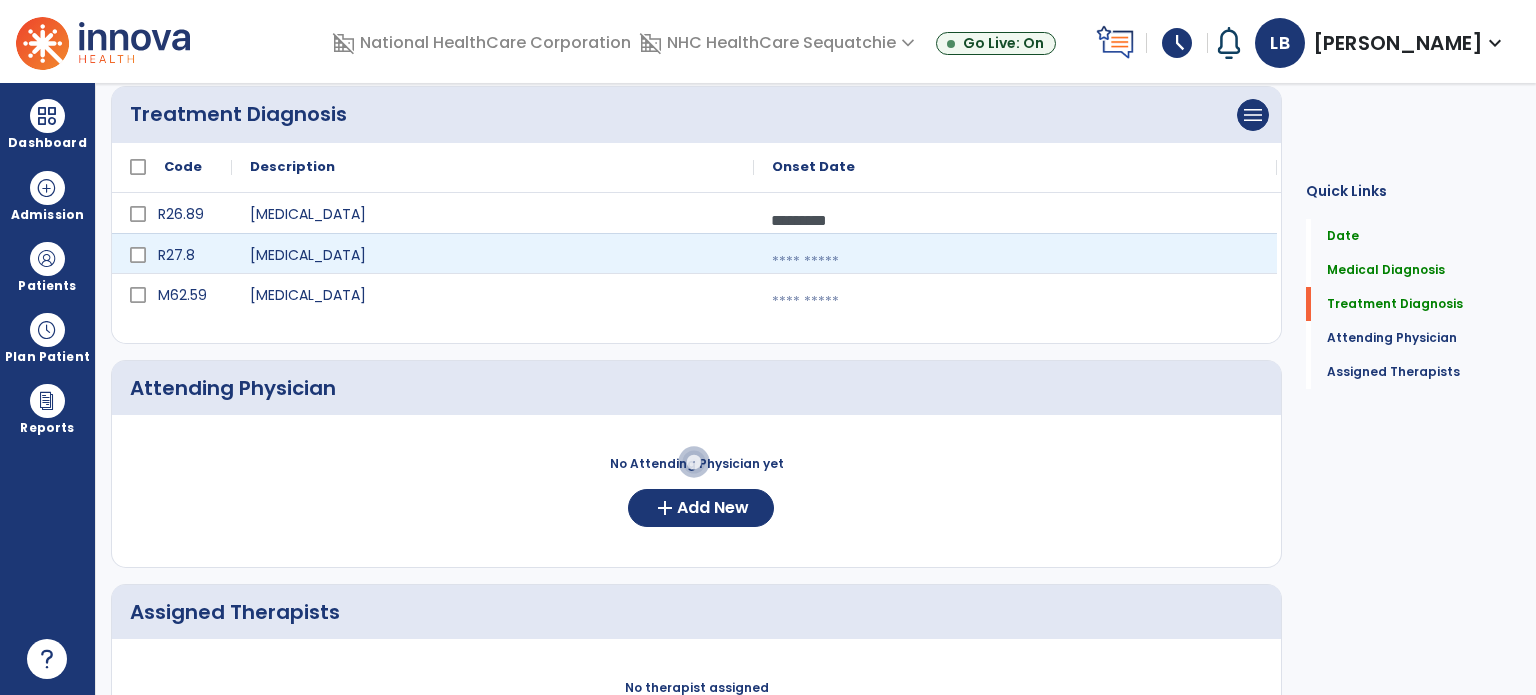 drag, startPoint x: 843, startPoint y: 252, endPoint x: 858, endPoint y: 239, distance: 19.849434 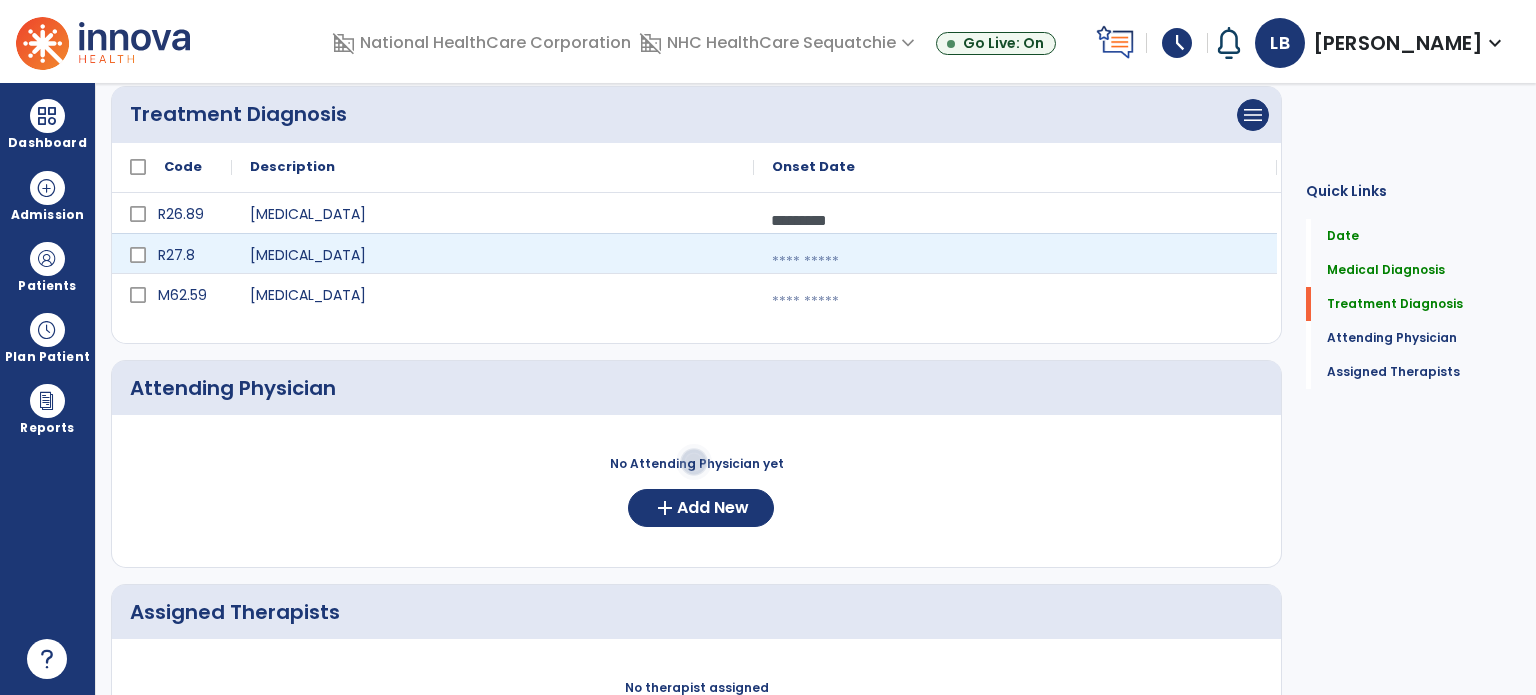 click at bounding box center [1015, 262] 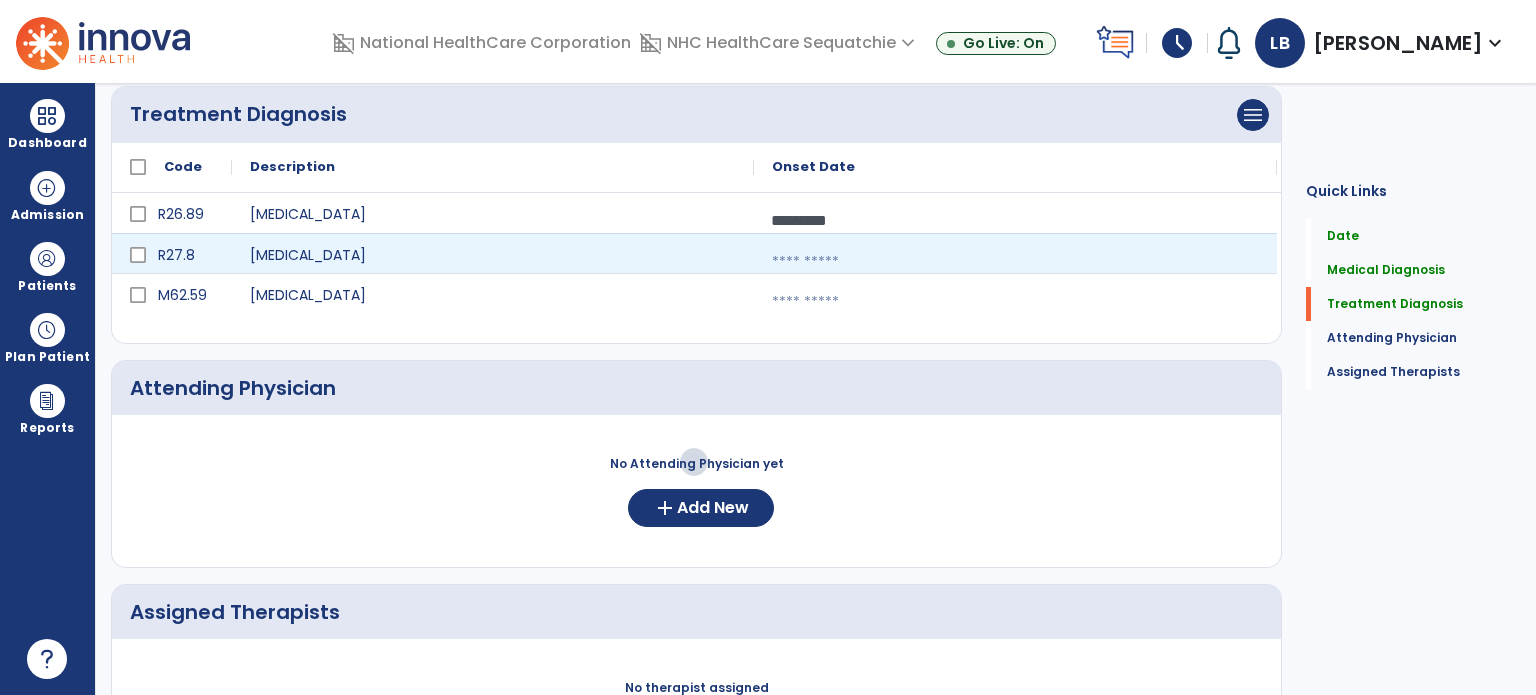 select on "*" 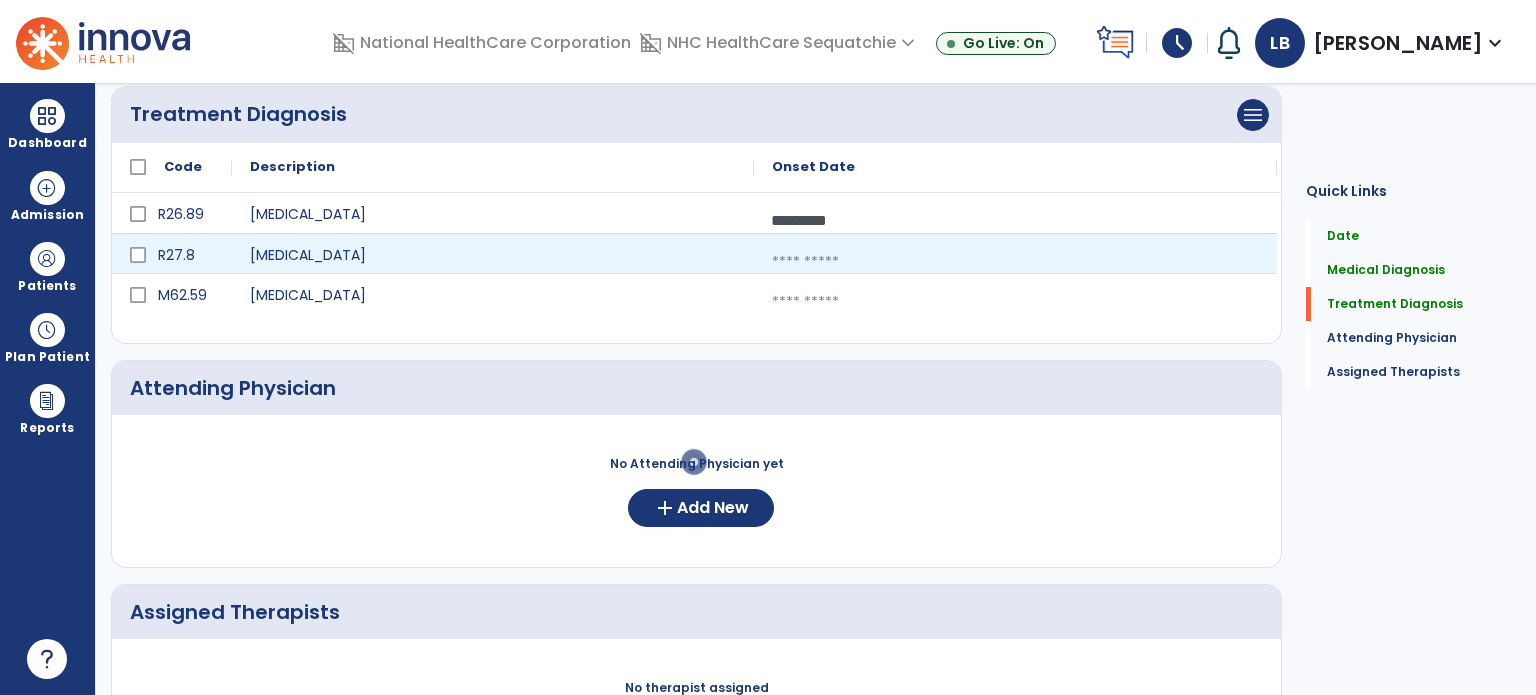 select on "****" 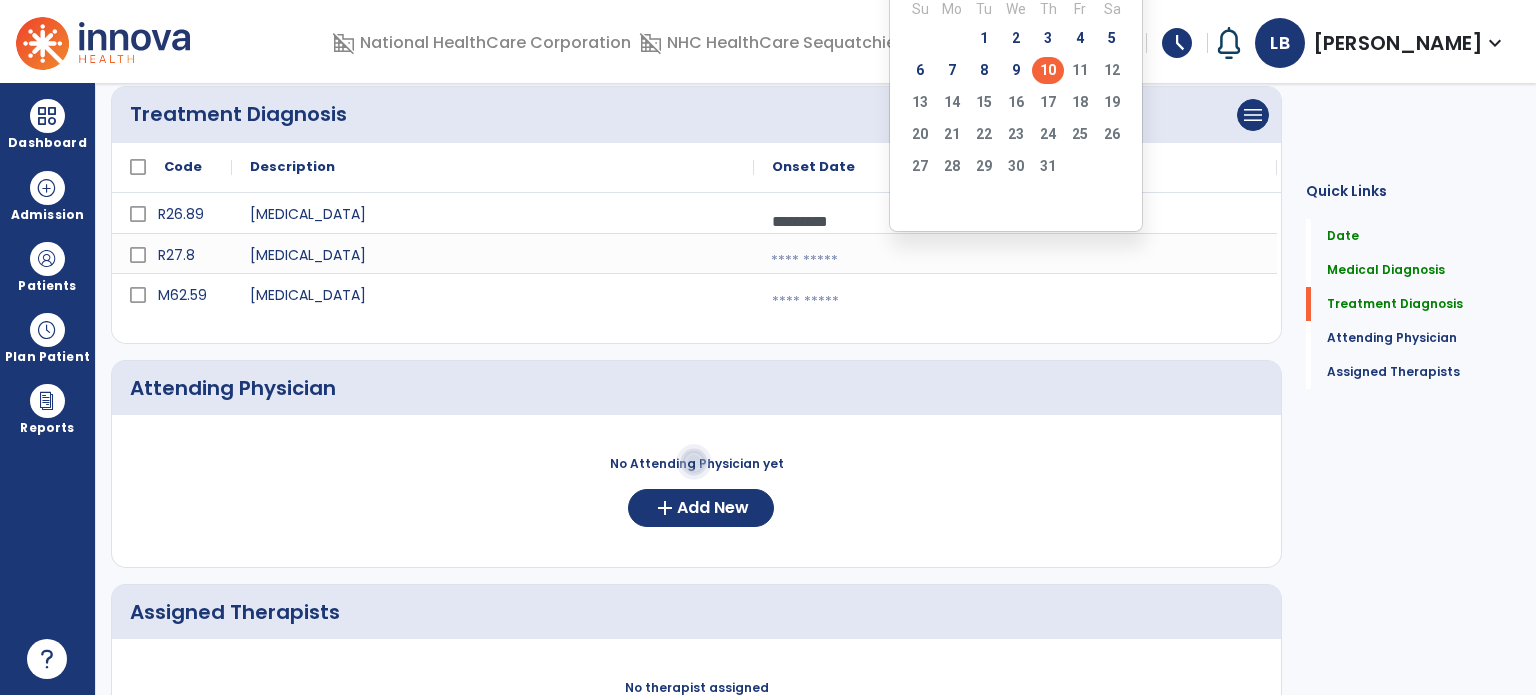 drag, startPoint x: 1042, startPoint y: 66, endPoint x: 971, endPoint y: 171, distance: 126.751724 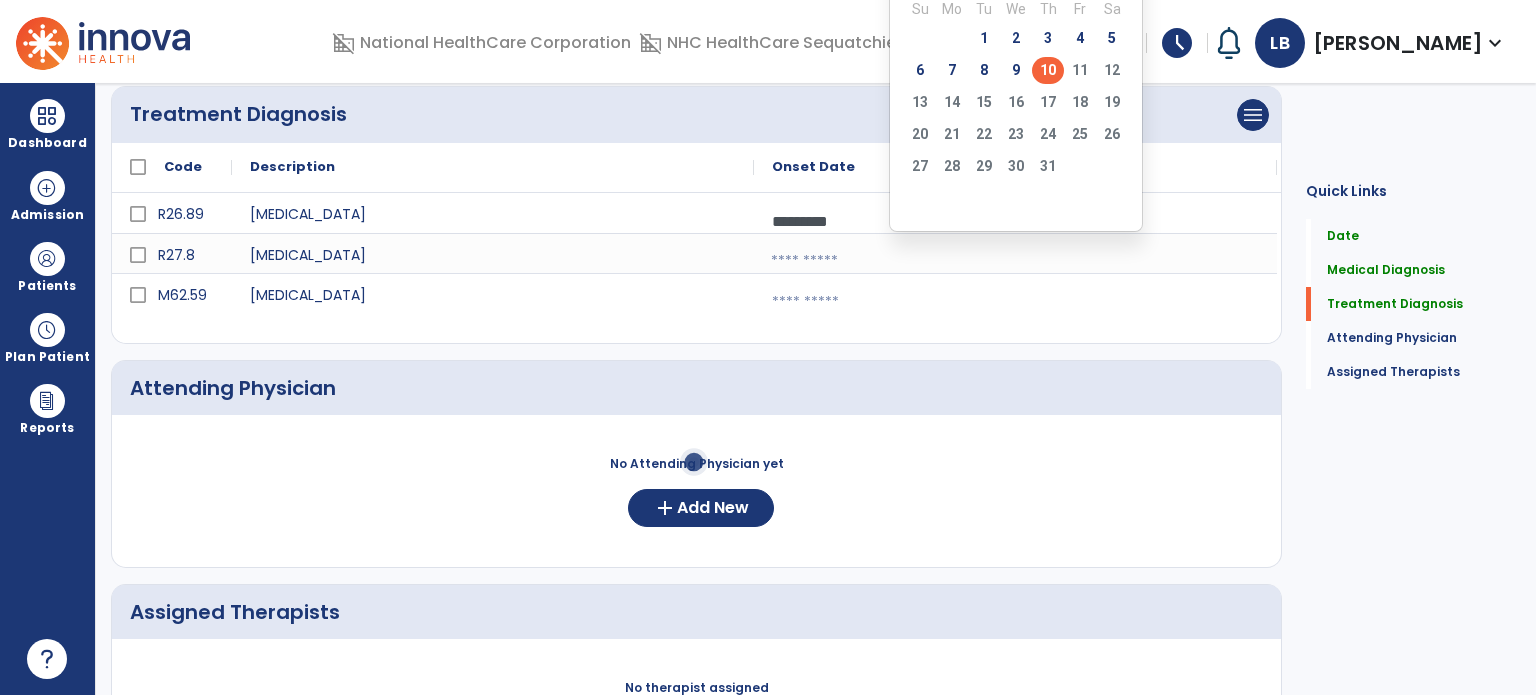 click on "10" 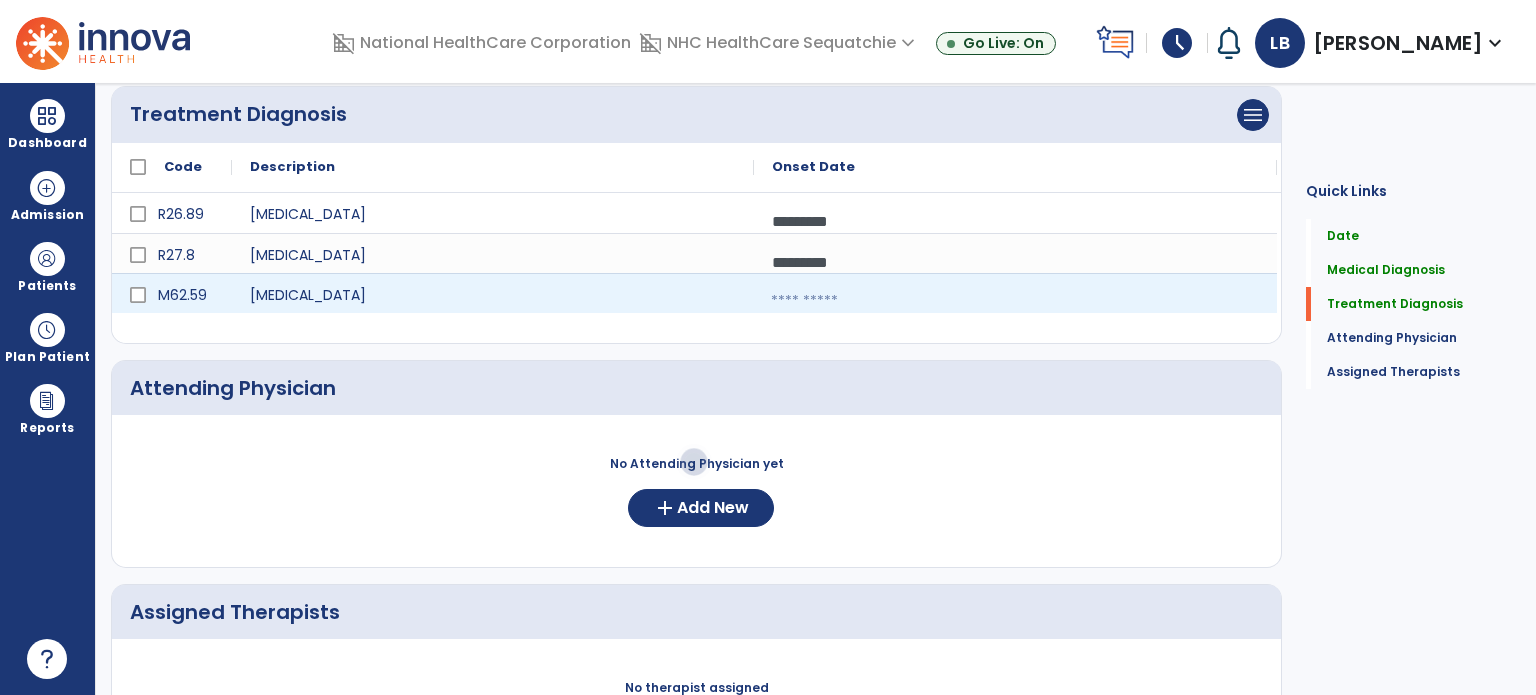drag, startPoint x: 849, startPoint y: 301, endPoint x: 905, endPoint y: 282, distance: 59.135437 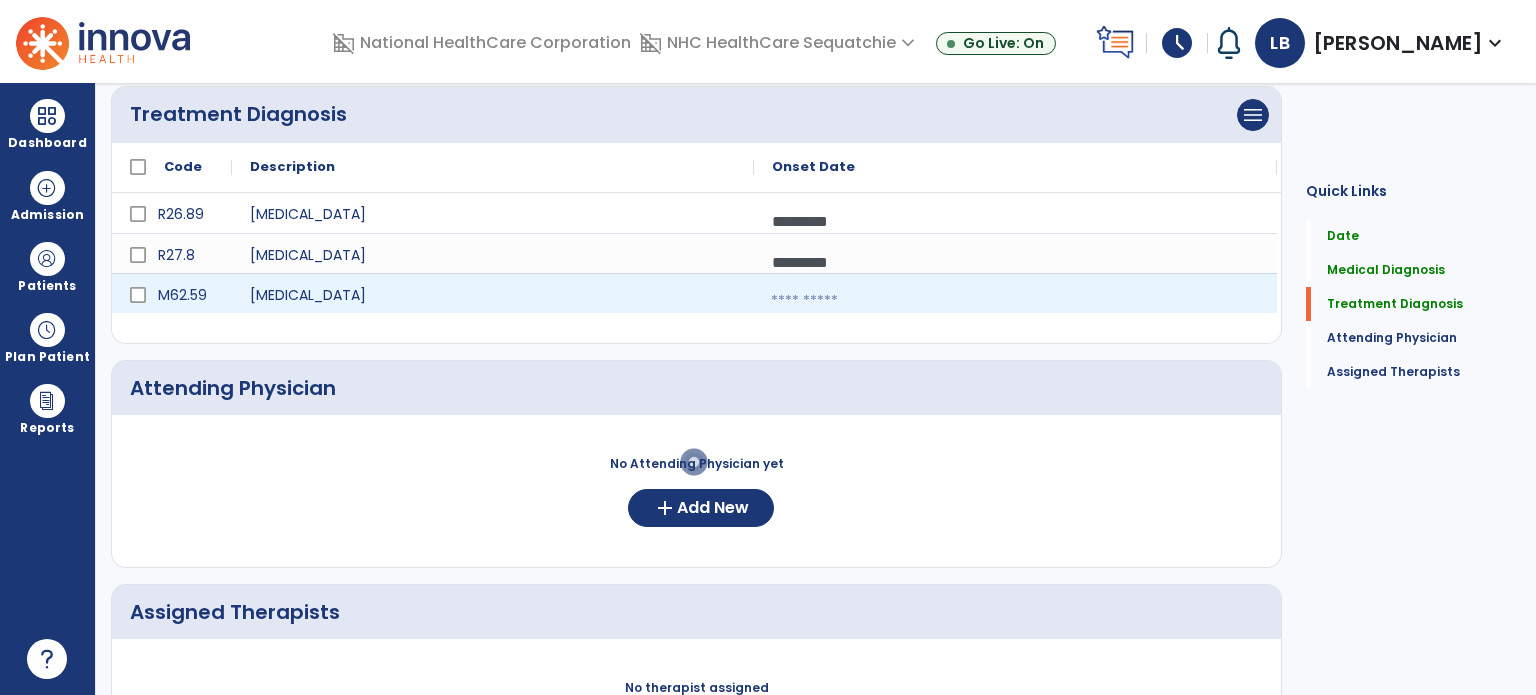 click at bounding box center [1015, 301] 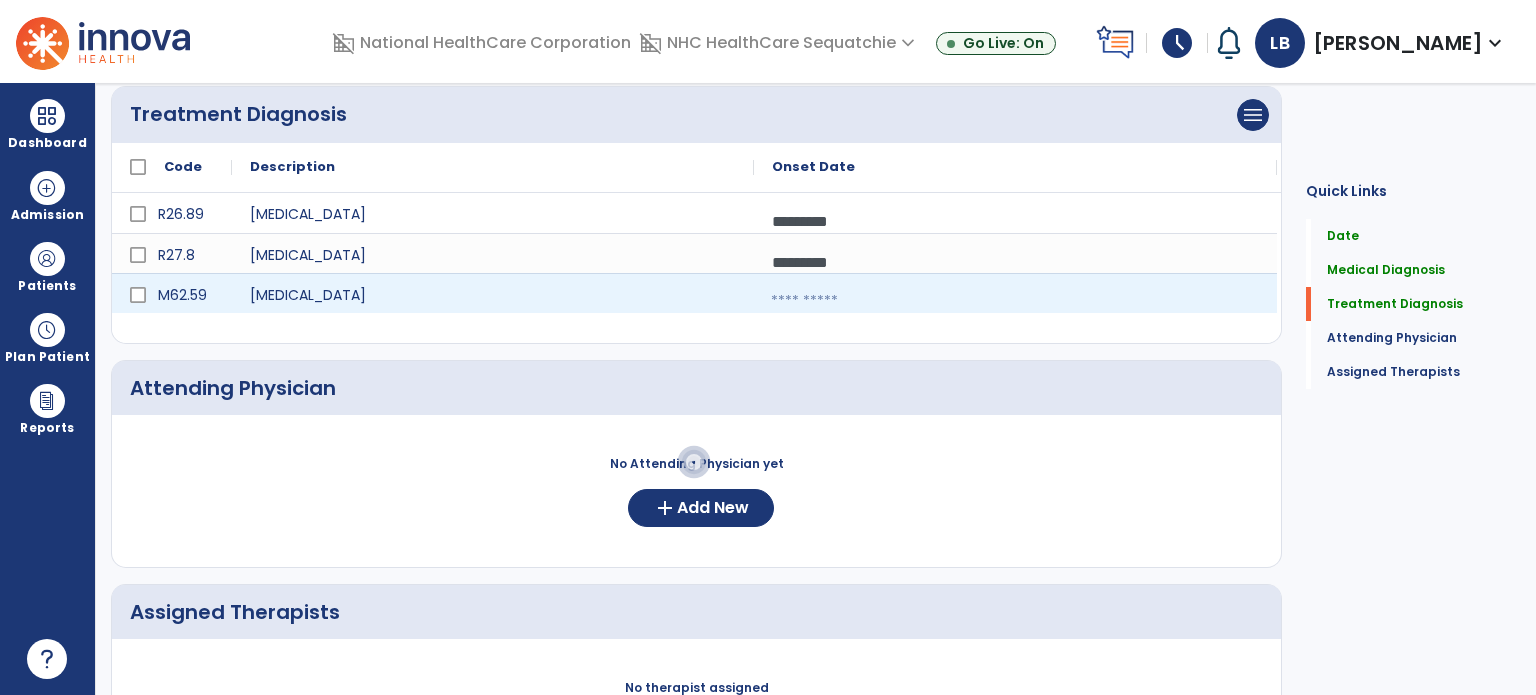select on "*" 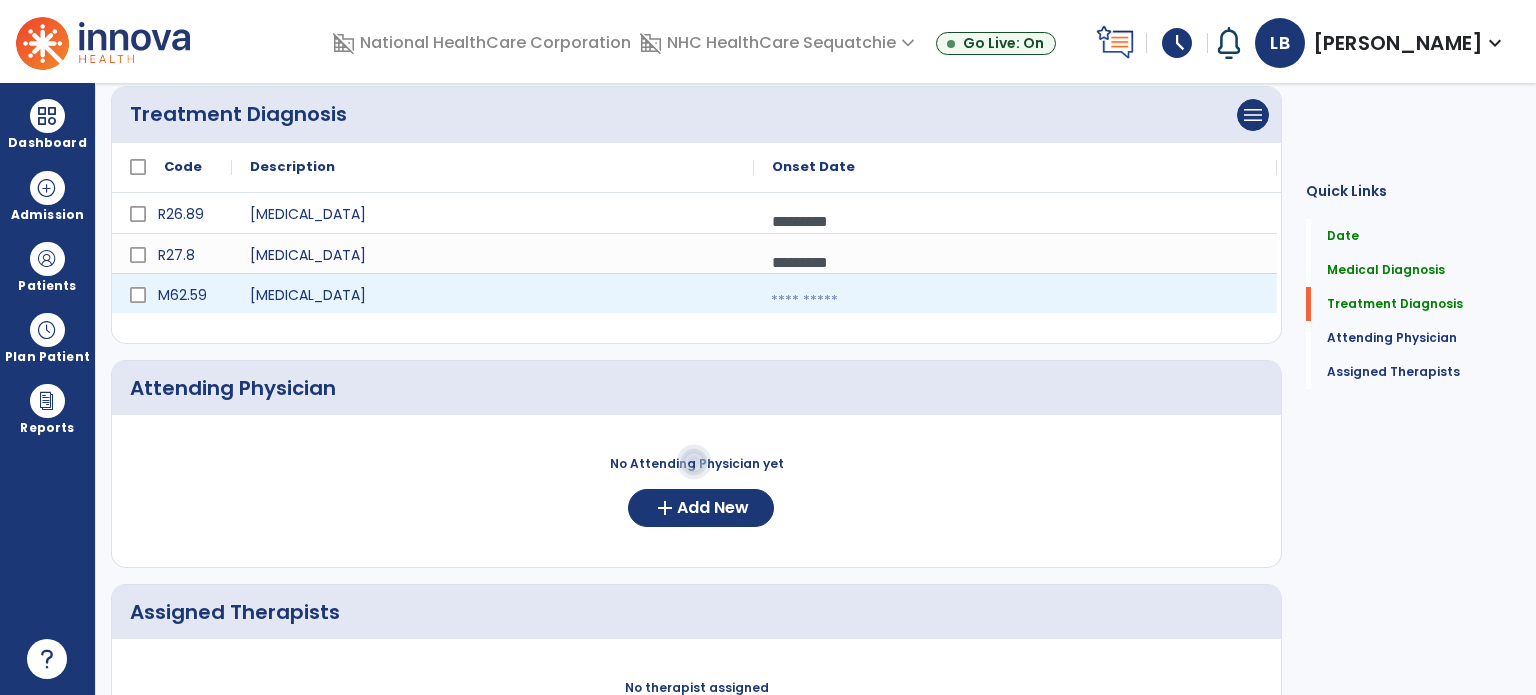 select on "****" 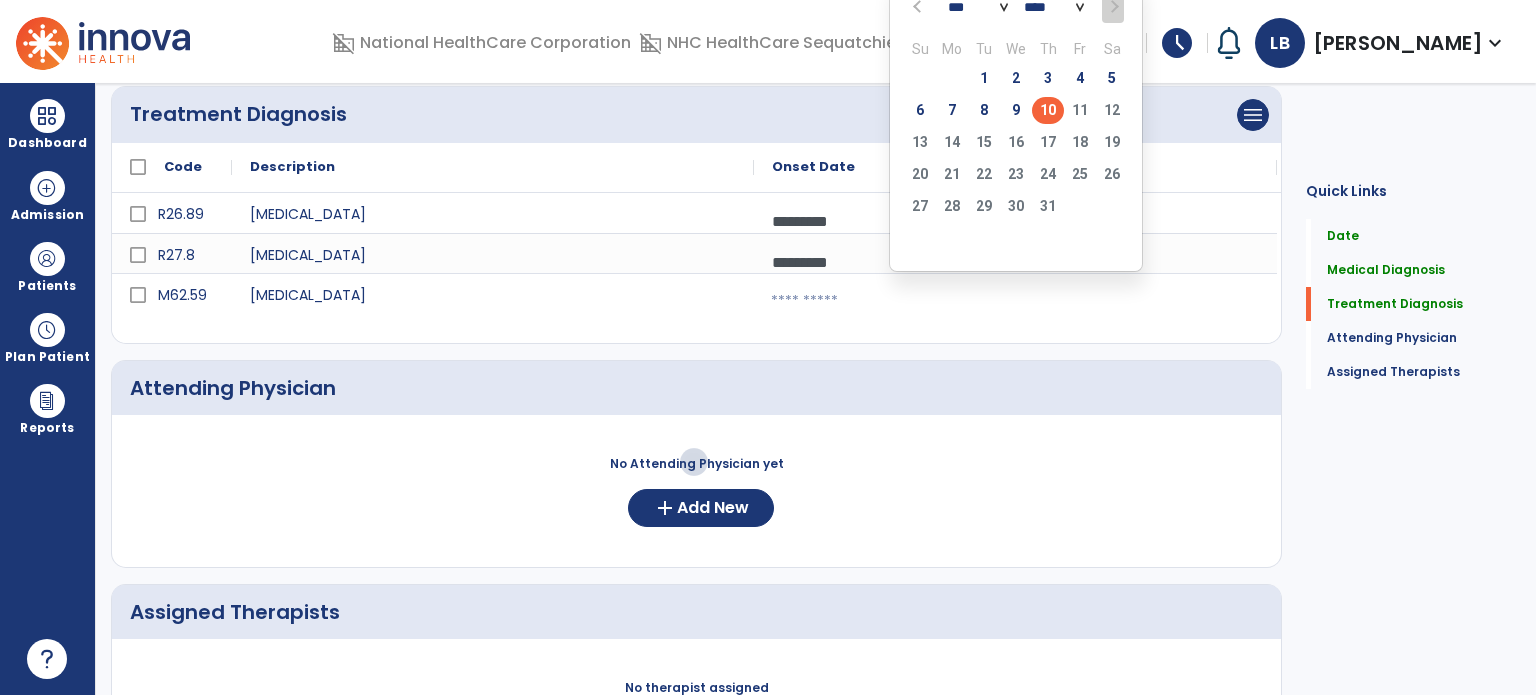 click on "10" 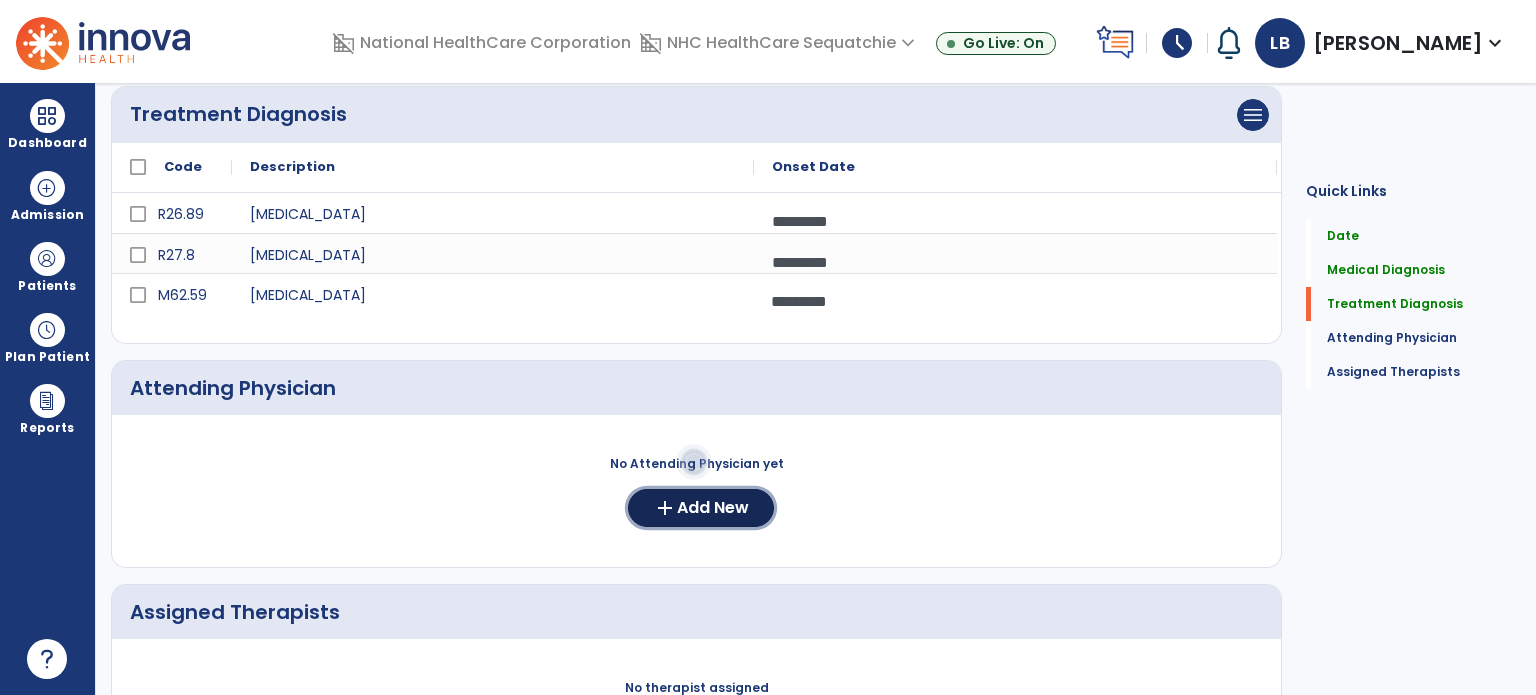 click on "add" 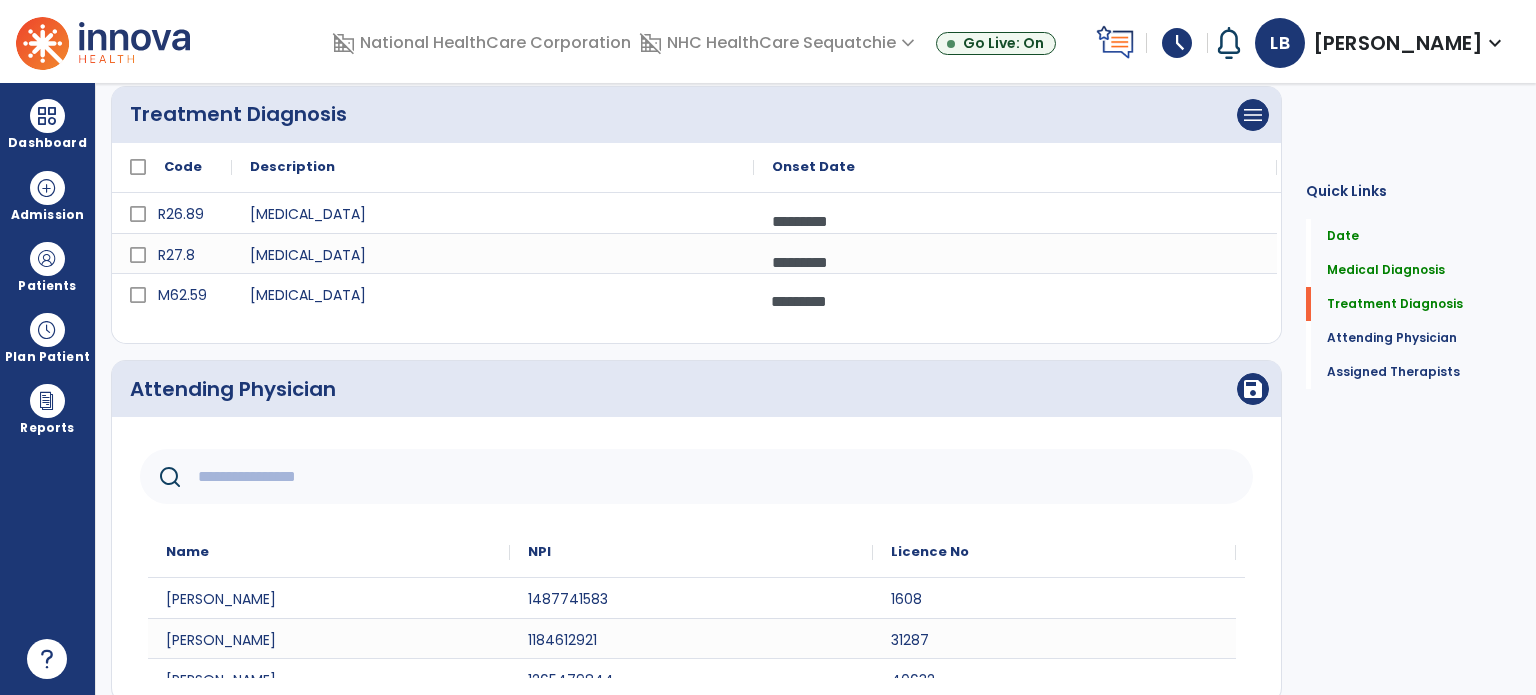 click 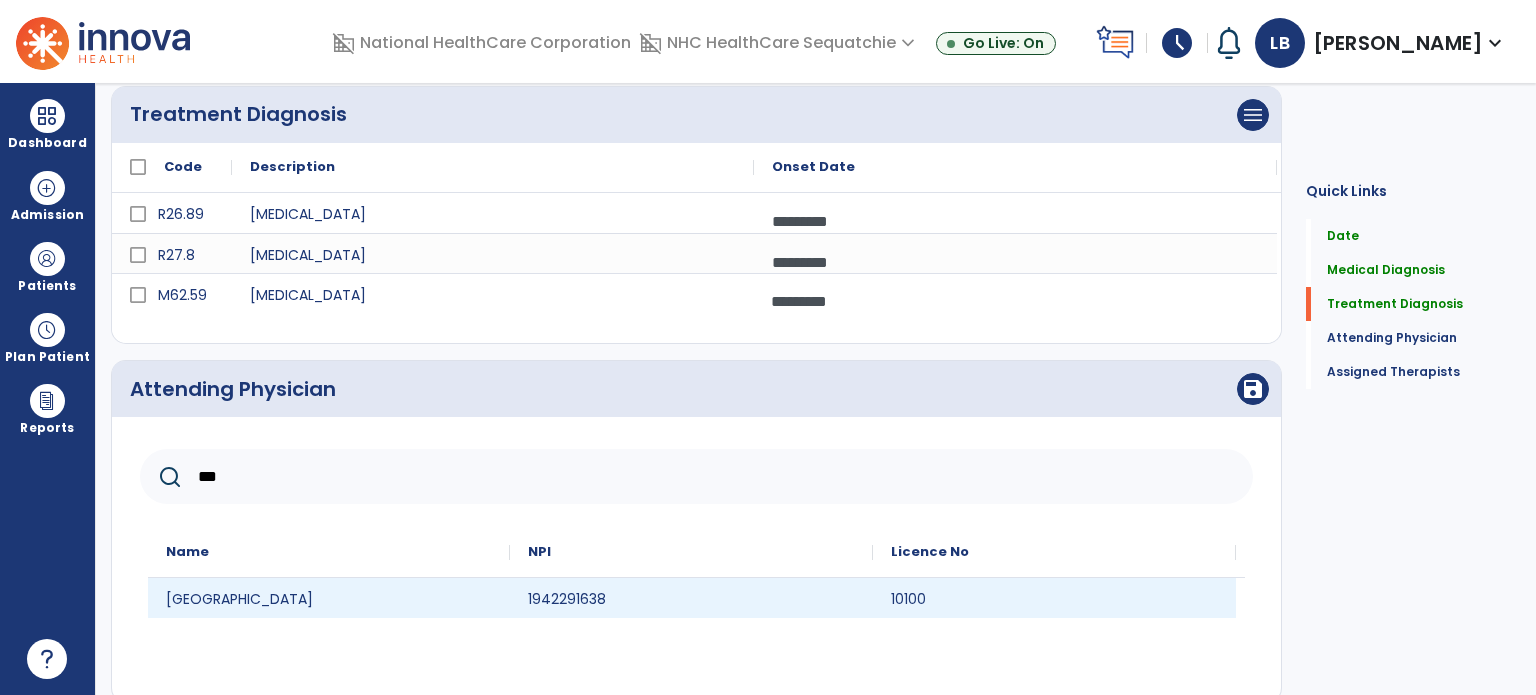 type on "***" 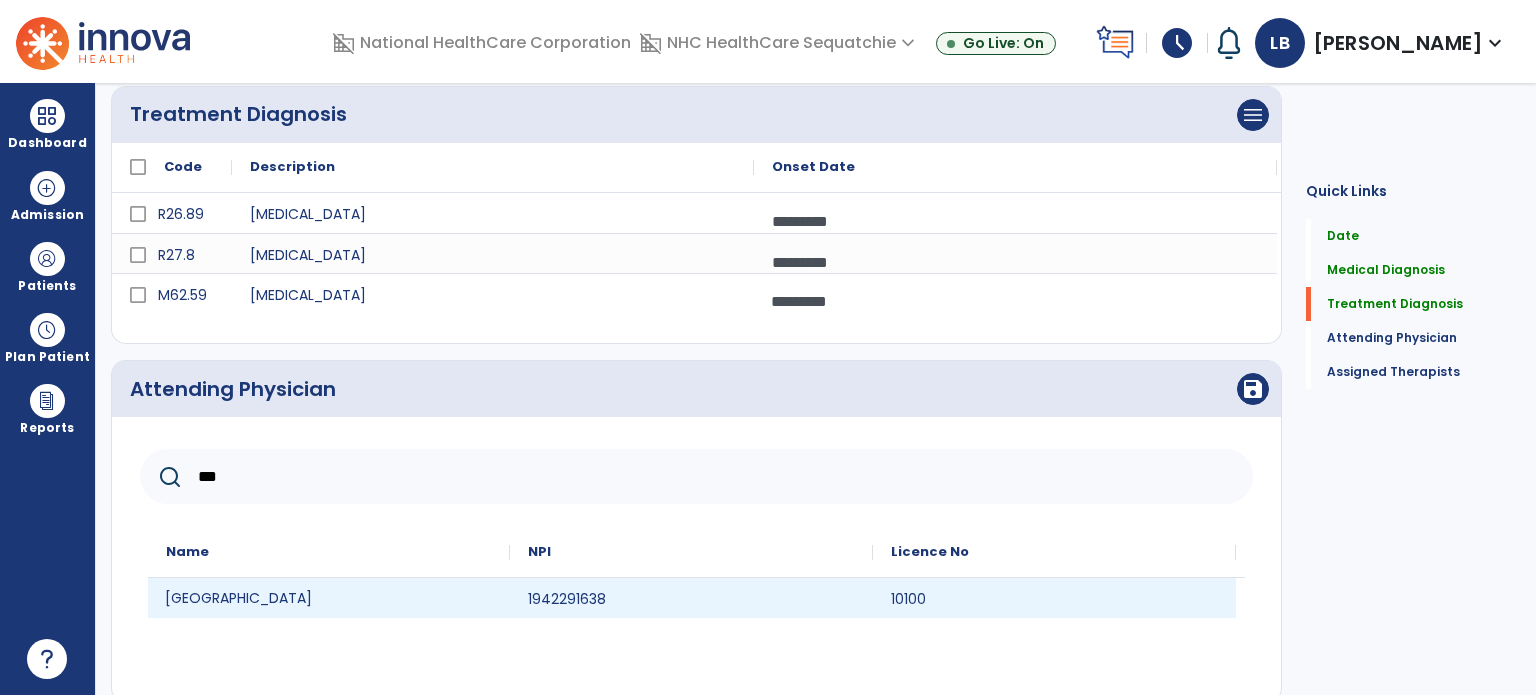 drag, startPoint x: 194, startPoint y: 599, endPoint x: 986, endPoint y: 466, distance: 803.08966 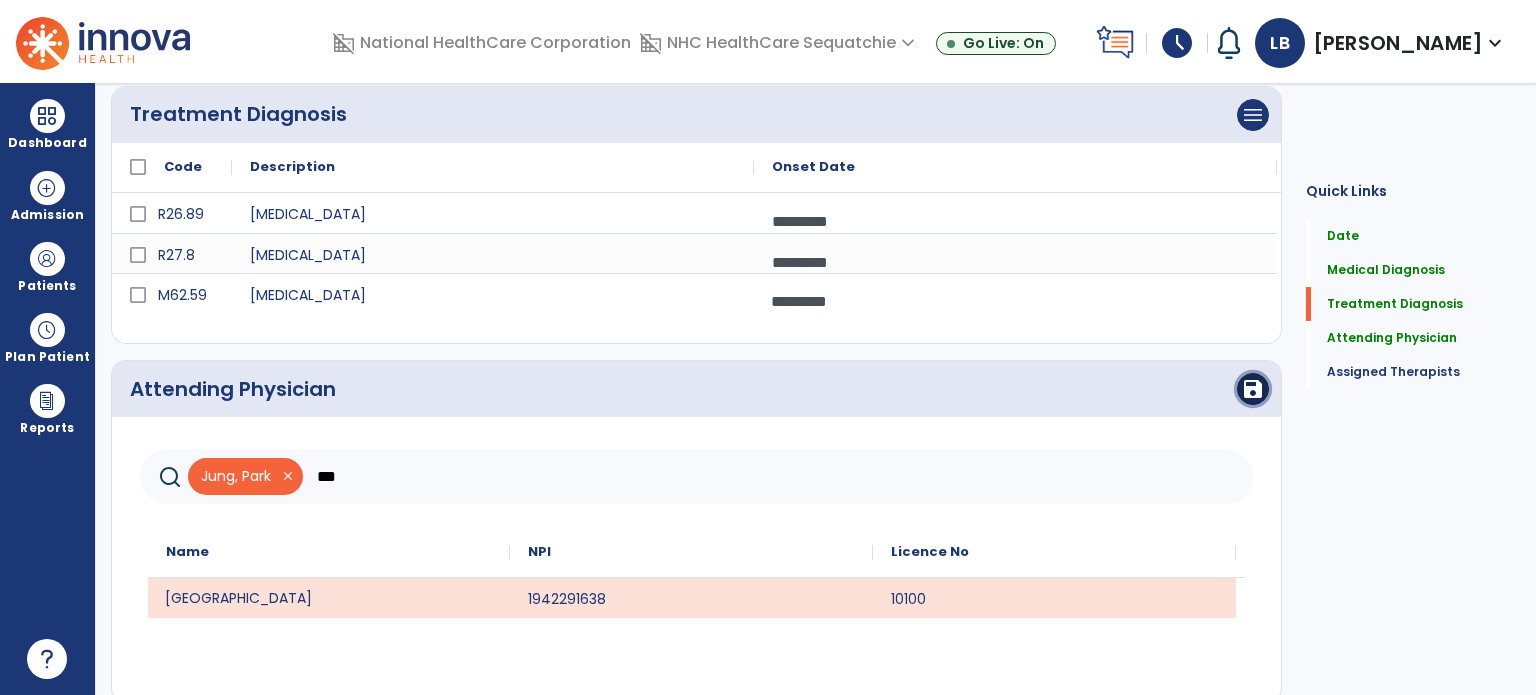 click on "save" 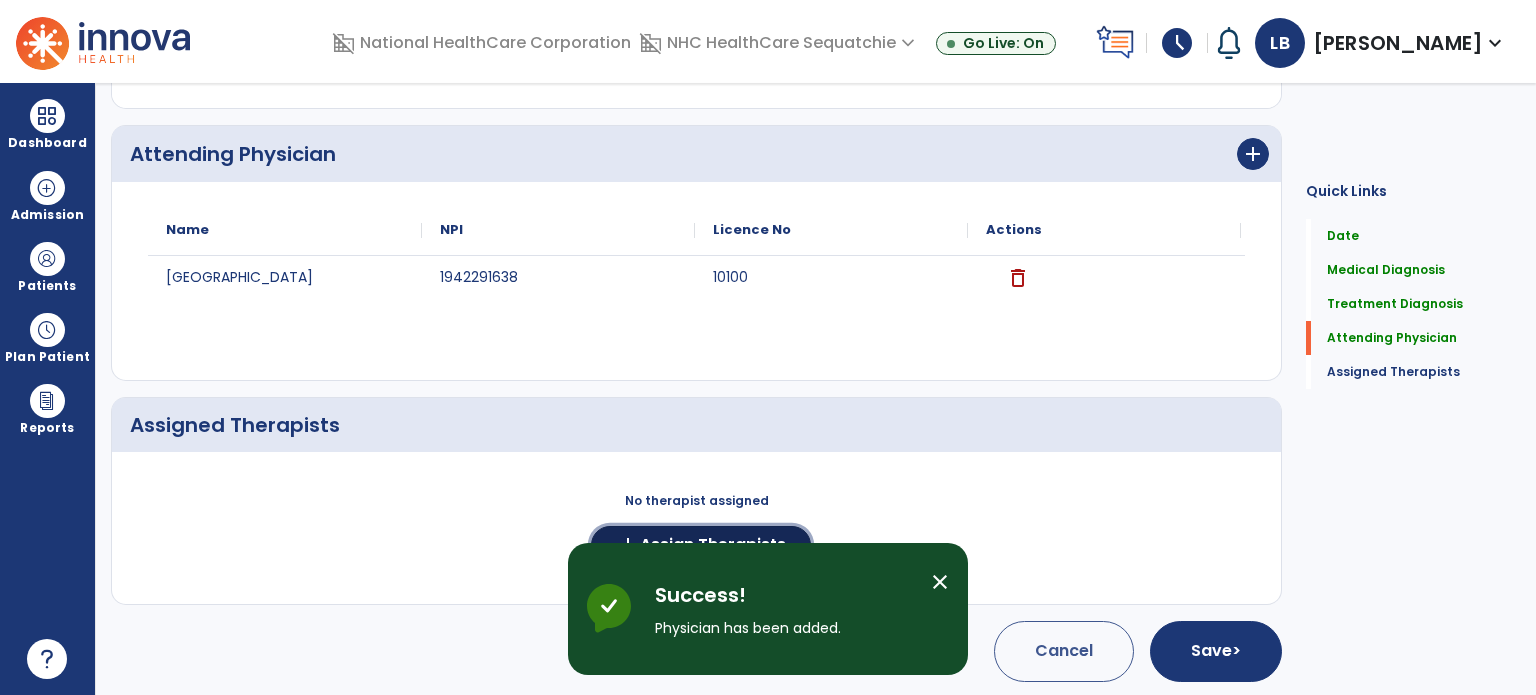 click on "Assign Therapists" 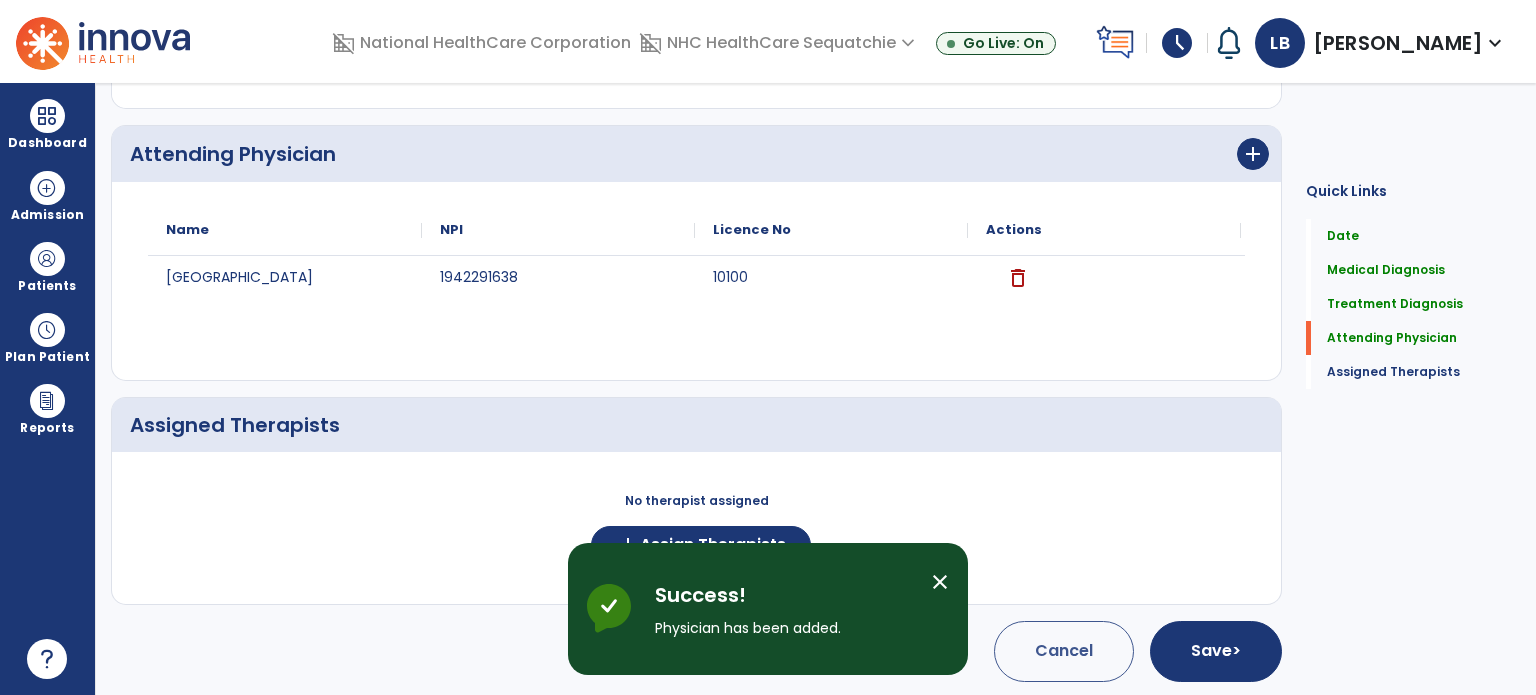 scroll, scrollTop: 699, scrollLeft: 0, axis: vertical 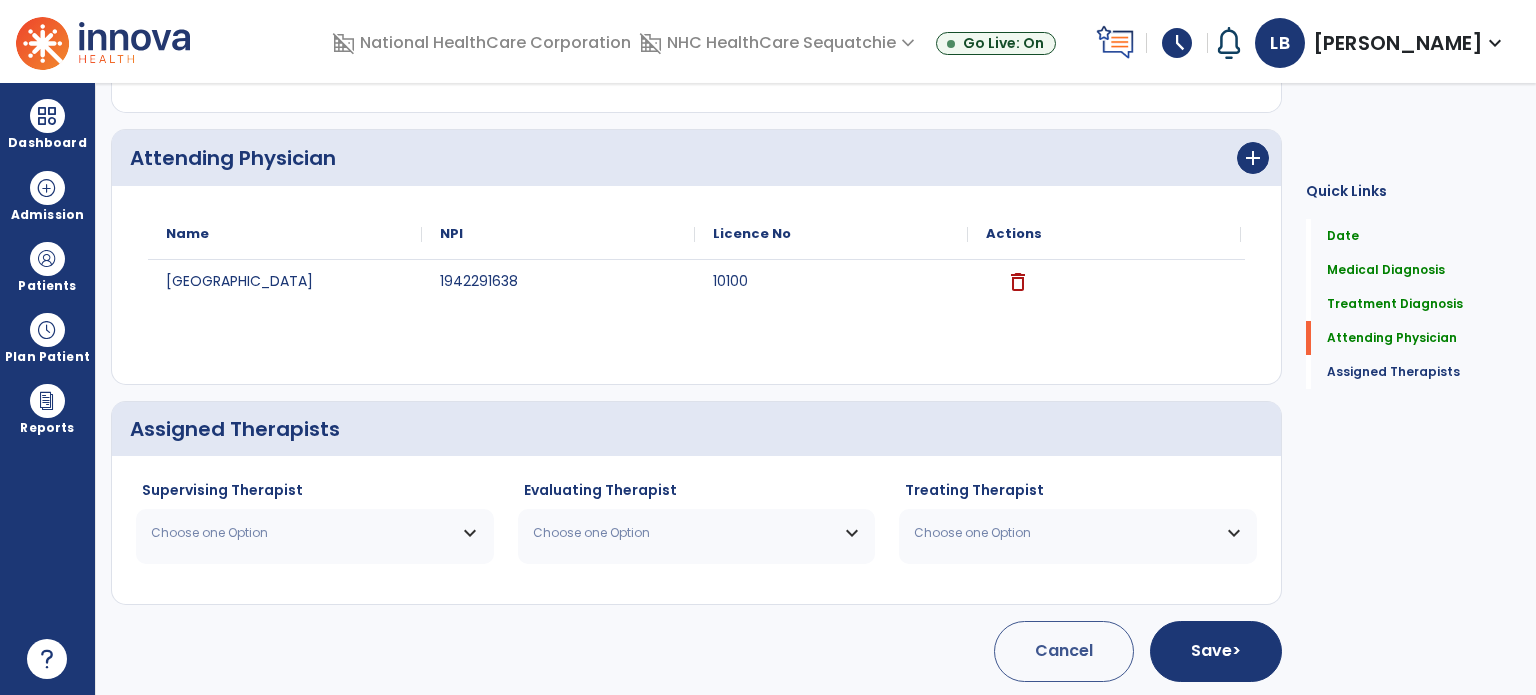 click on "Choose one Option" at bounding box center [315, 533] 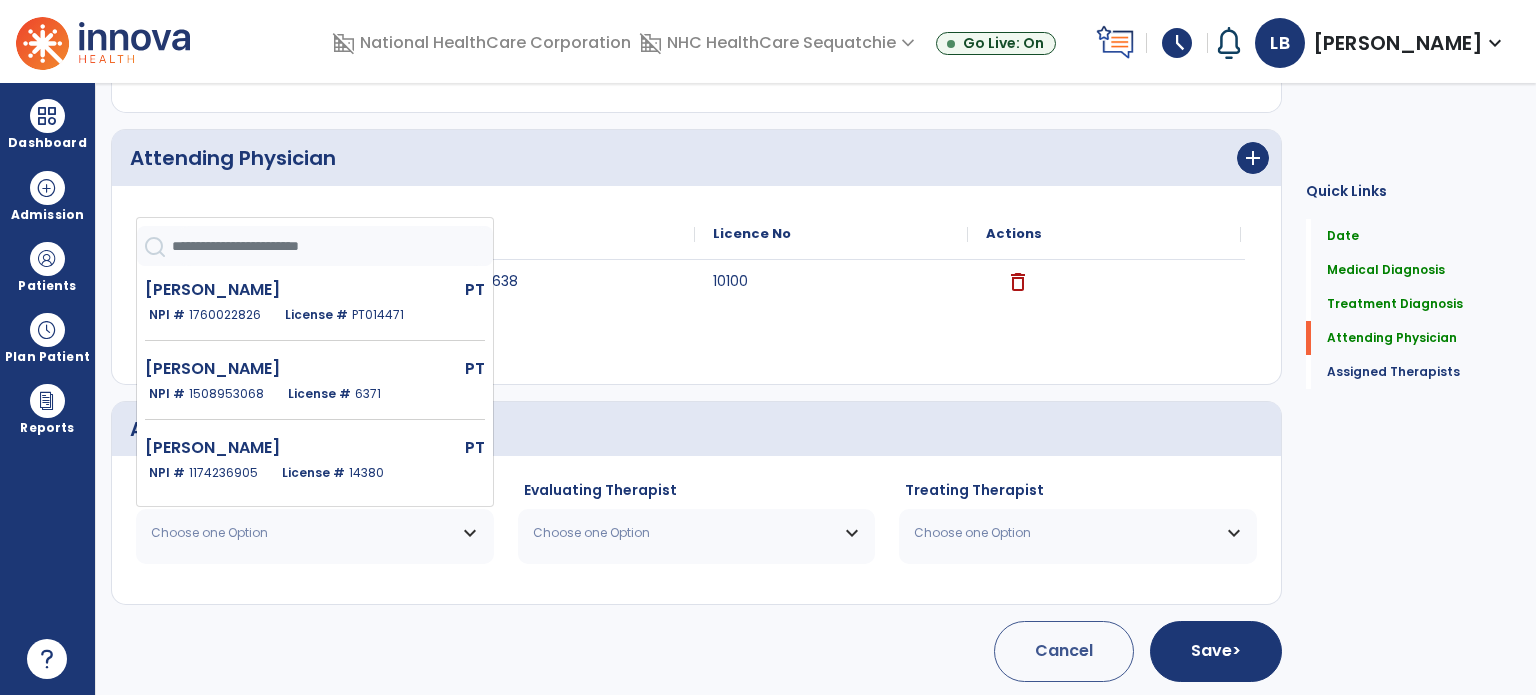 drag, startPoint x: 209, startPoint y: 469, endPoint x: 644, endPoint y: 541, distance: 440.91837 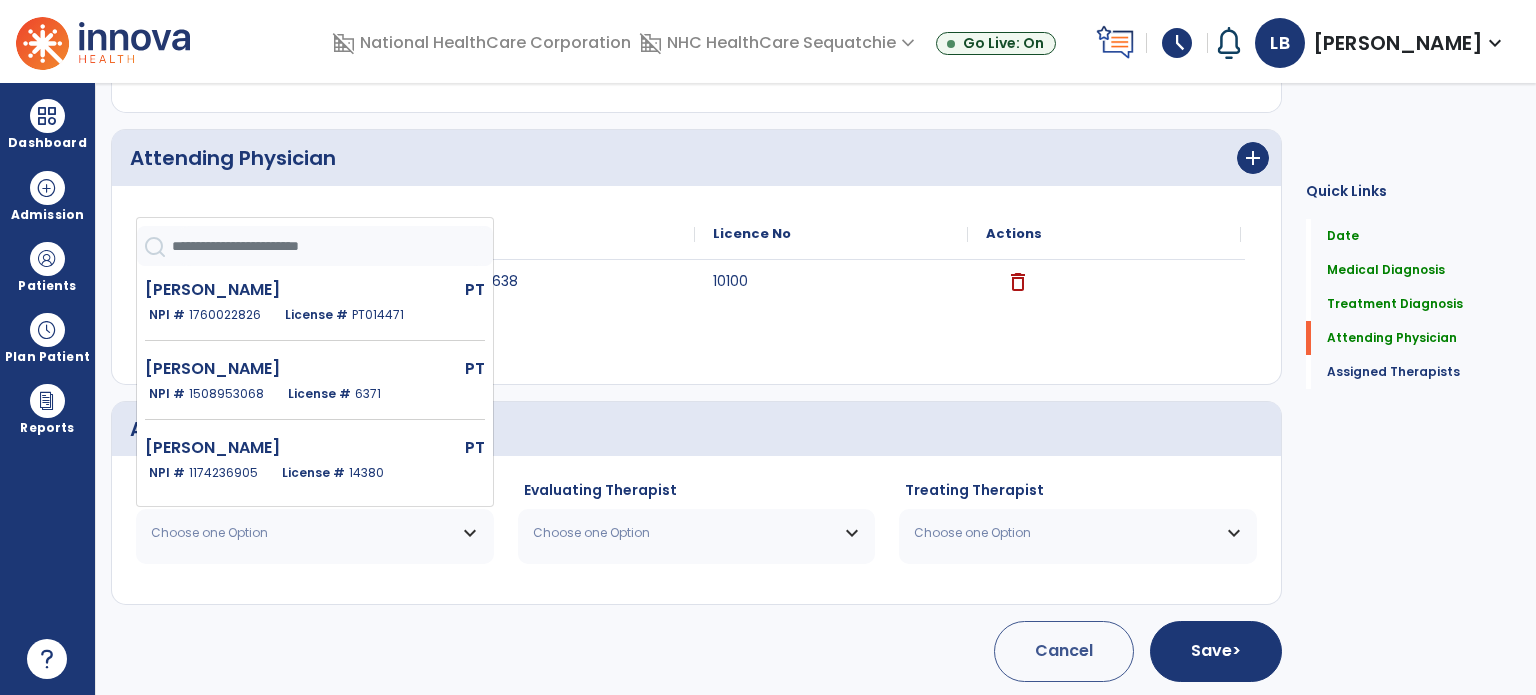 click on "Blackmer Lisa   PT   NPI #  1174236905  License #  14380" 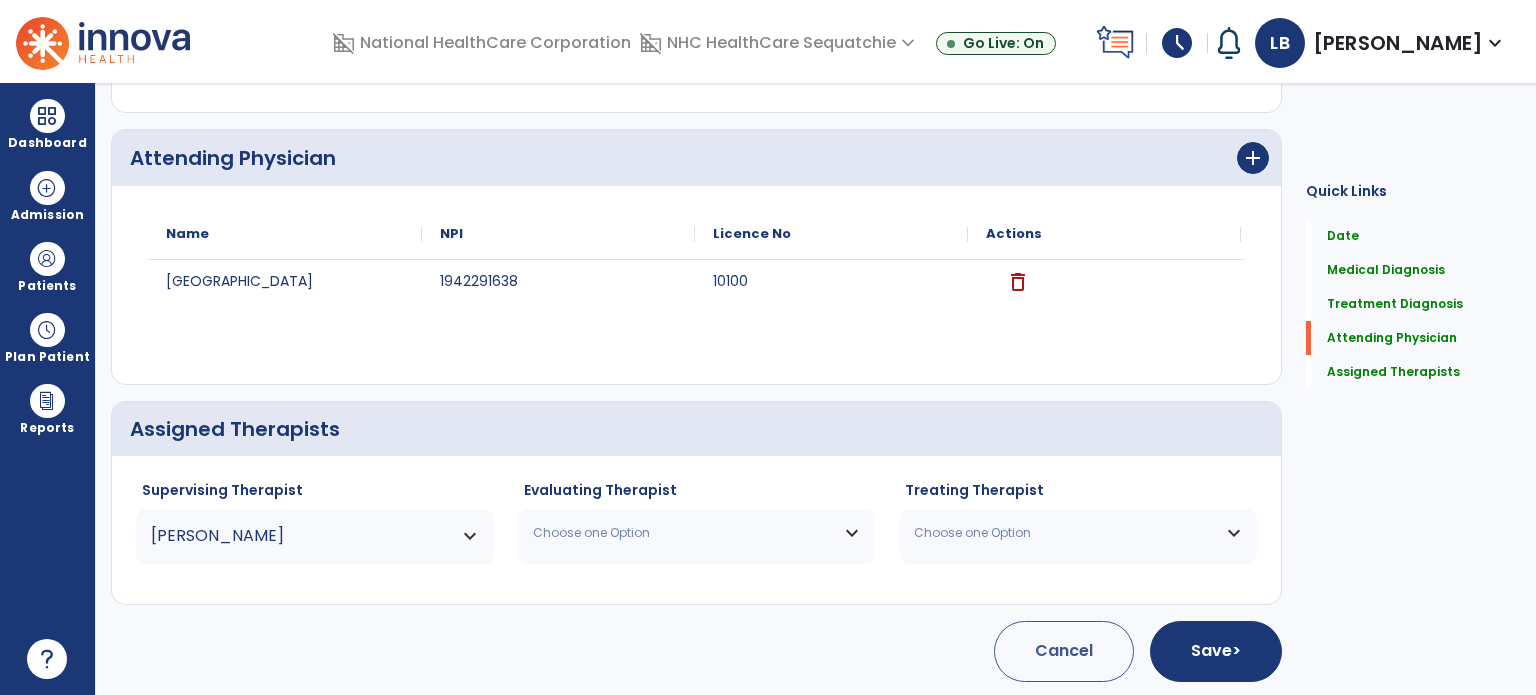 click on "Choose one Option" at bounding box center [684, 533] 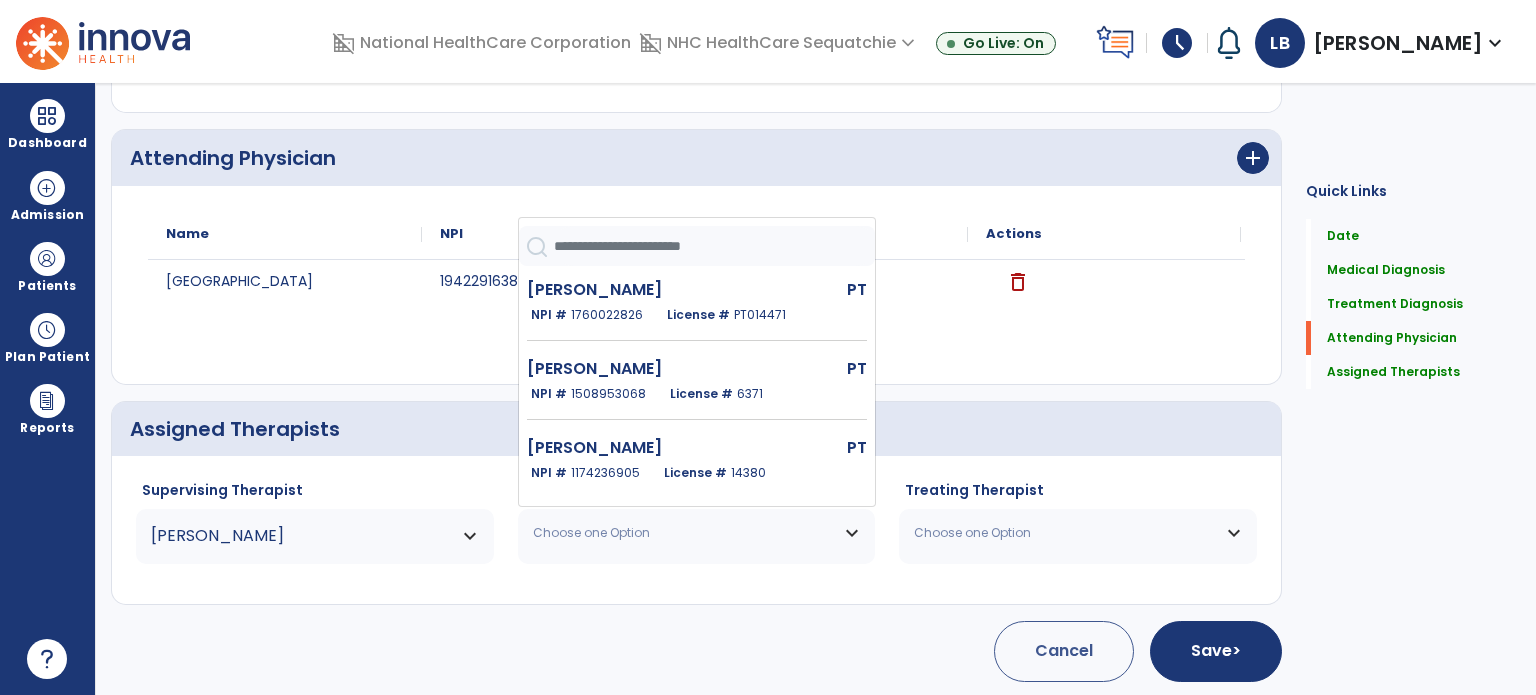 drag, startPoint x: 600, startPoint y: 459, endPoint x: 784, endPoint y: 475, distance: 184.69434 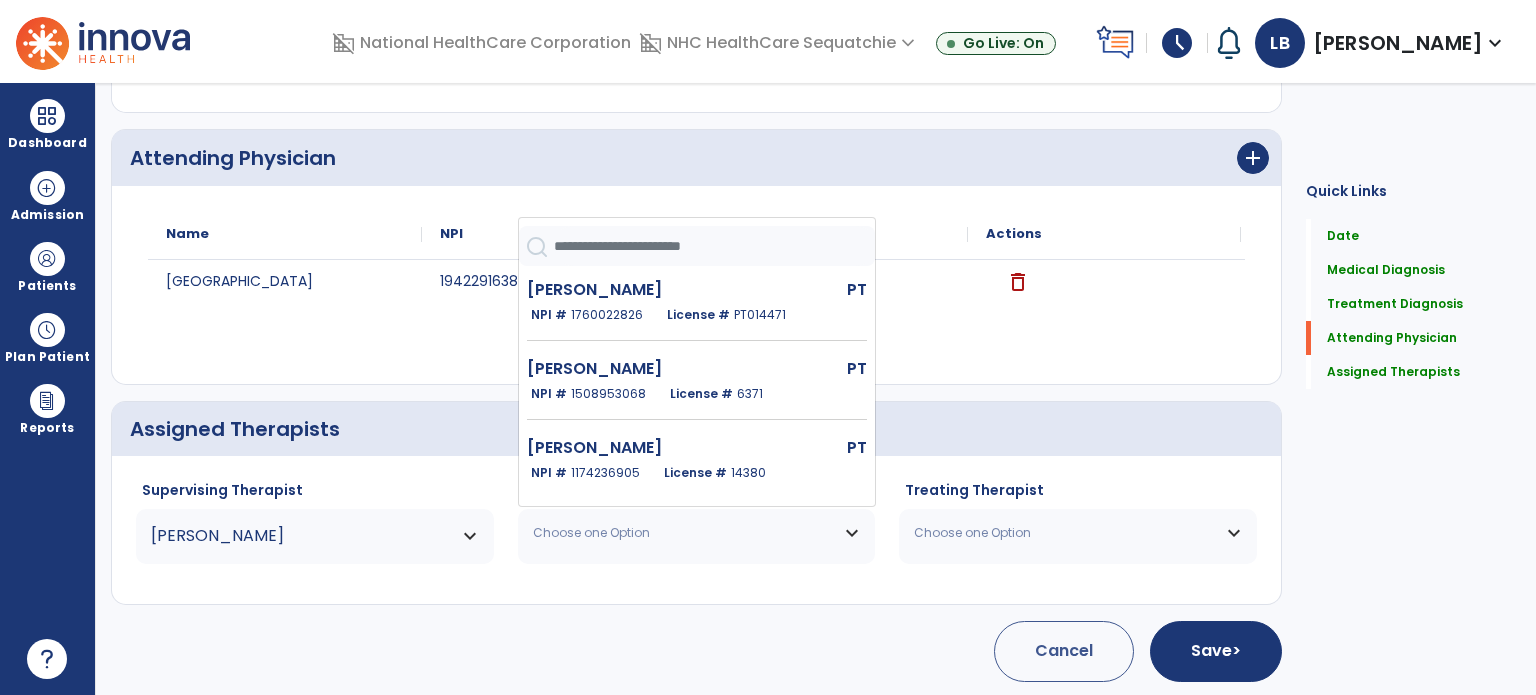 click on "Blackmer Lisa   PT   NPI #  1174236905  License #  14380" 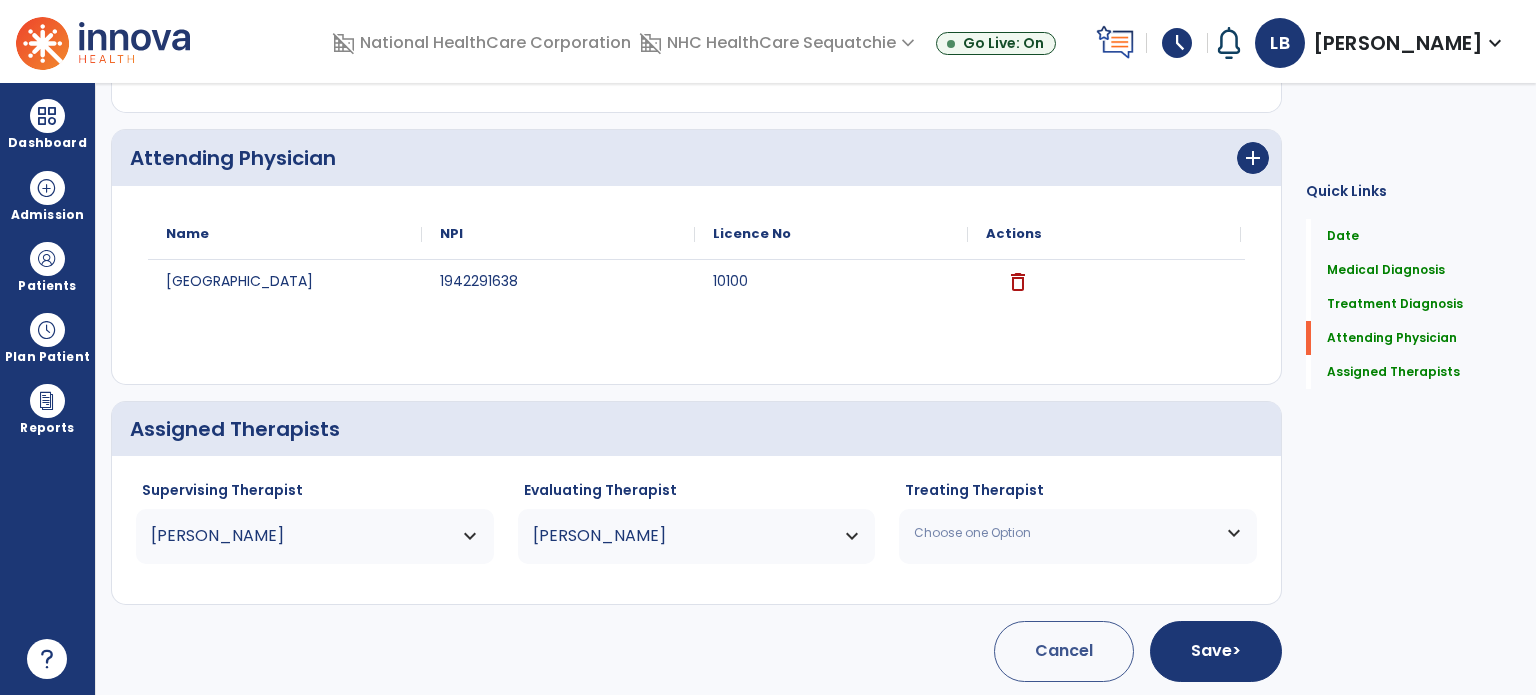 click on "Choose one Option" at bounding box center (1065, 533) 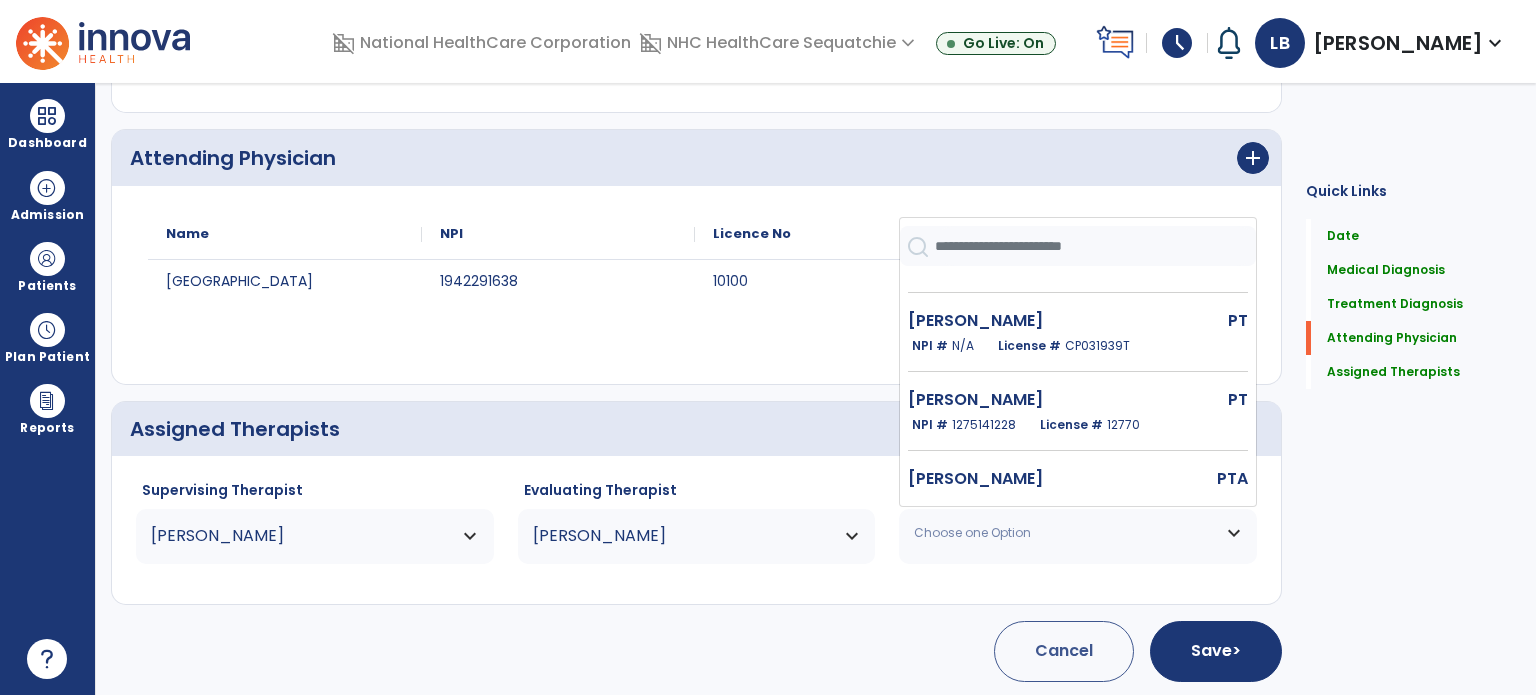 scroll, scrollTop: 800, scrollLeft: 0, axis: vertical 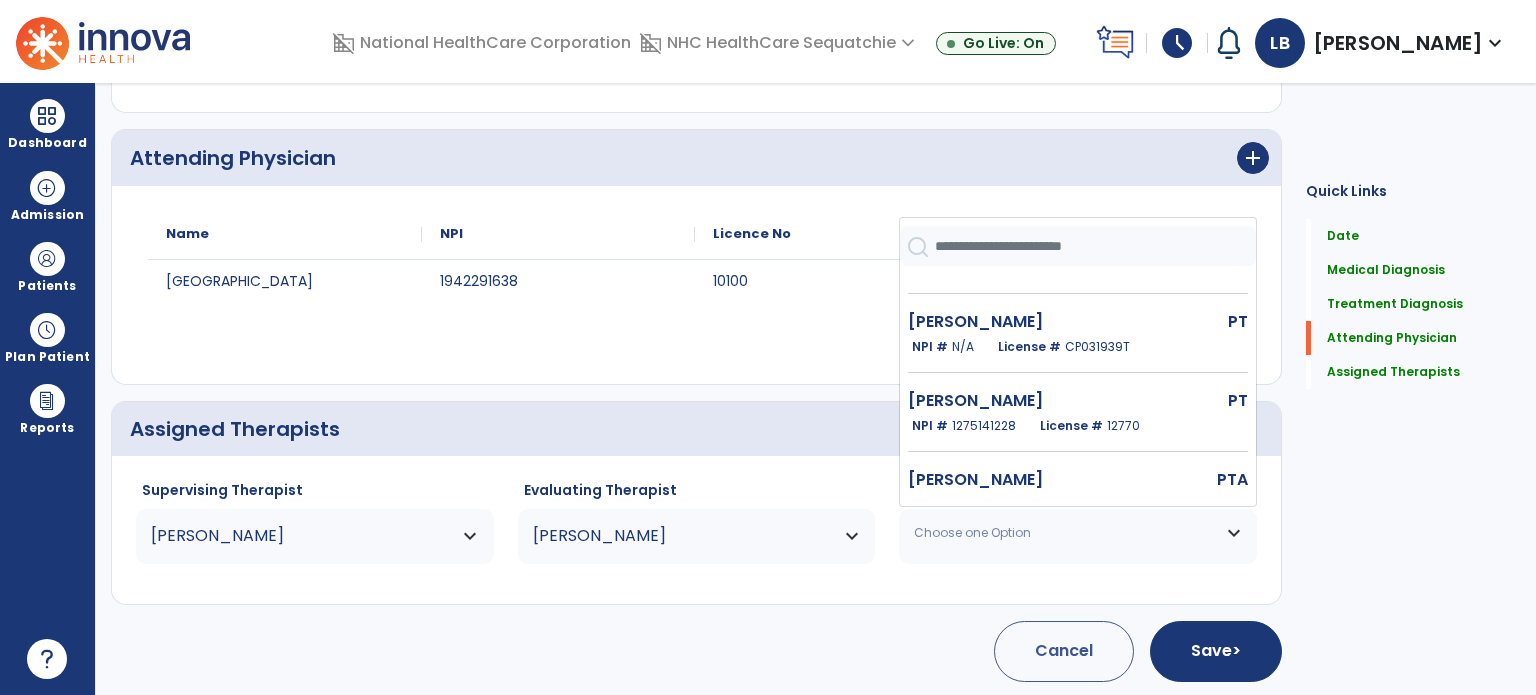 click on "Massey Jana" 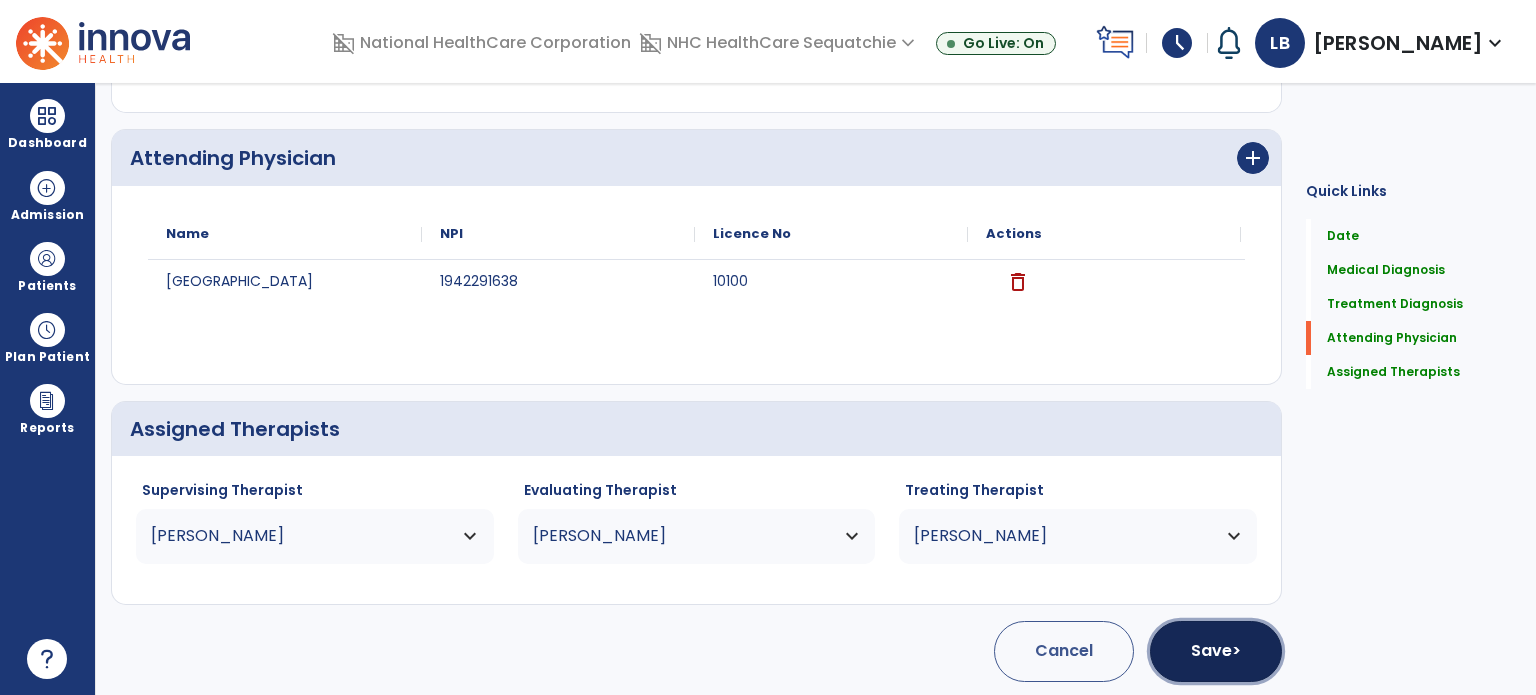 click on "Save  >" 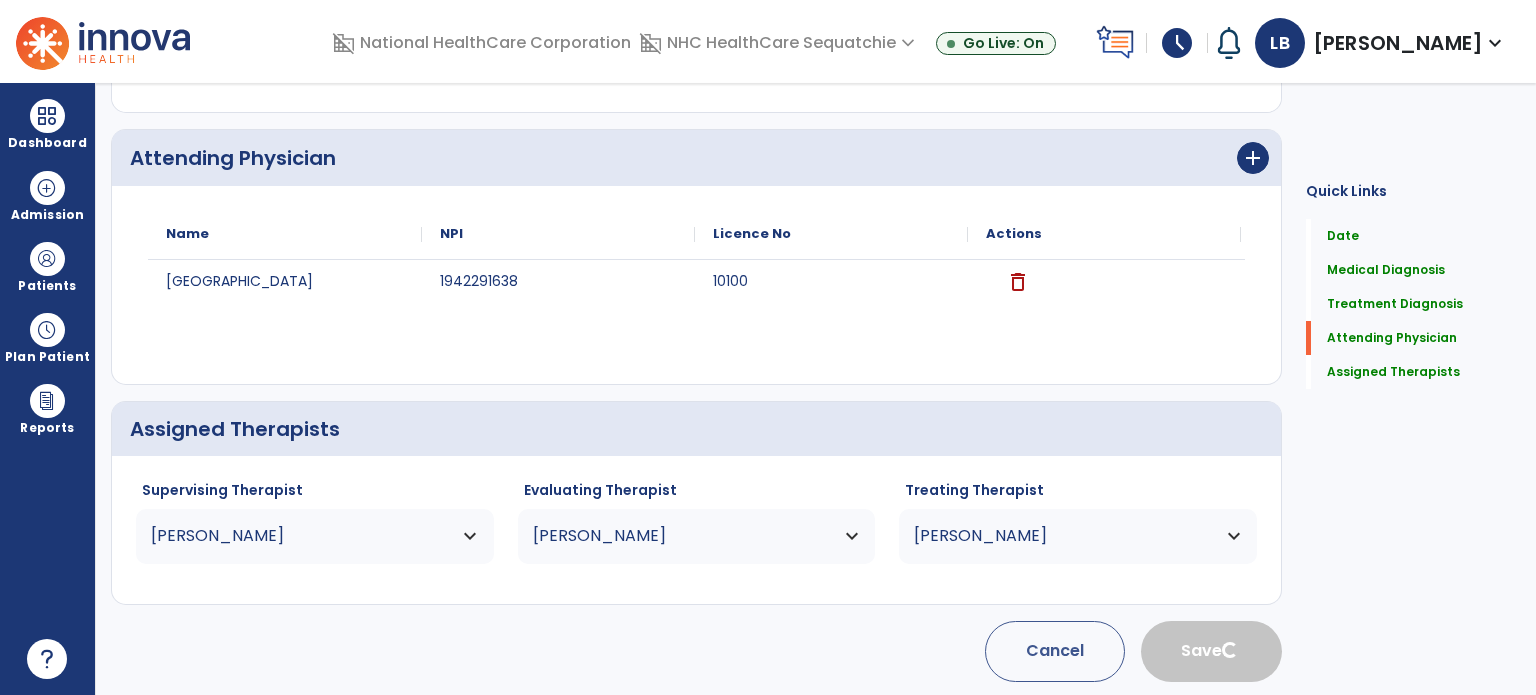 type 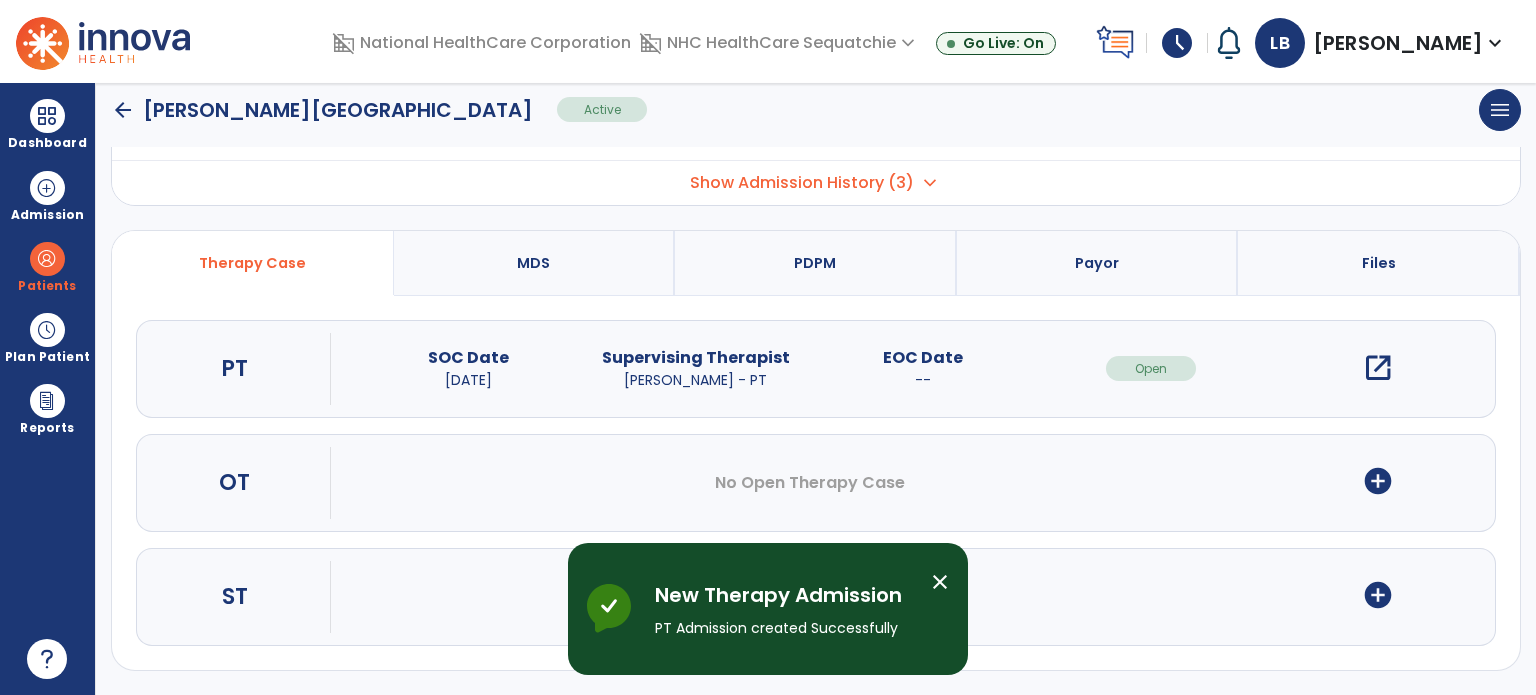 scroll, scrollTop: 0, scrollLeft: 0, axis: both 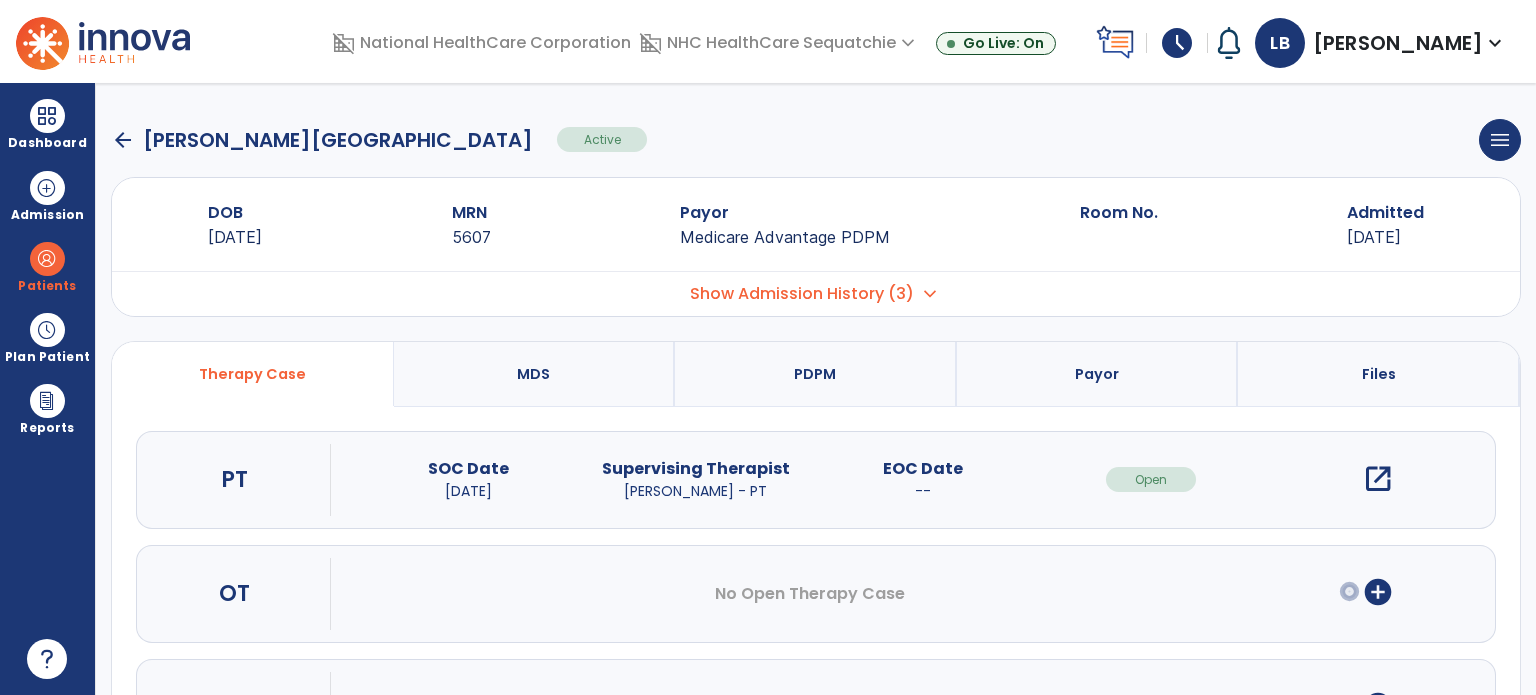 drag, startPoint x: 55, startPoint y: 263, endPoint x: 159, endPoint y: 263, distance: 104 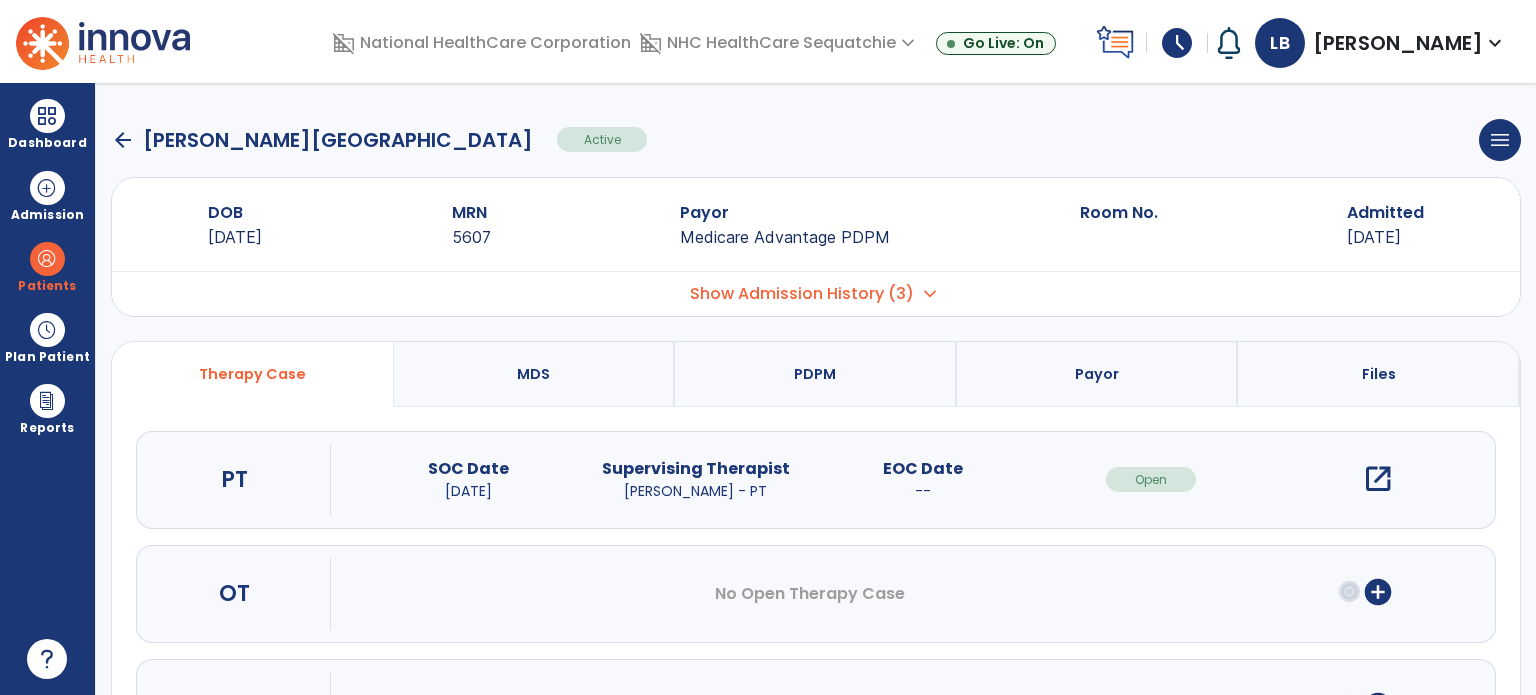click at bounding box center [47, 259] 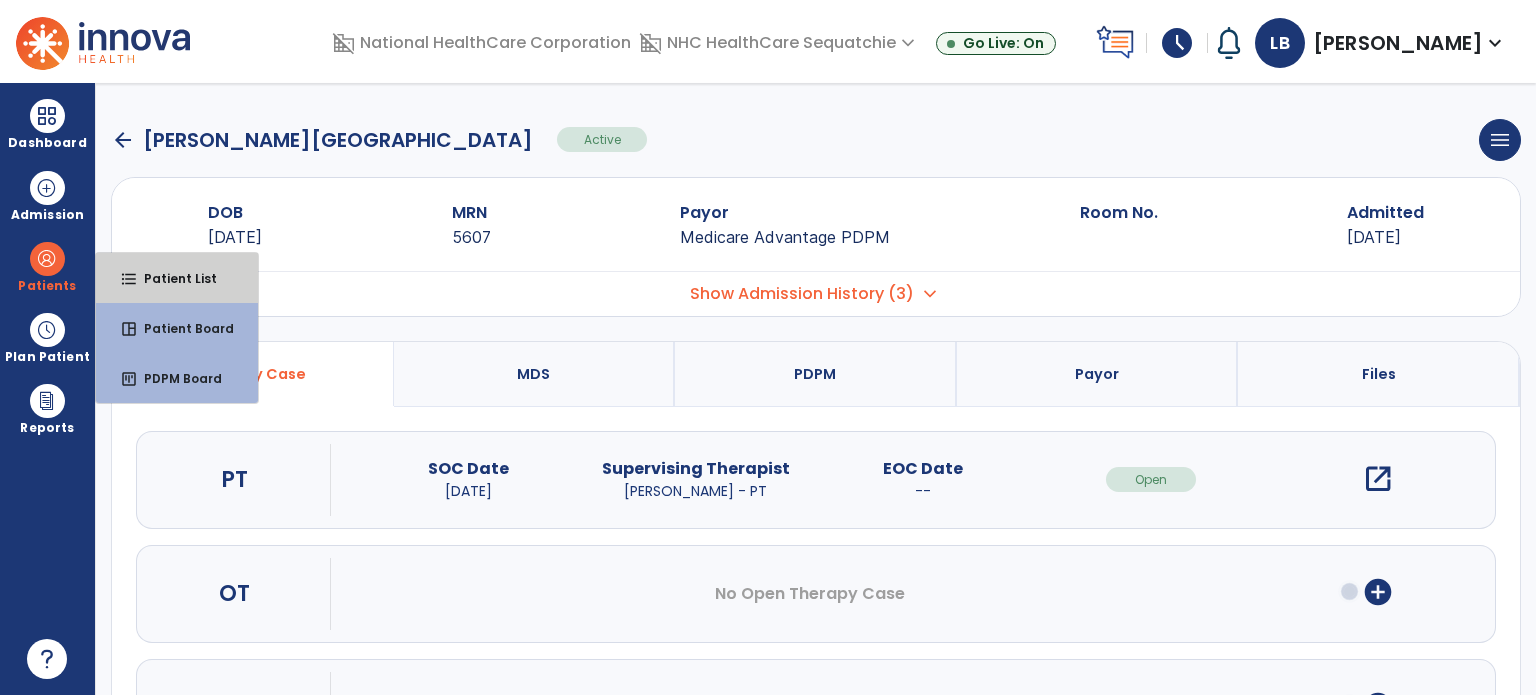 click on "format_list_bulleted  Patient List" at bounding box center [177, 278] 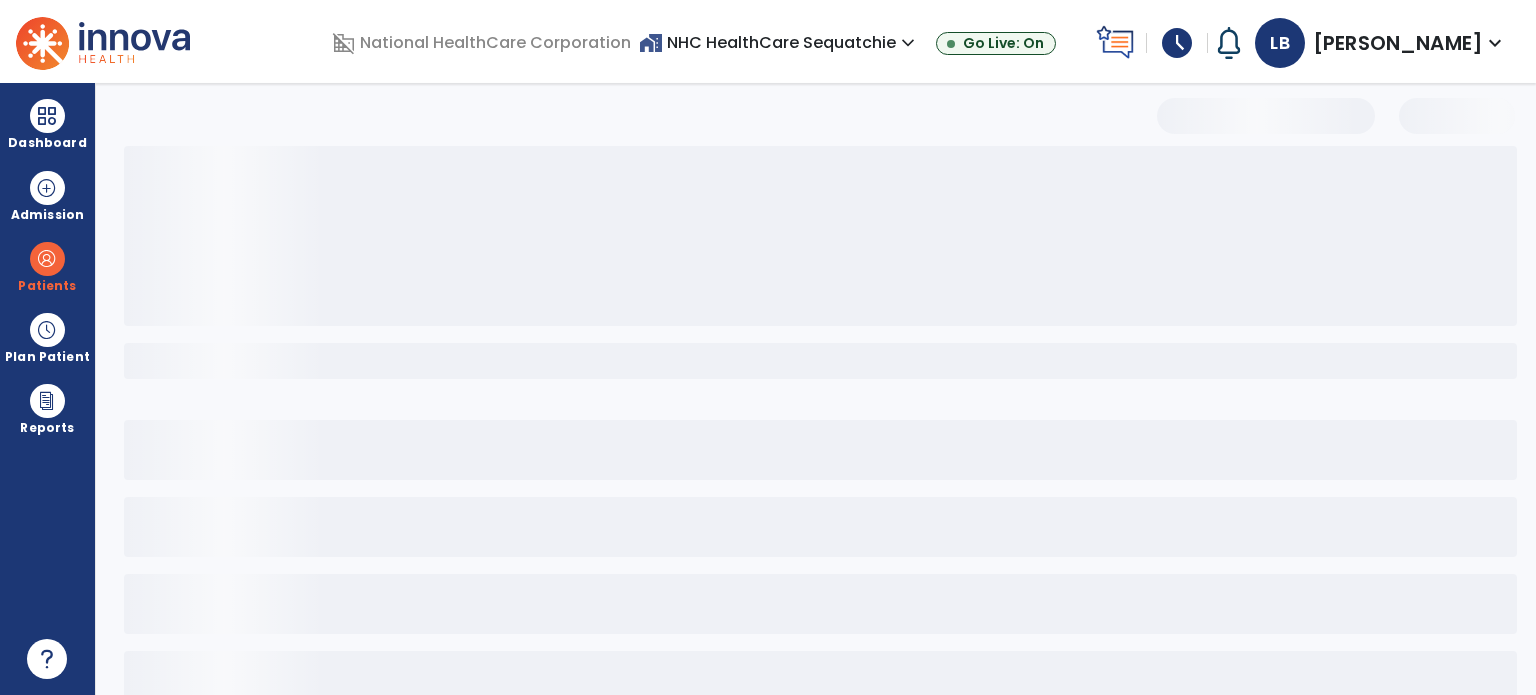 select on "***" 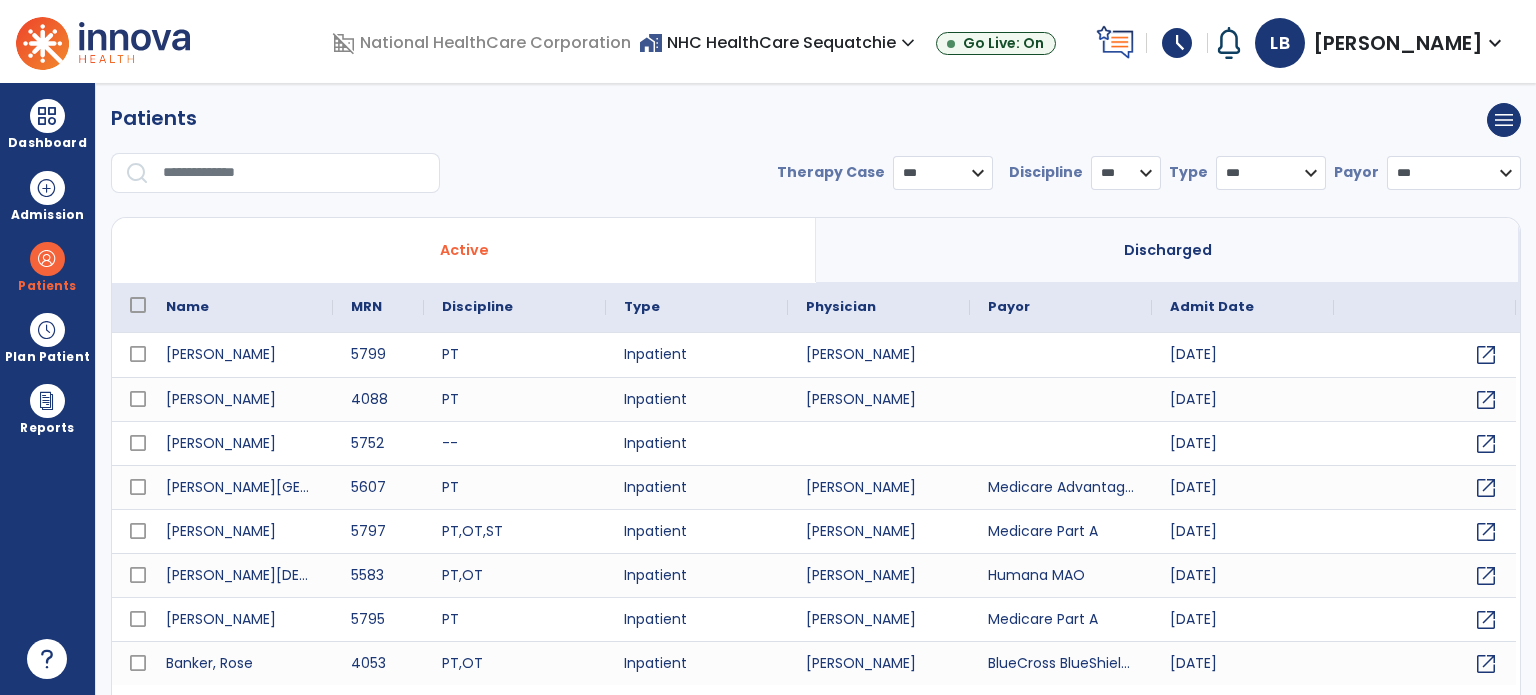 drag, startPoint x: 73, startPoint y: 265, endPoint x: 138, endPoint y: 278, distance: 66.287254 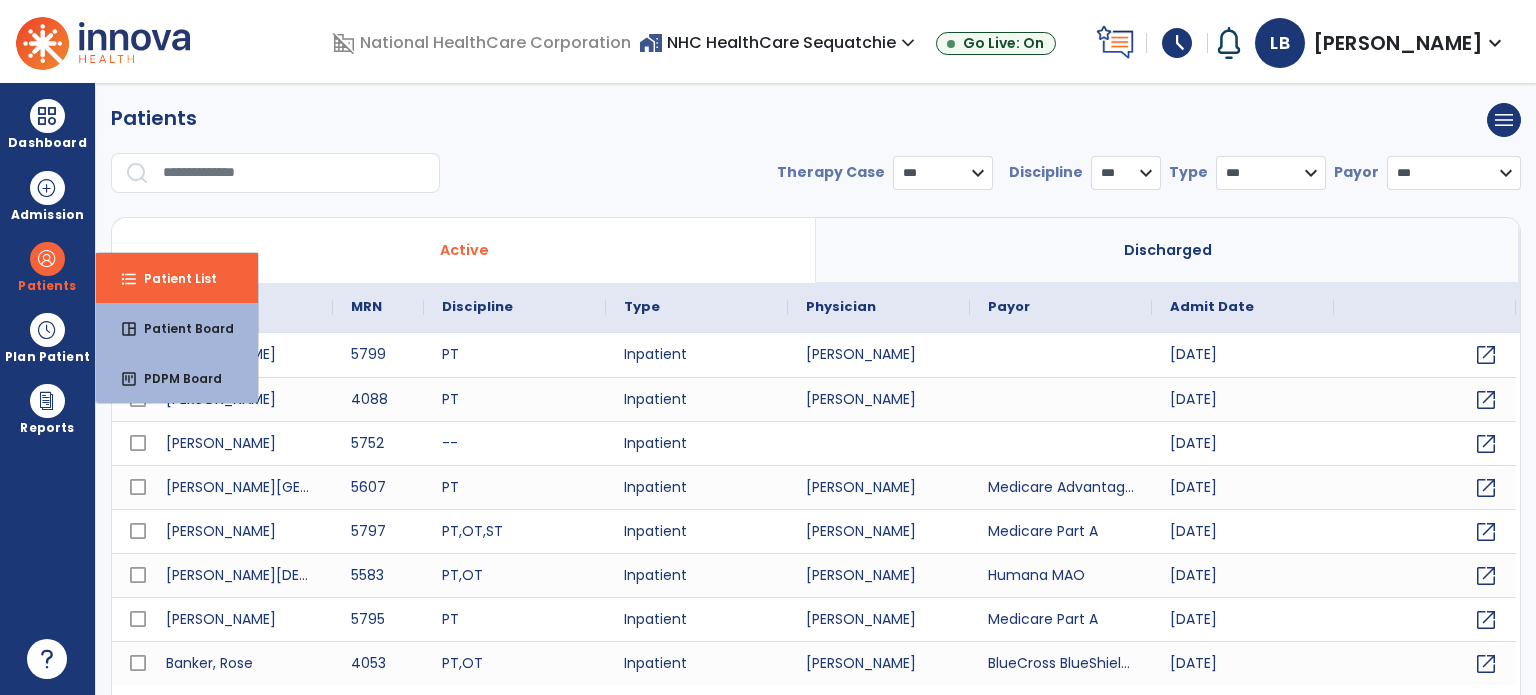 click on "Plan Patient" at bounding box center [47, 266] 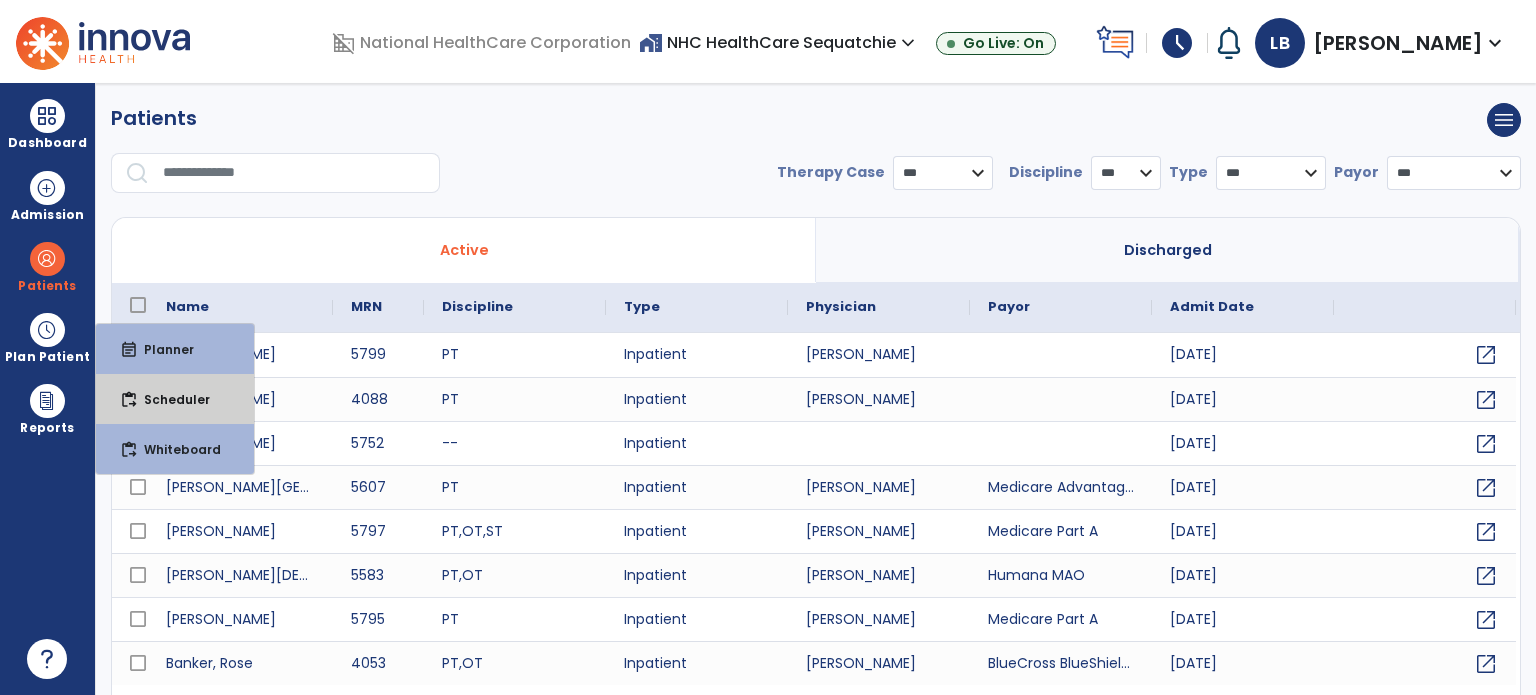 click on "content_paste_go  Scheduler" at bounding box center (175, 399) 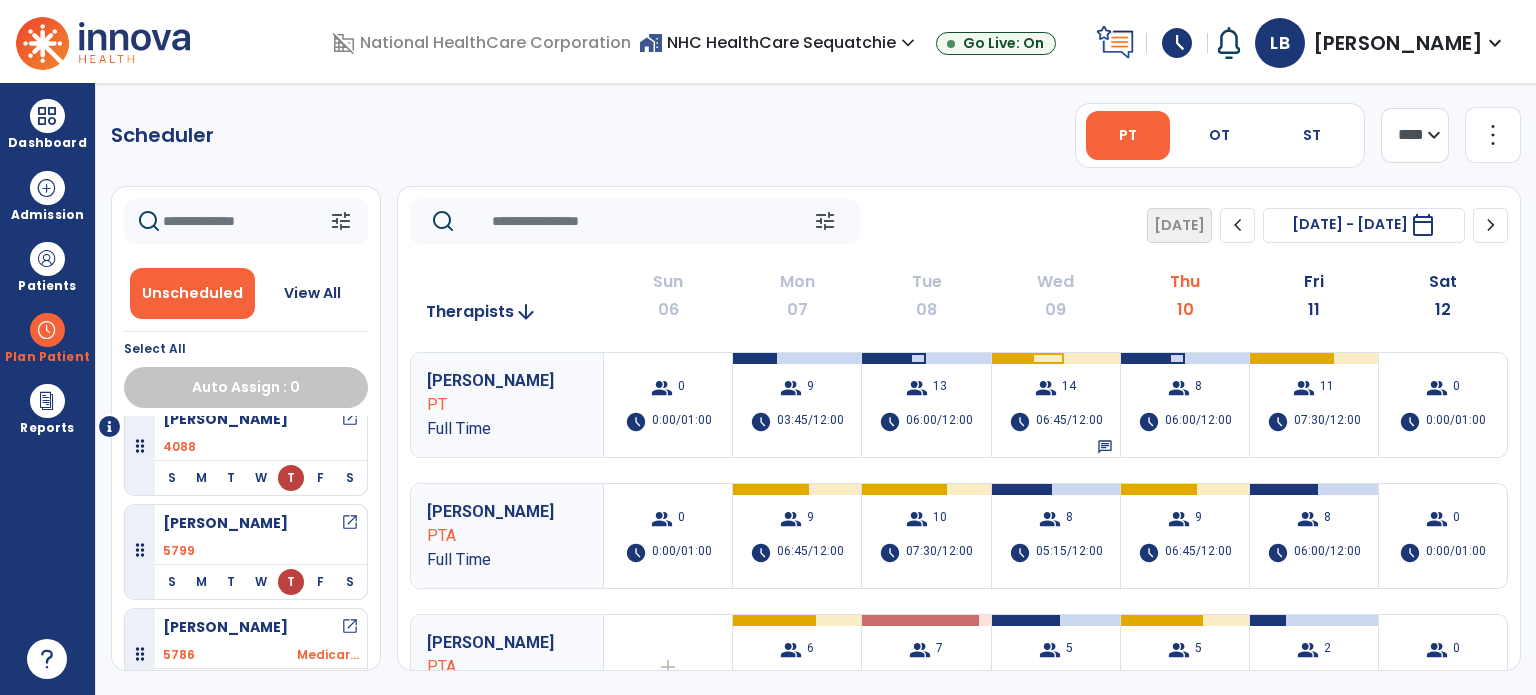 scroll, scrollTop: 46, scrollLeft: 0, axis: vertical 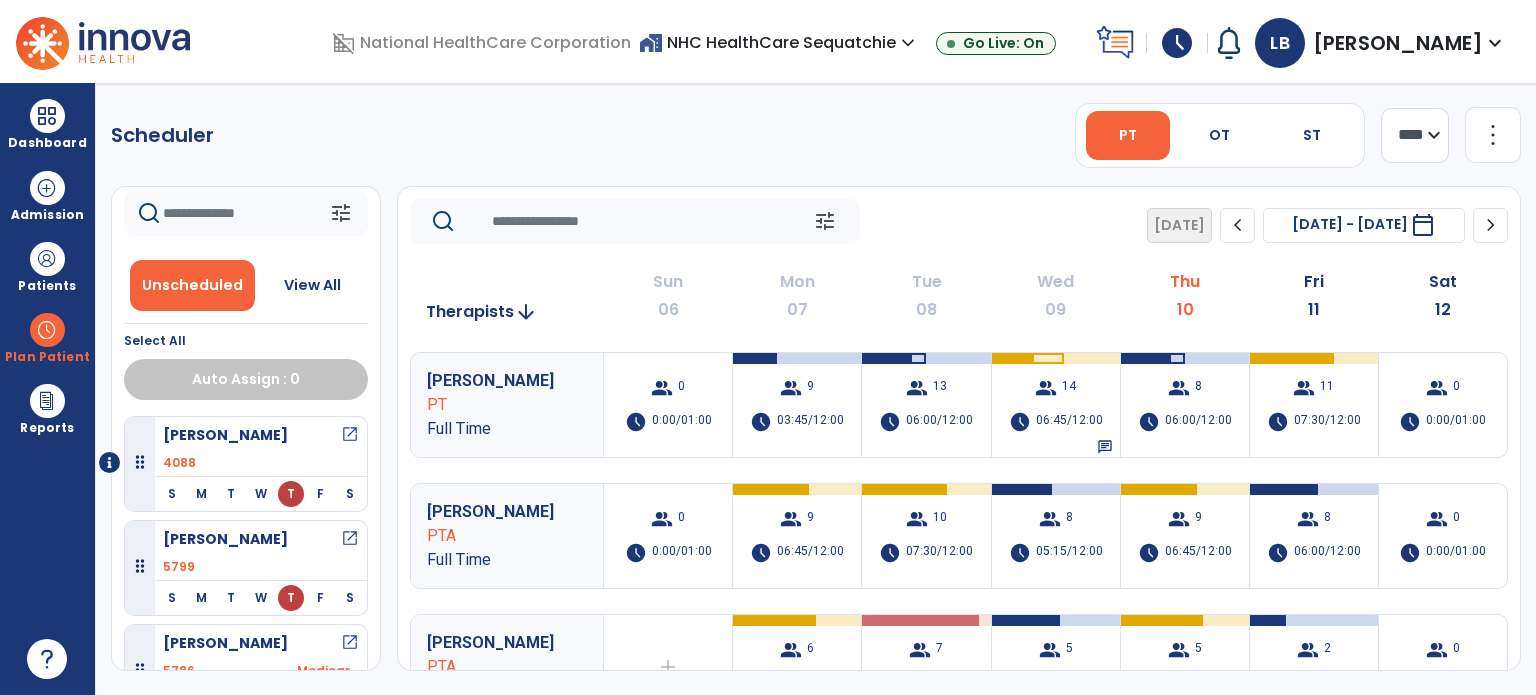 click on "**** ***" 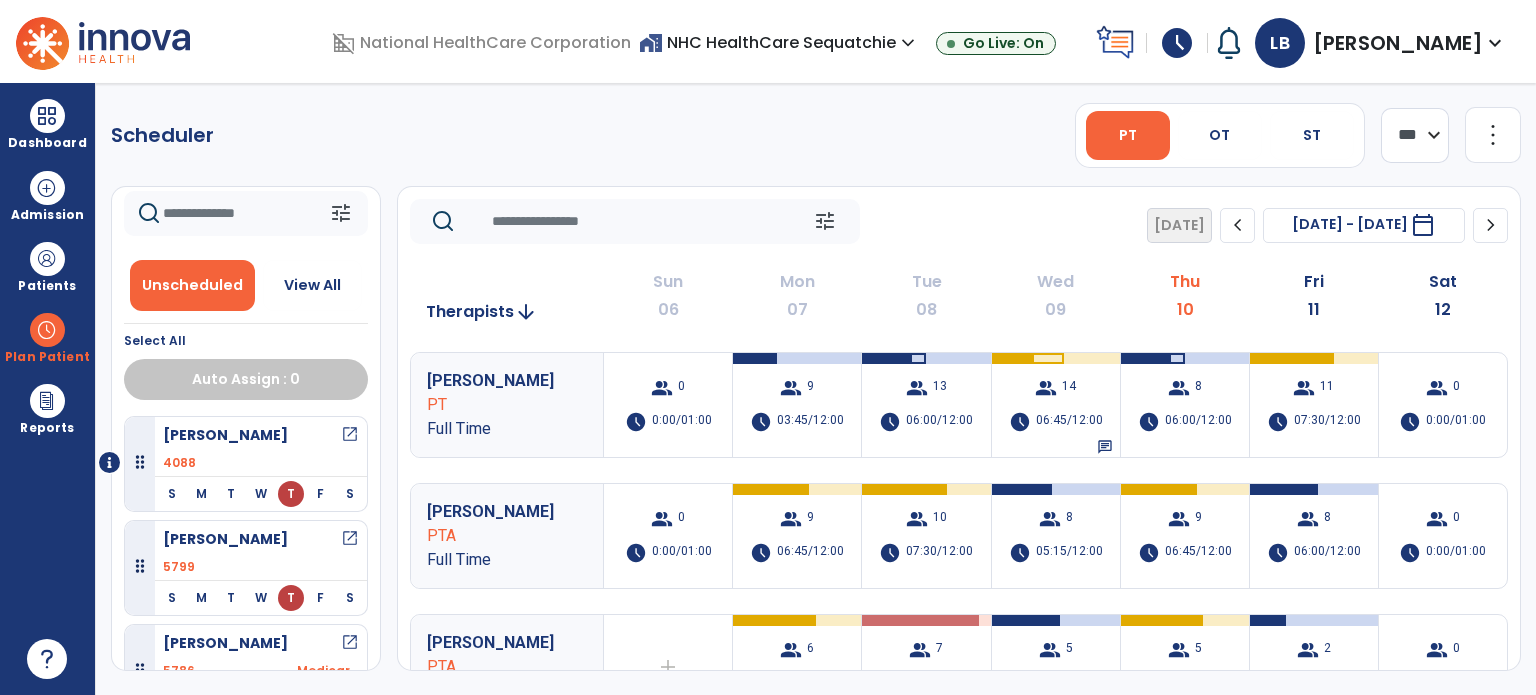 click on "**** ***" 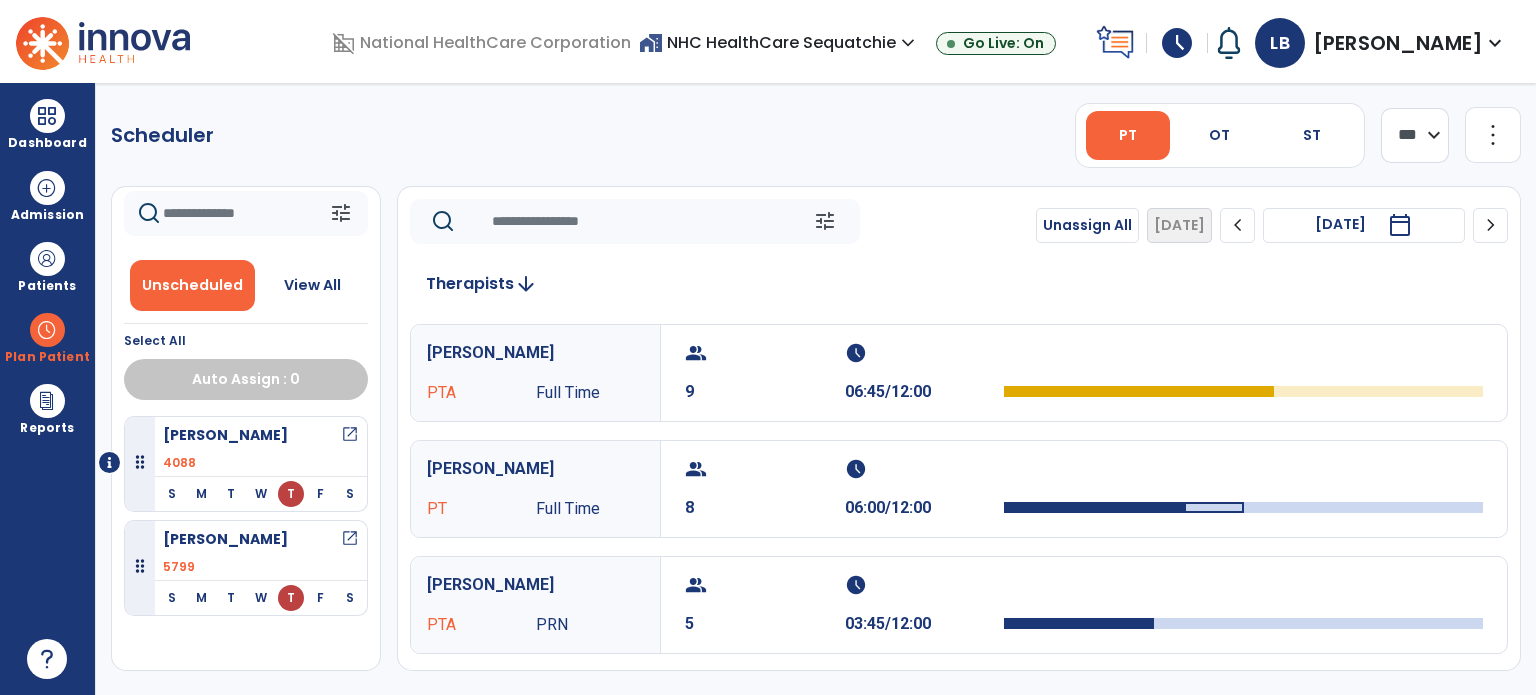 click on "group  9" at bounding box center [765, 373] 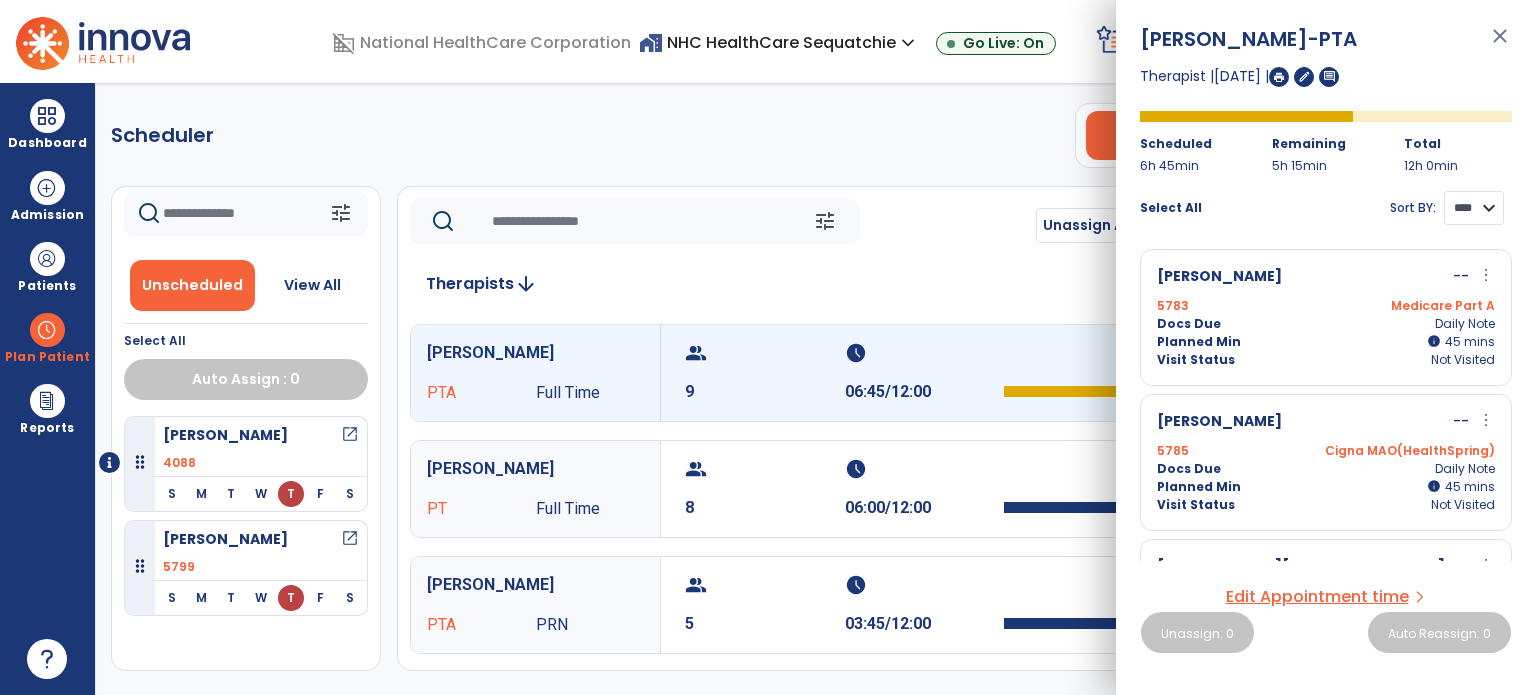 click on "**** ****" at bounding box center [1474, 208] 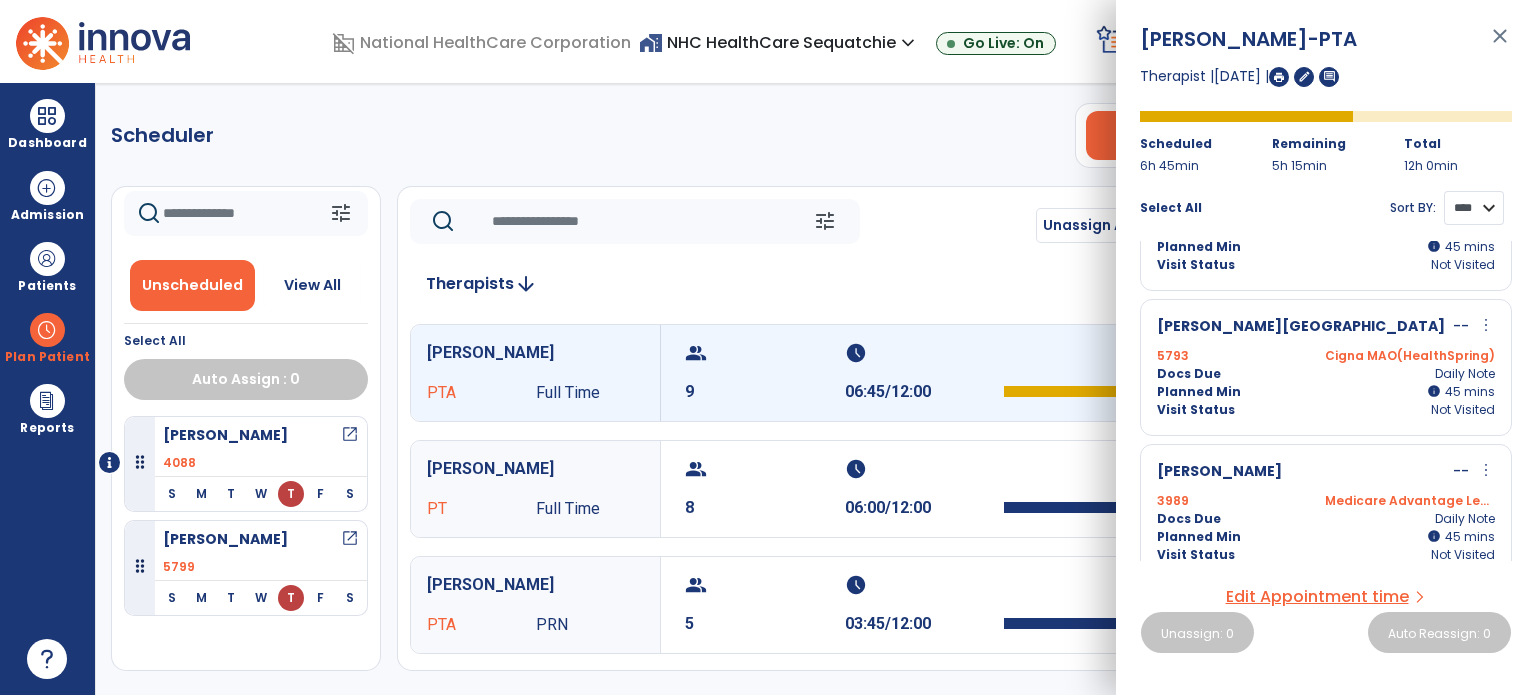 scroll, scrollTop: 200, scrollLeft: 0, axis: vertical 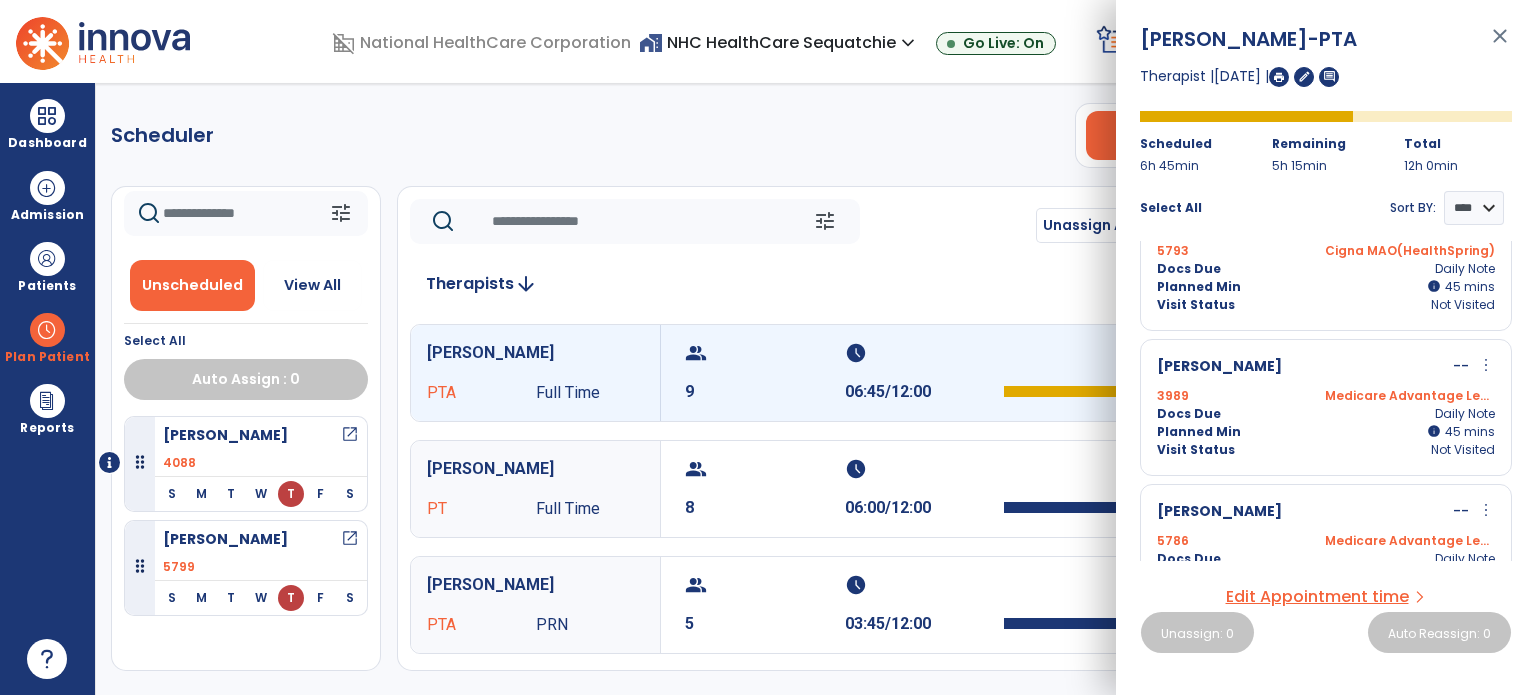 click on "group" at bounding box center [762, 469] 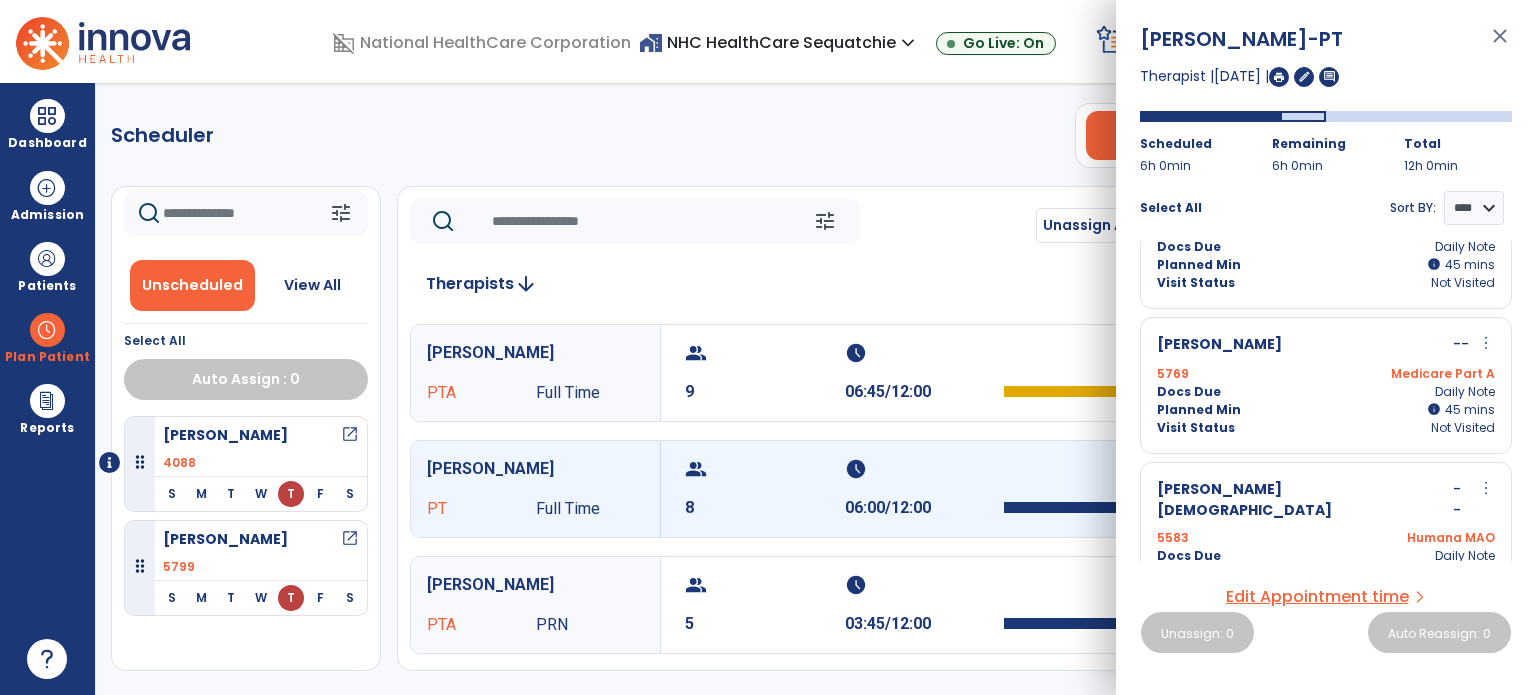scroll, scrollTop: 200, scrollLeft: 0, axis: vertical 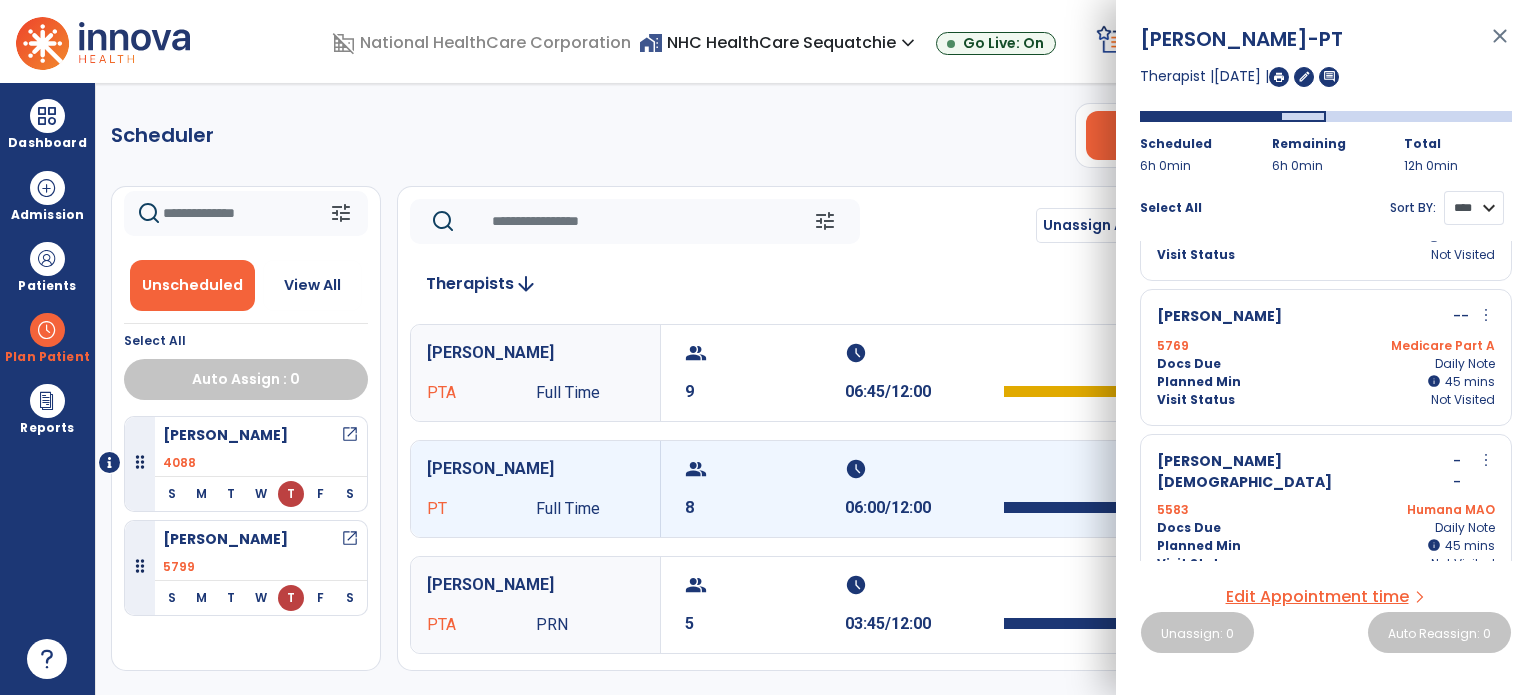 click on "**** ****" at bounding box center (1474, 208) 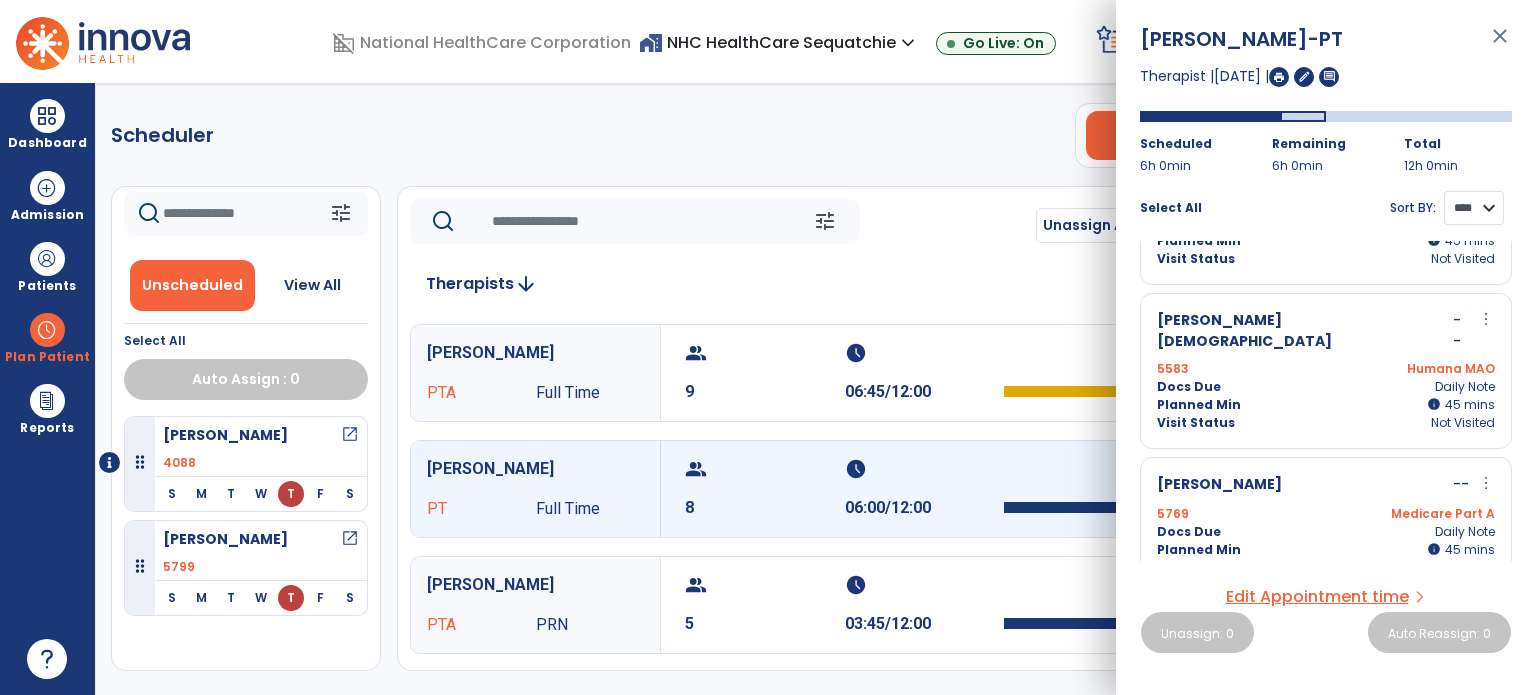 scroll, scrollTop: 928, scrollLeft: 0, axis: vertical 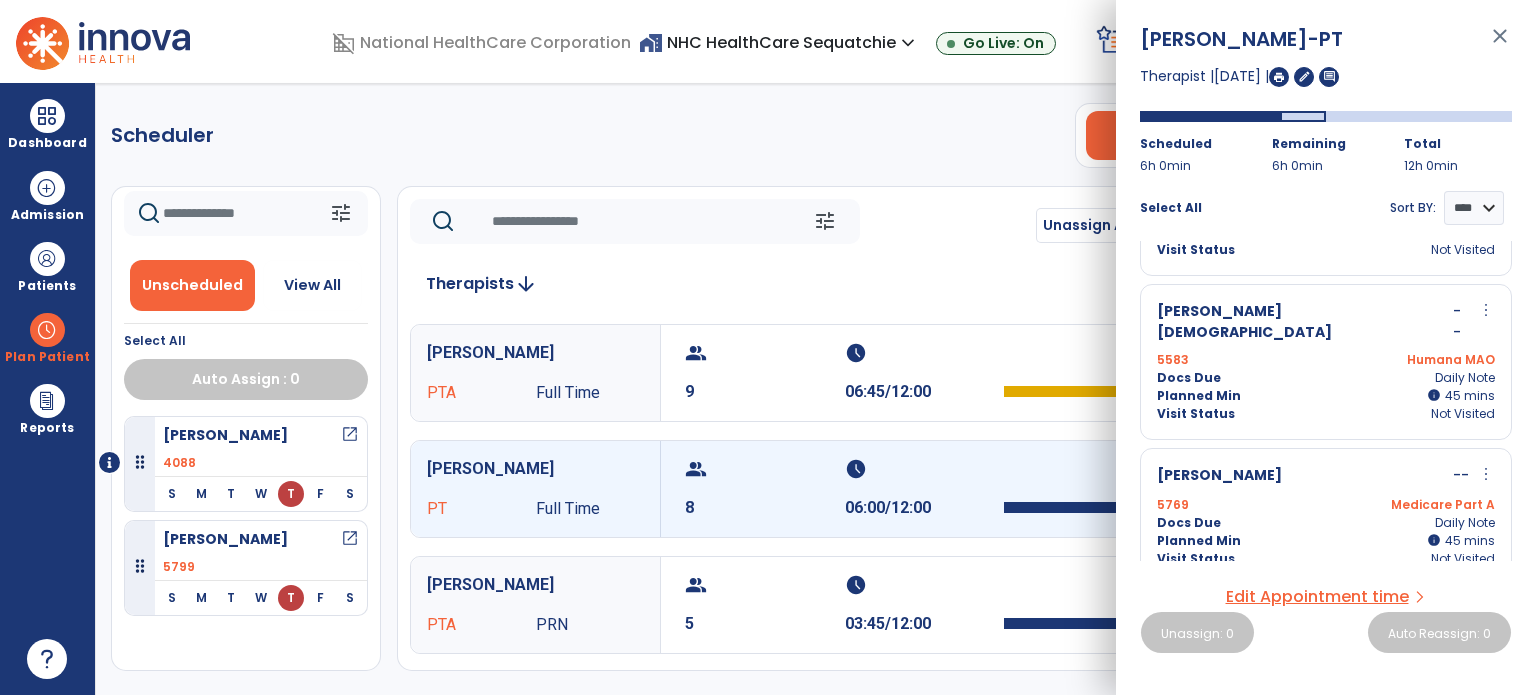 click on "Scheduler   PT   OT   ST  **** *** more_vert  Manage Labor   View All Therapists   Print" 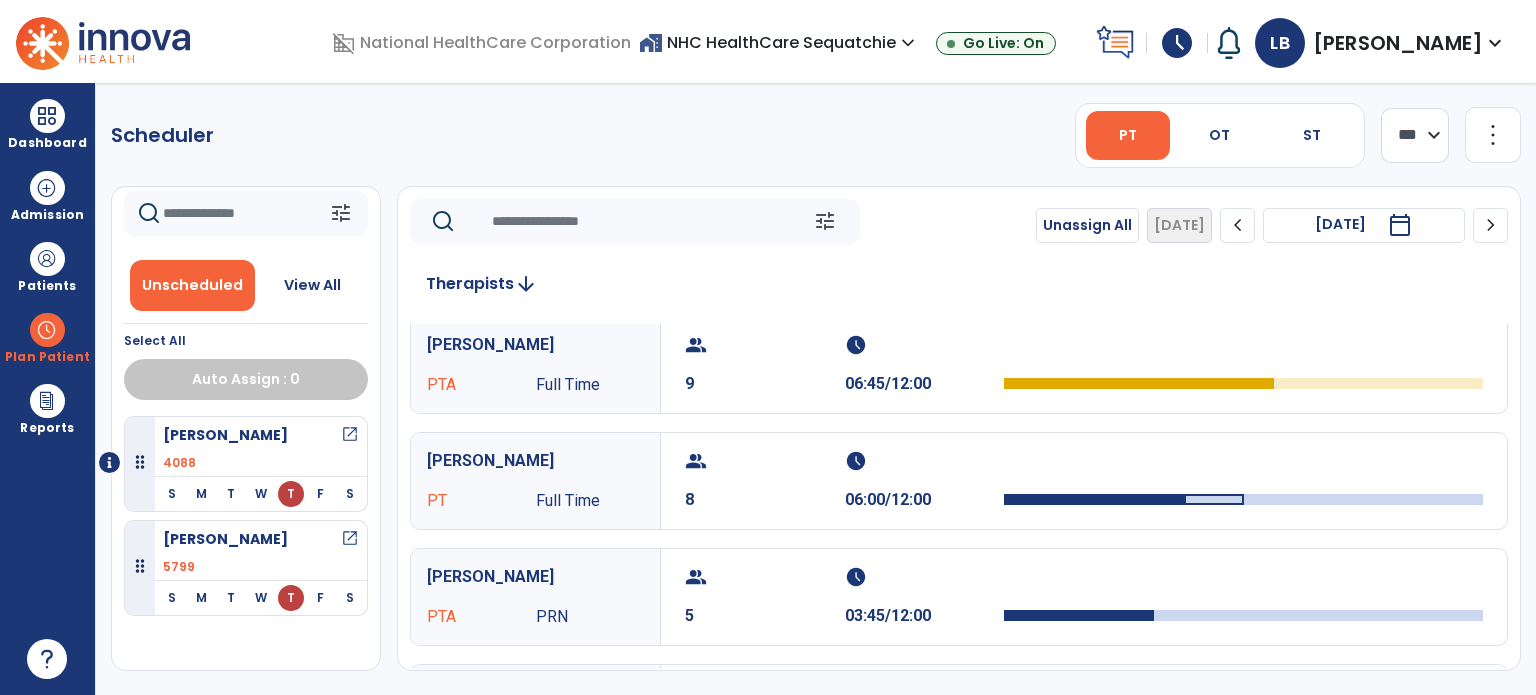 scroll, scrollTop: 0, scrollLeft: 0, axis: both 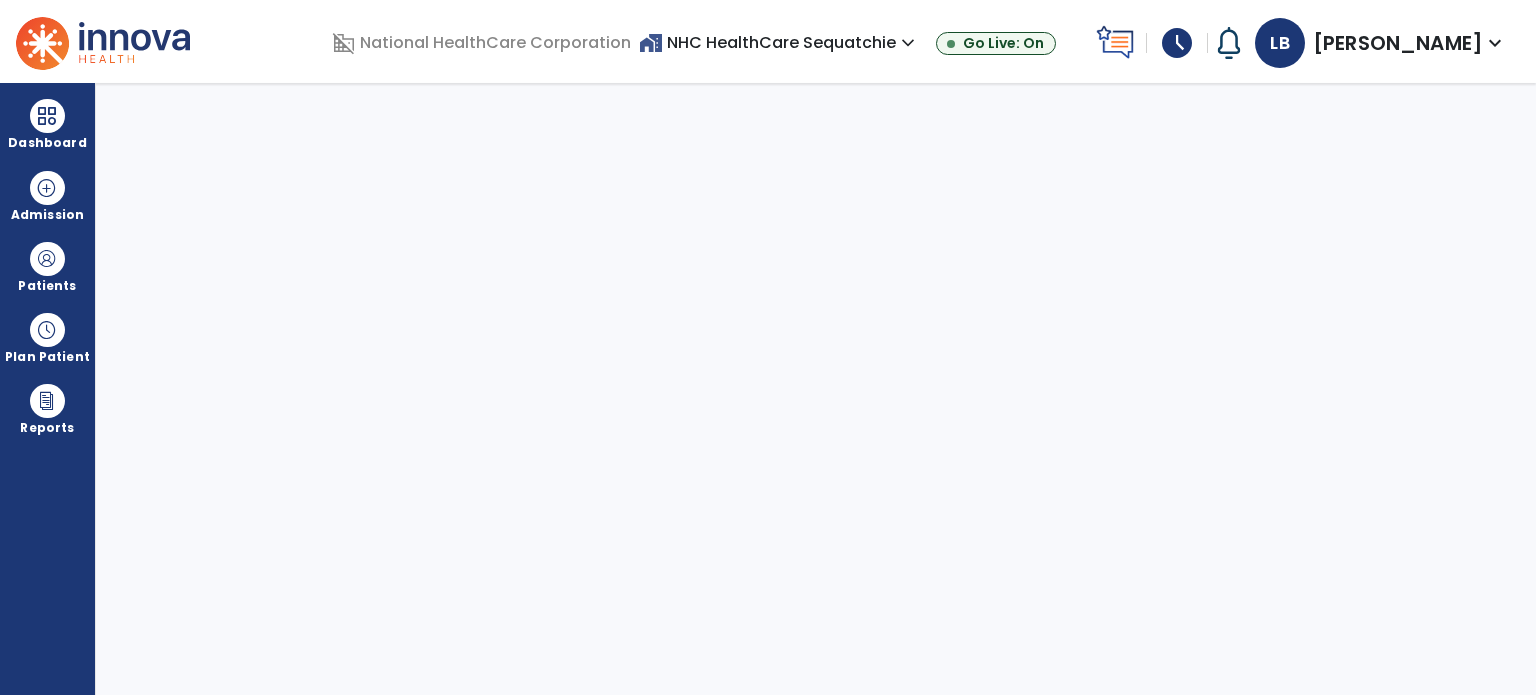 select on "****" 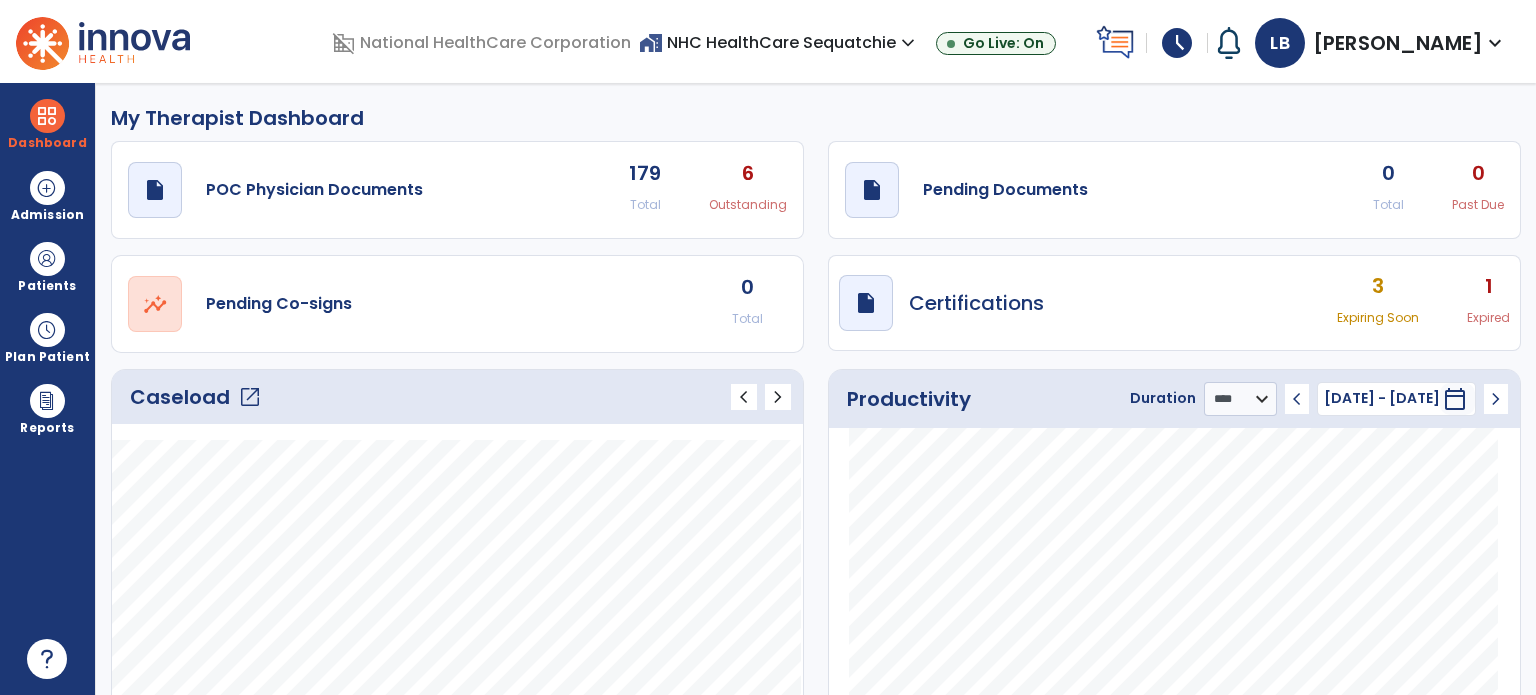 click on "Pending Documents" 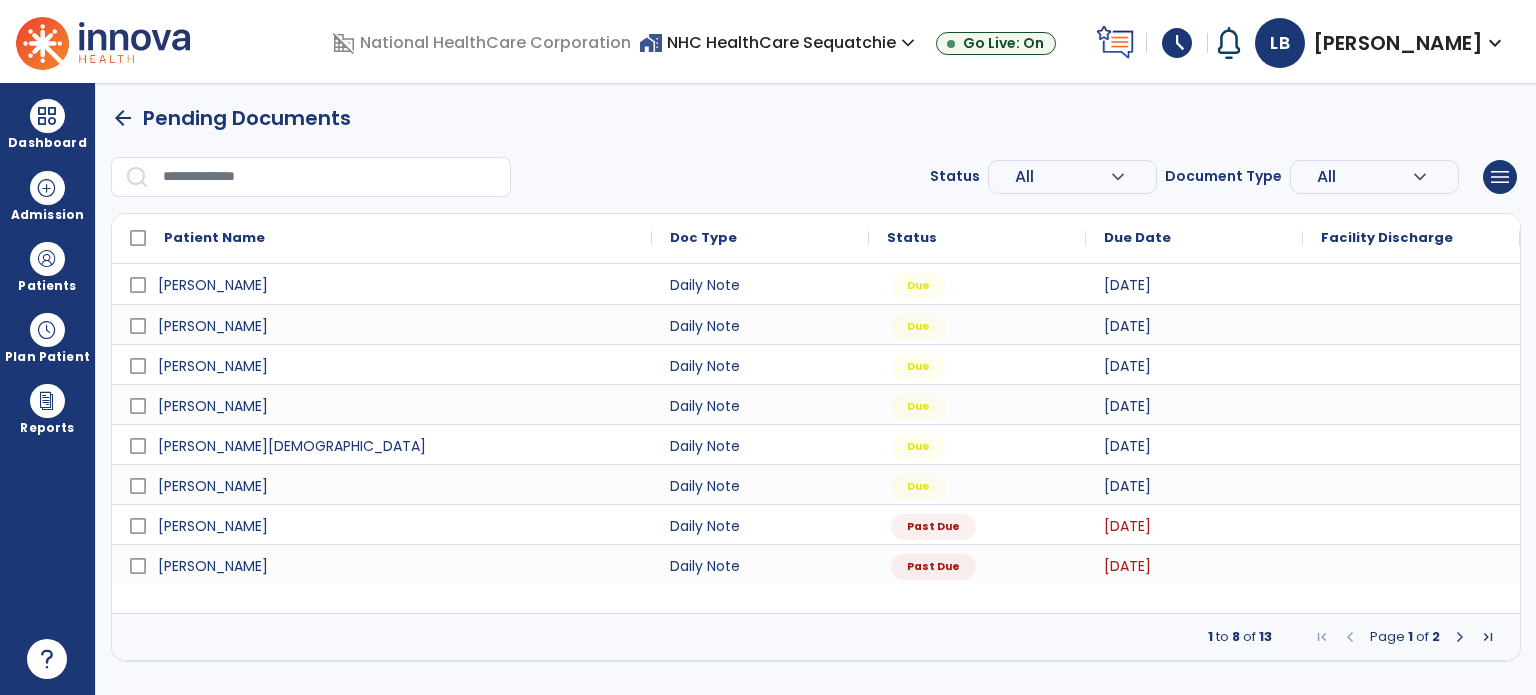 click at bounding box center [1460, 637] 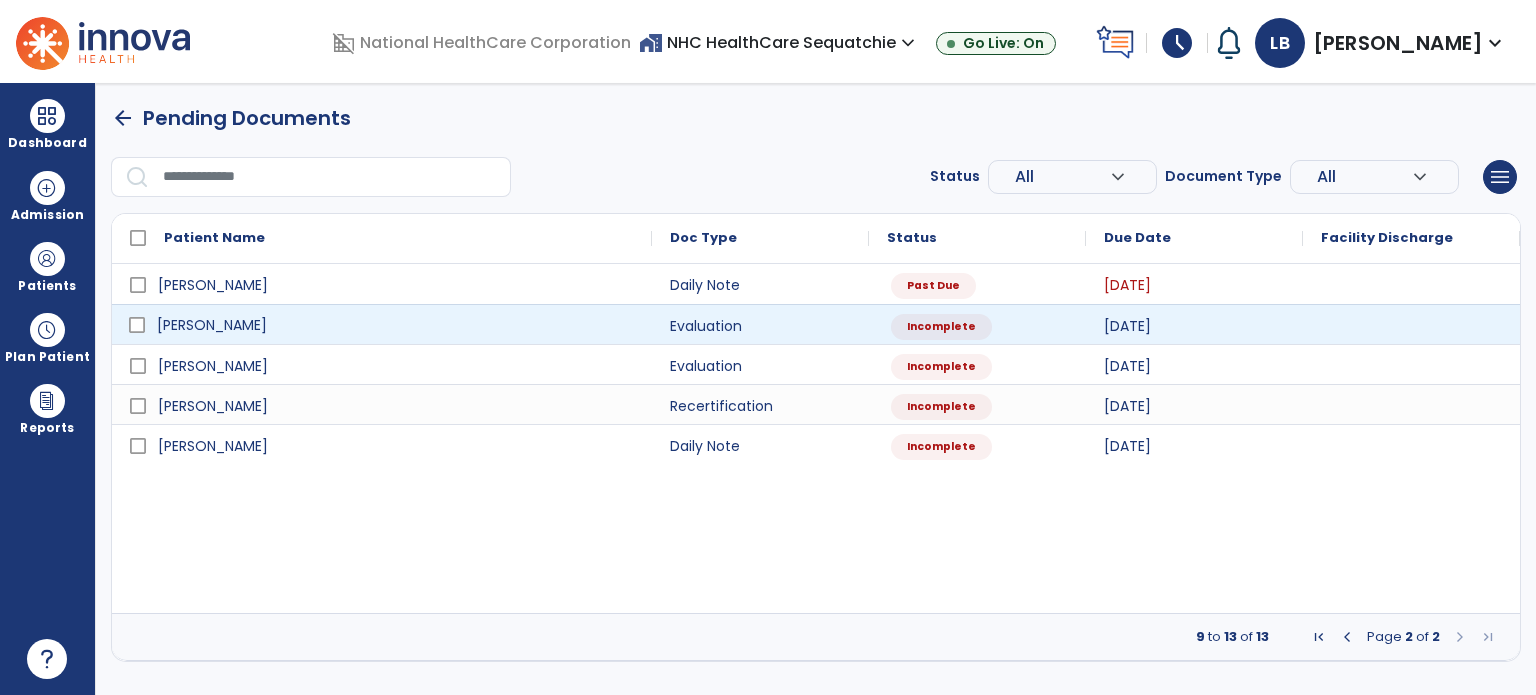 click on "Sims, Ginger" at bounding box center [212, 325] 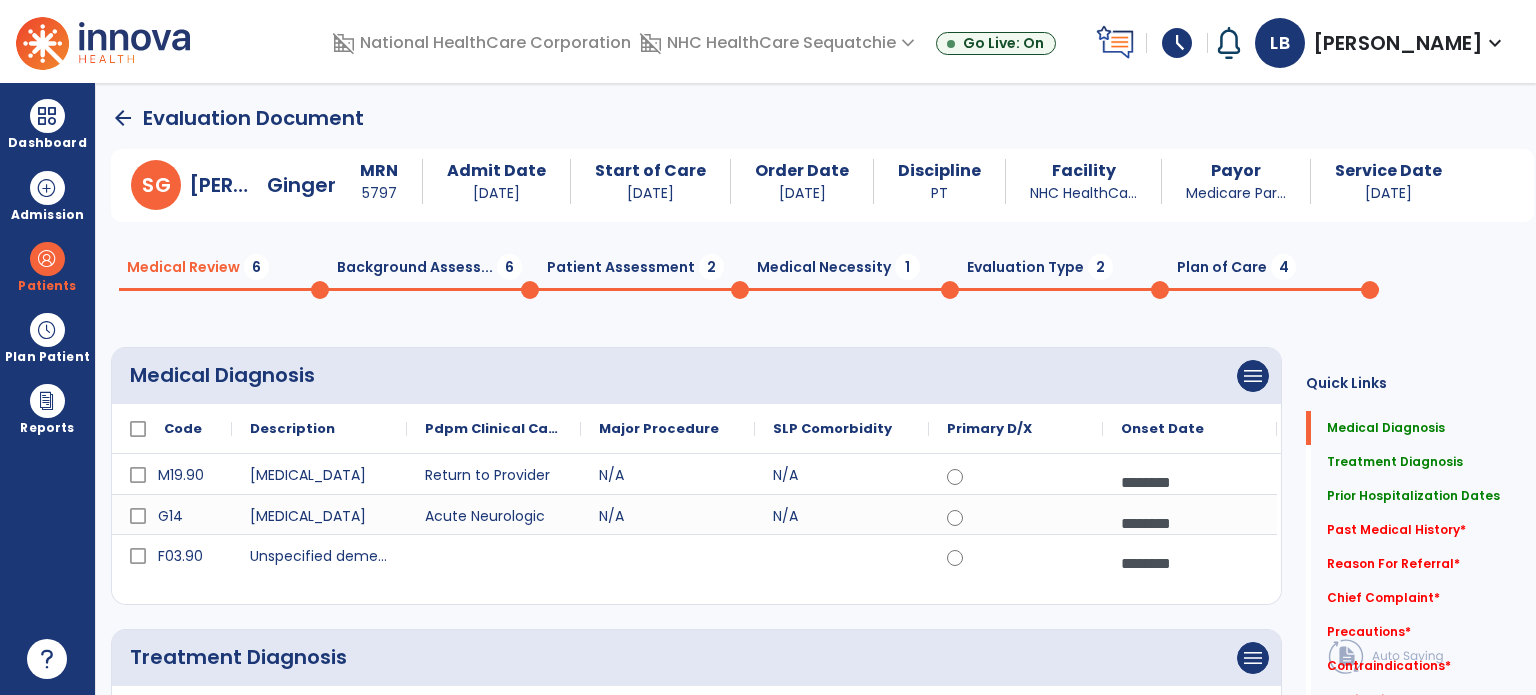 click on "arrow_back" 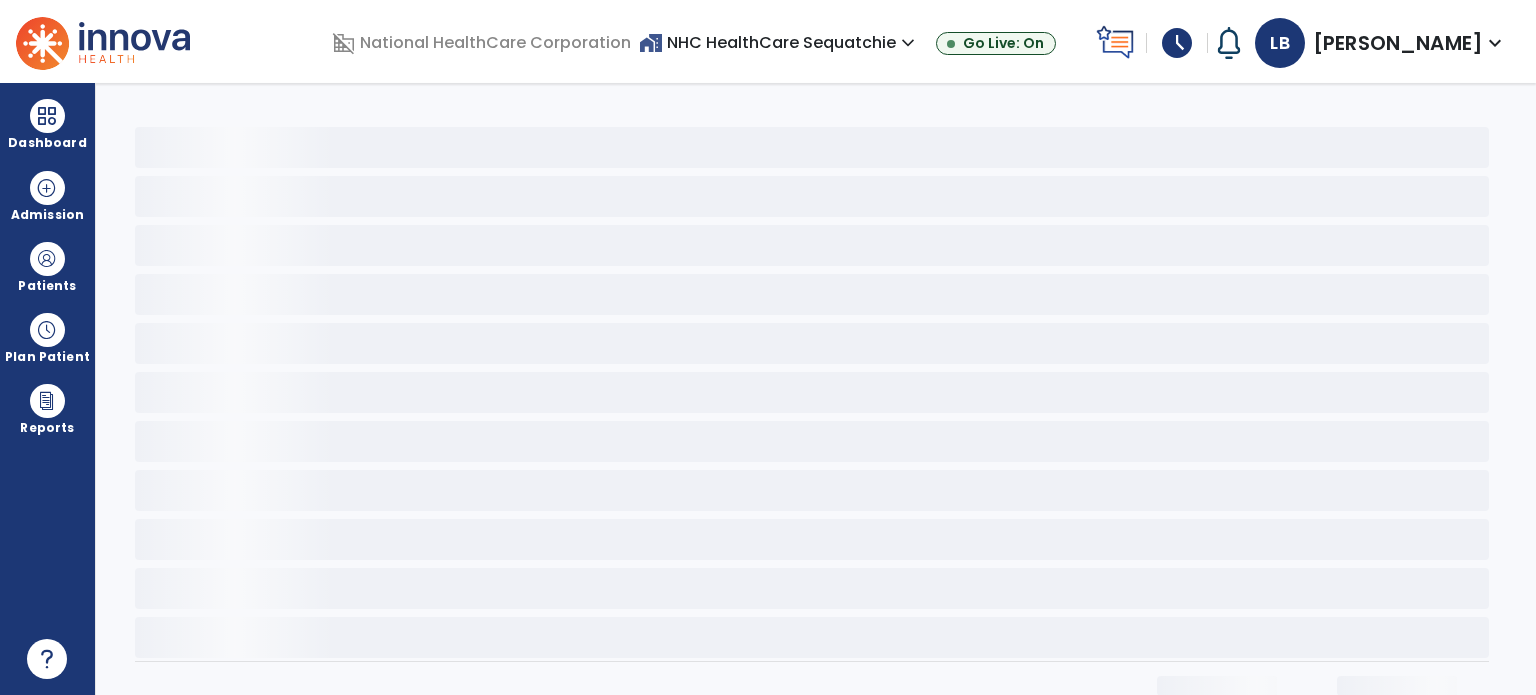 click on "Plan Patient" at bounding box center (47, 266) 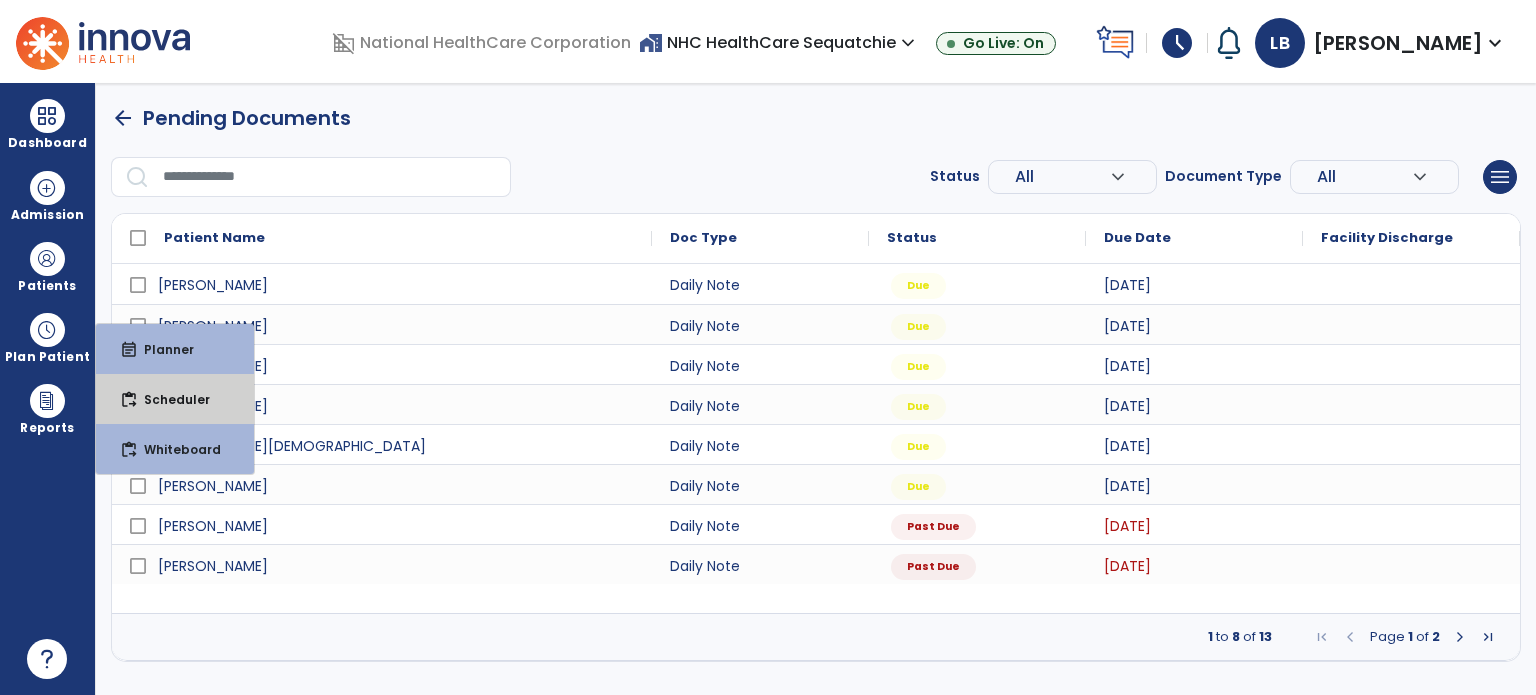 click on "content_paste_go" at bounding box center [129, 400] 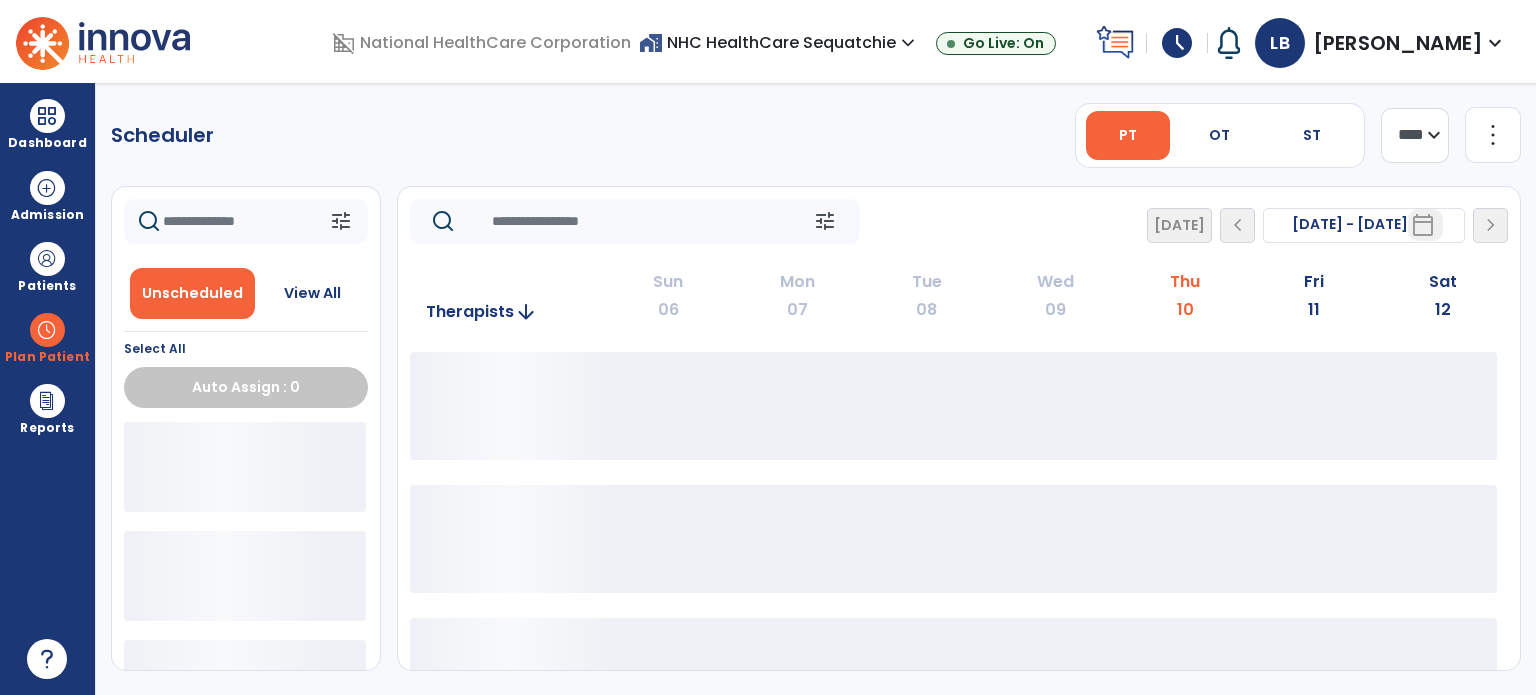 click on "**** ***" 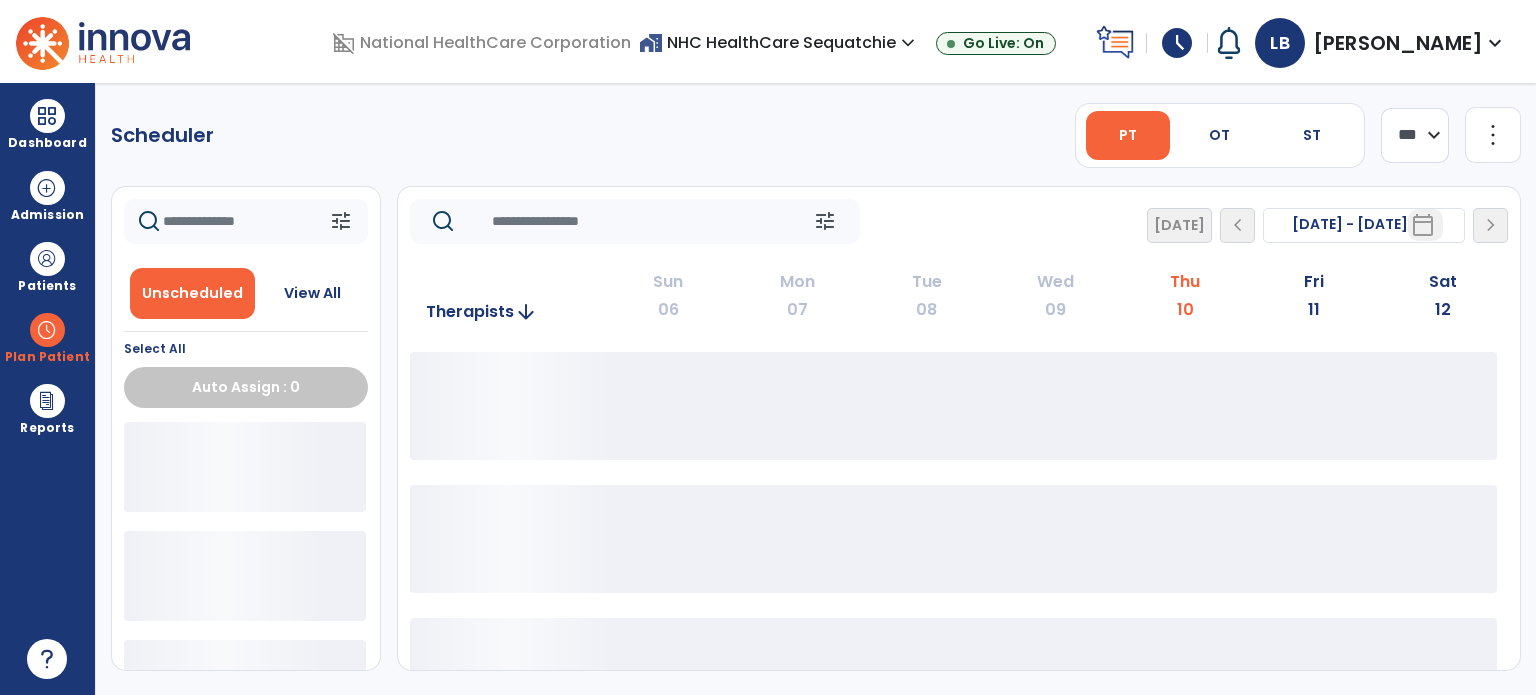 click on "**** ***" 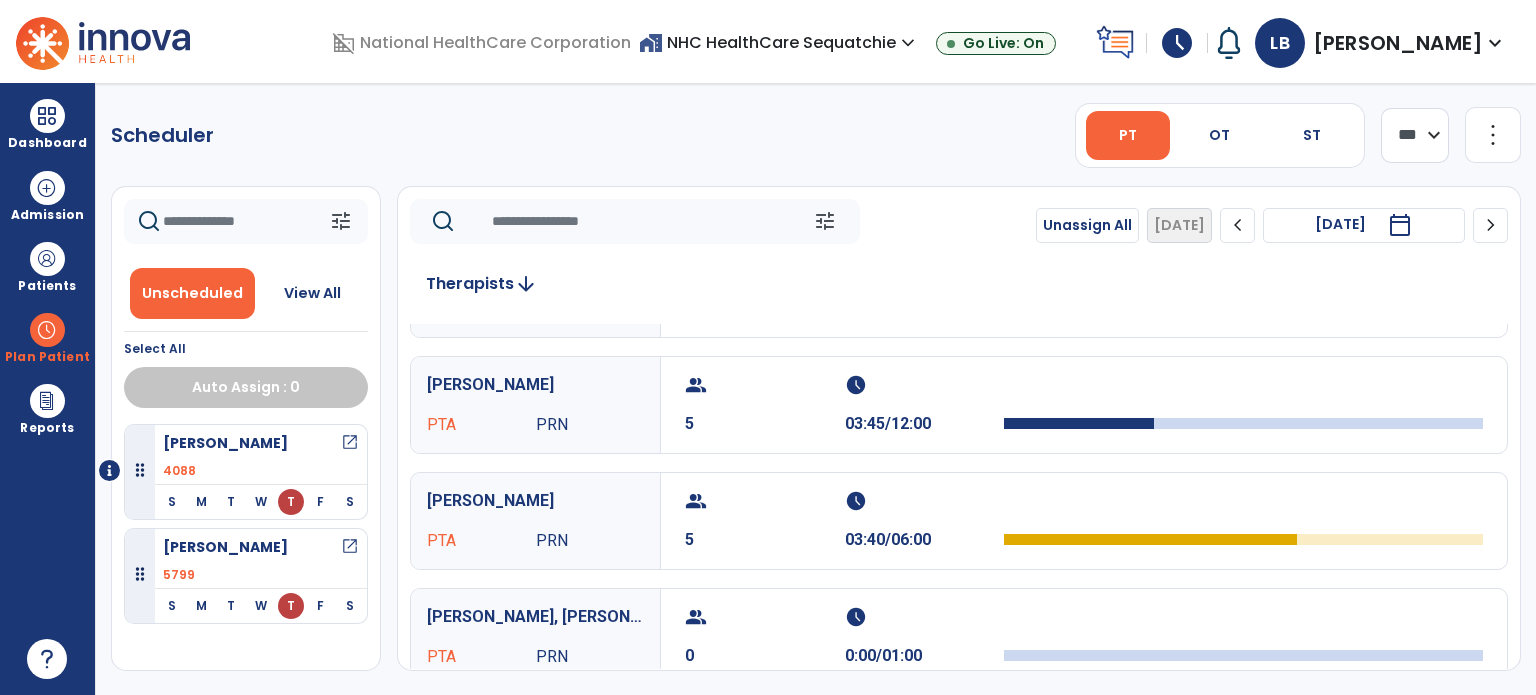scroll, scrollTop: 100, scrollLeft: 0, axis: vertical 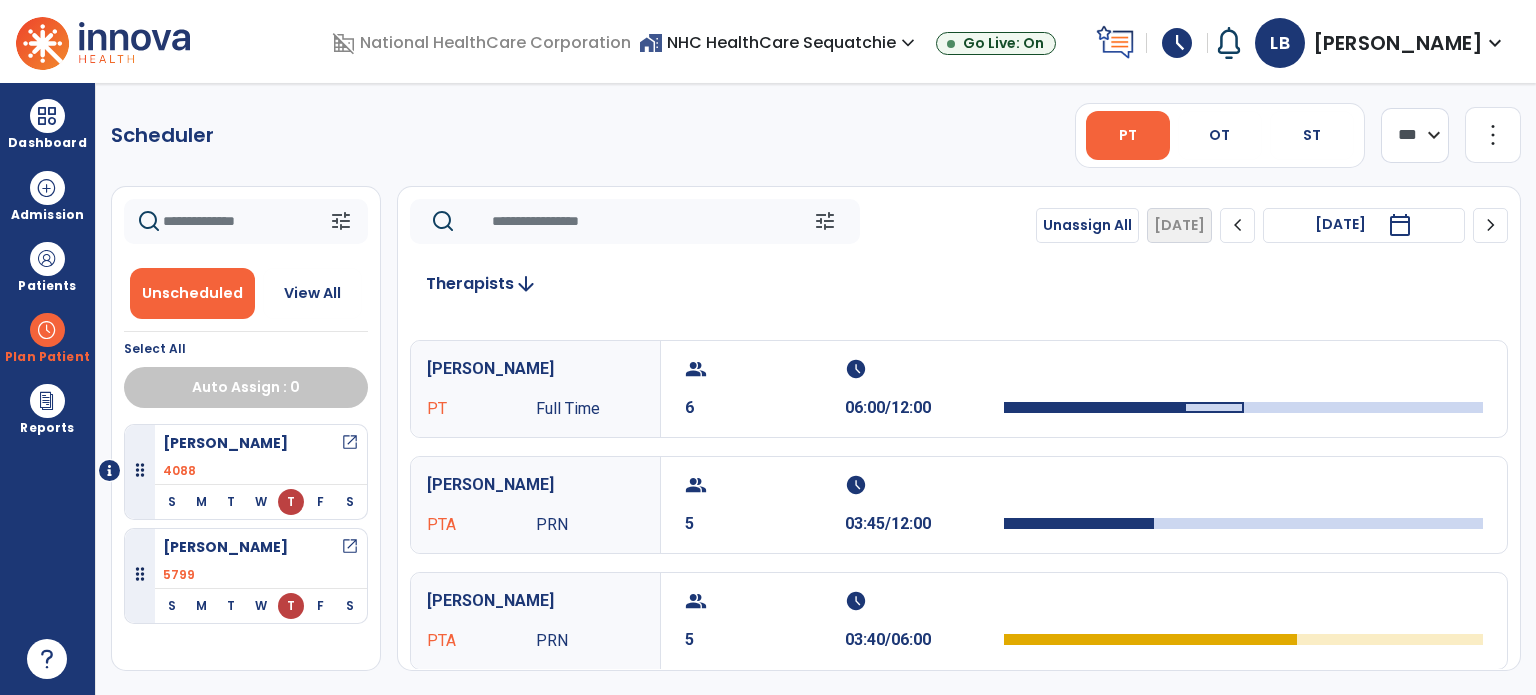 click at bounding box center [47, 259] 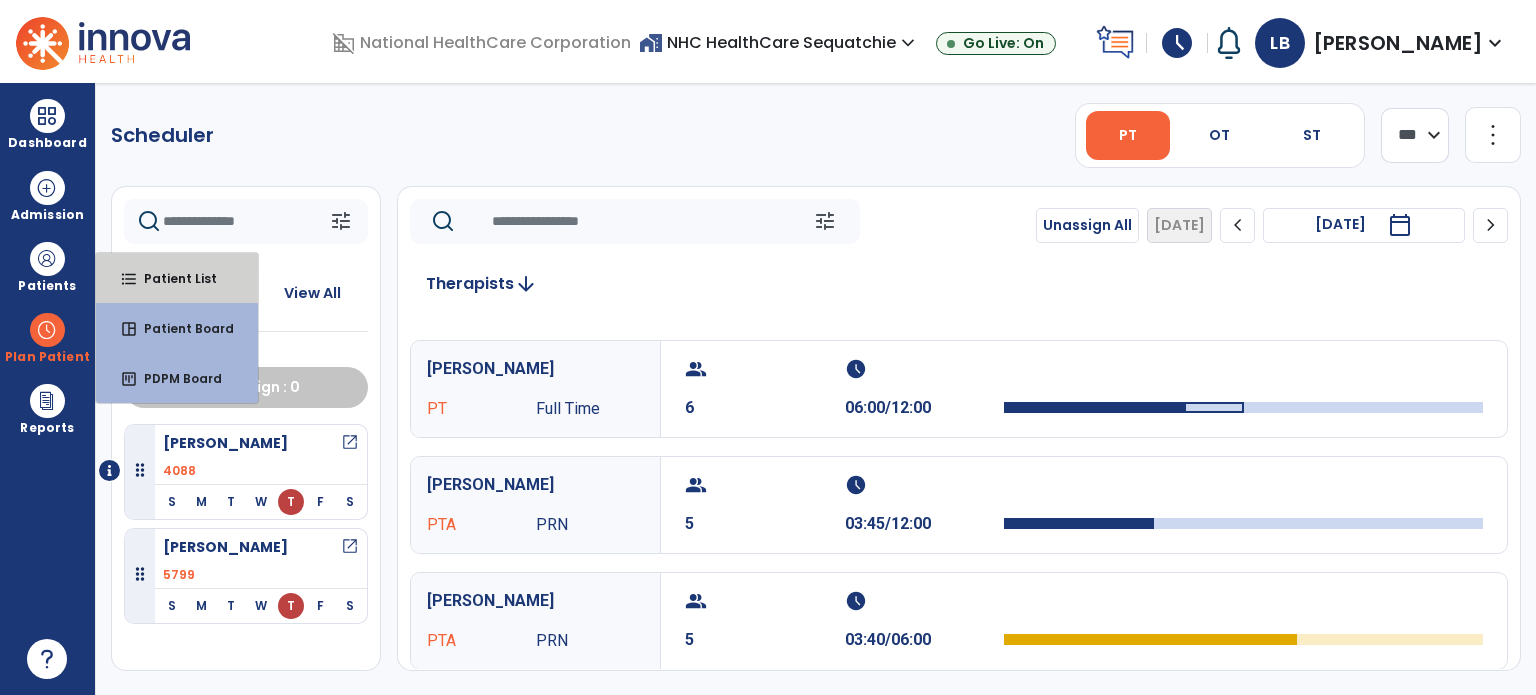 click on "format_list_bulleted  Patient List" at bounding box center (177, 278) 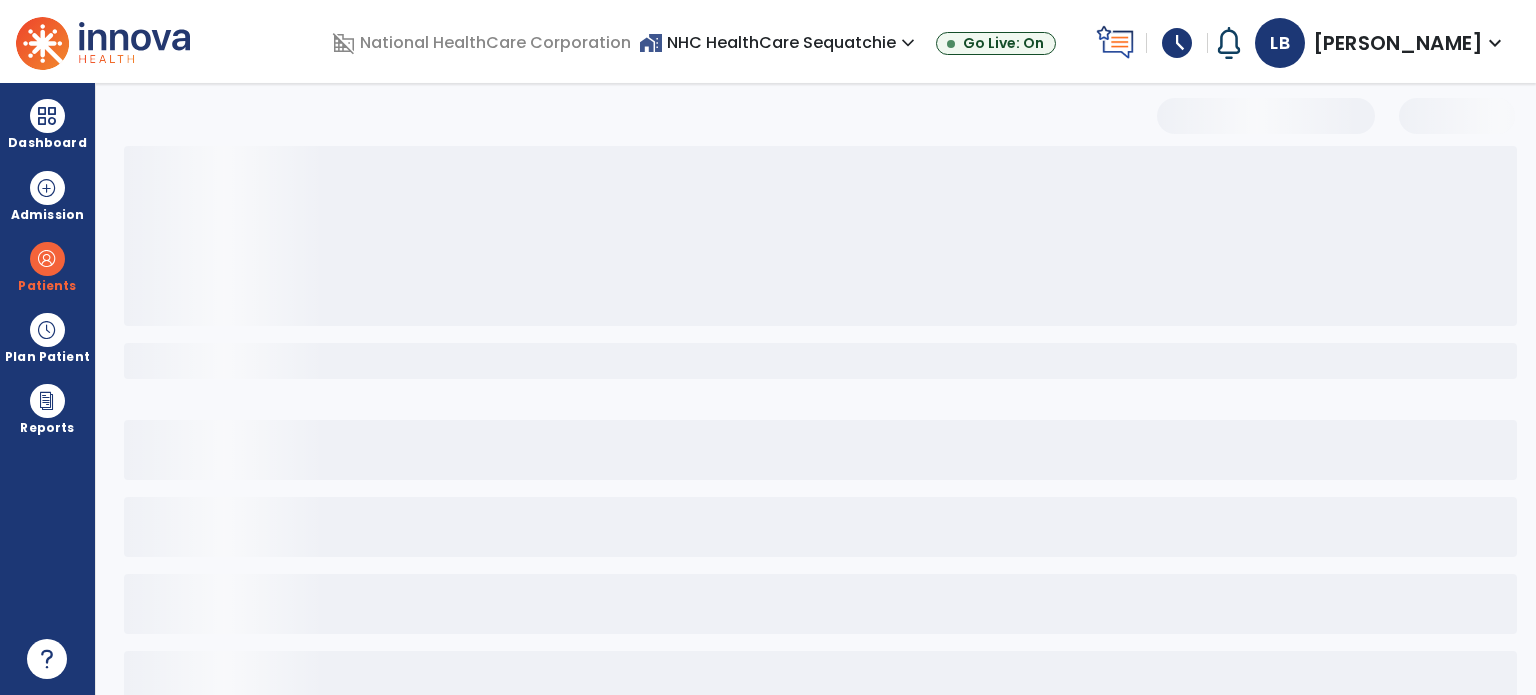 select on "***" 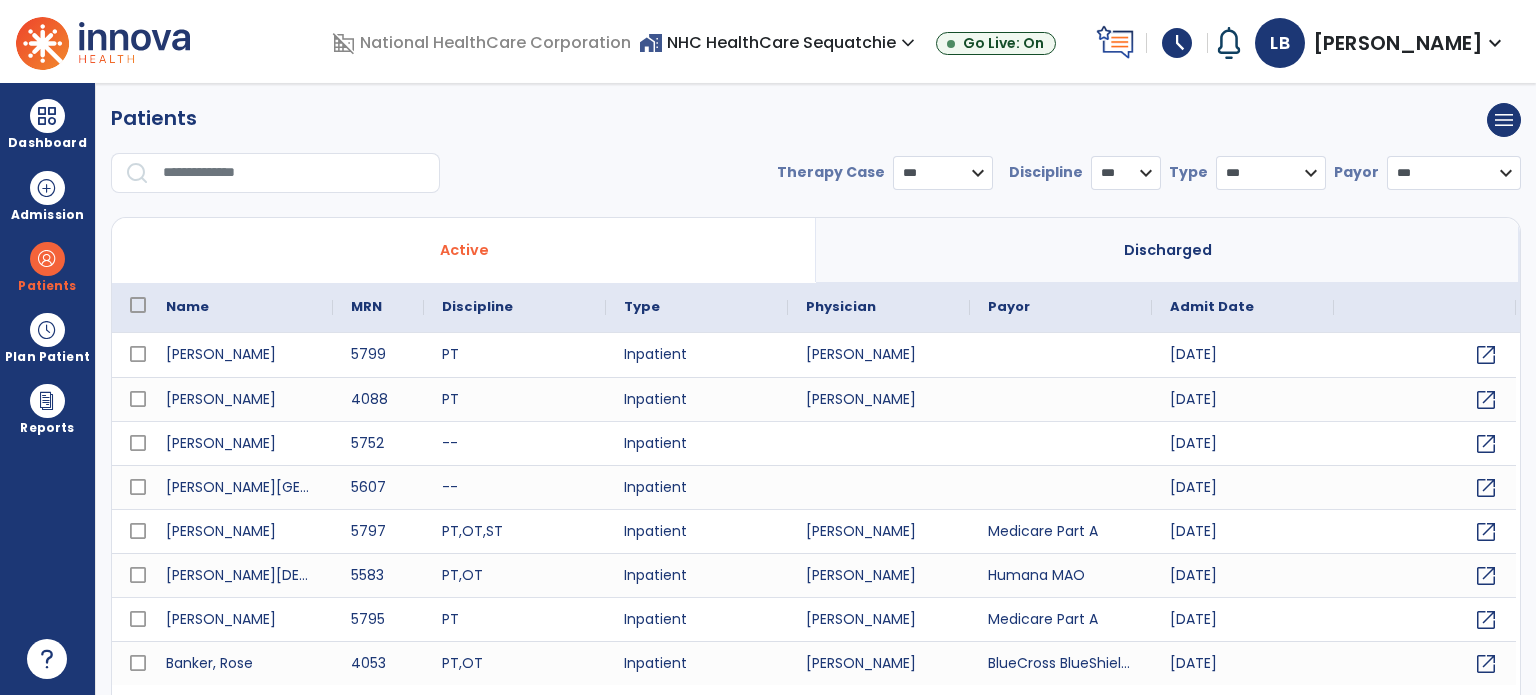 click at bounding box center (294, 173) 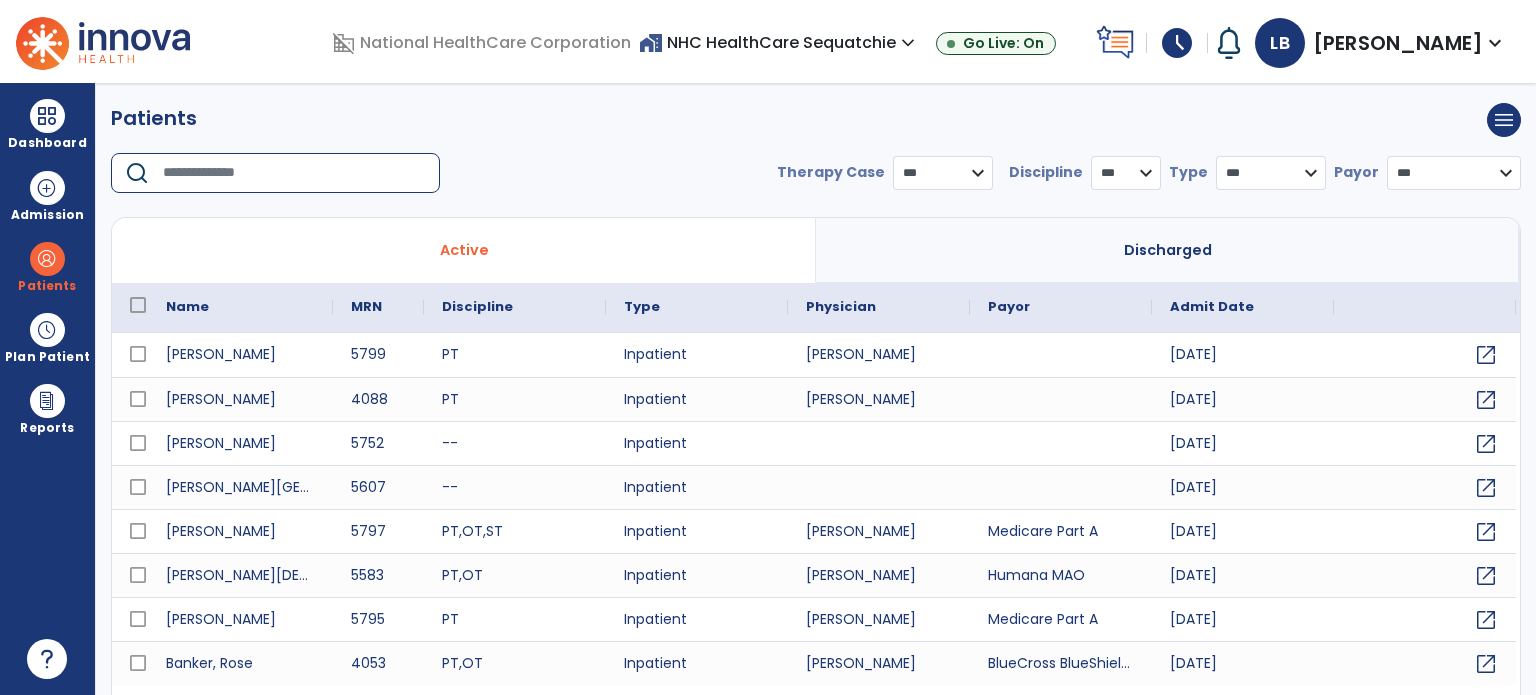 drag, startPoint x: 1285, startPoint y: 259, endPoint x: 1211, endPoint y: 247, distance: 74.96666 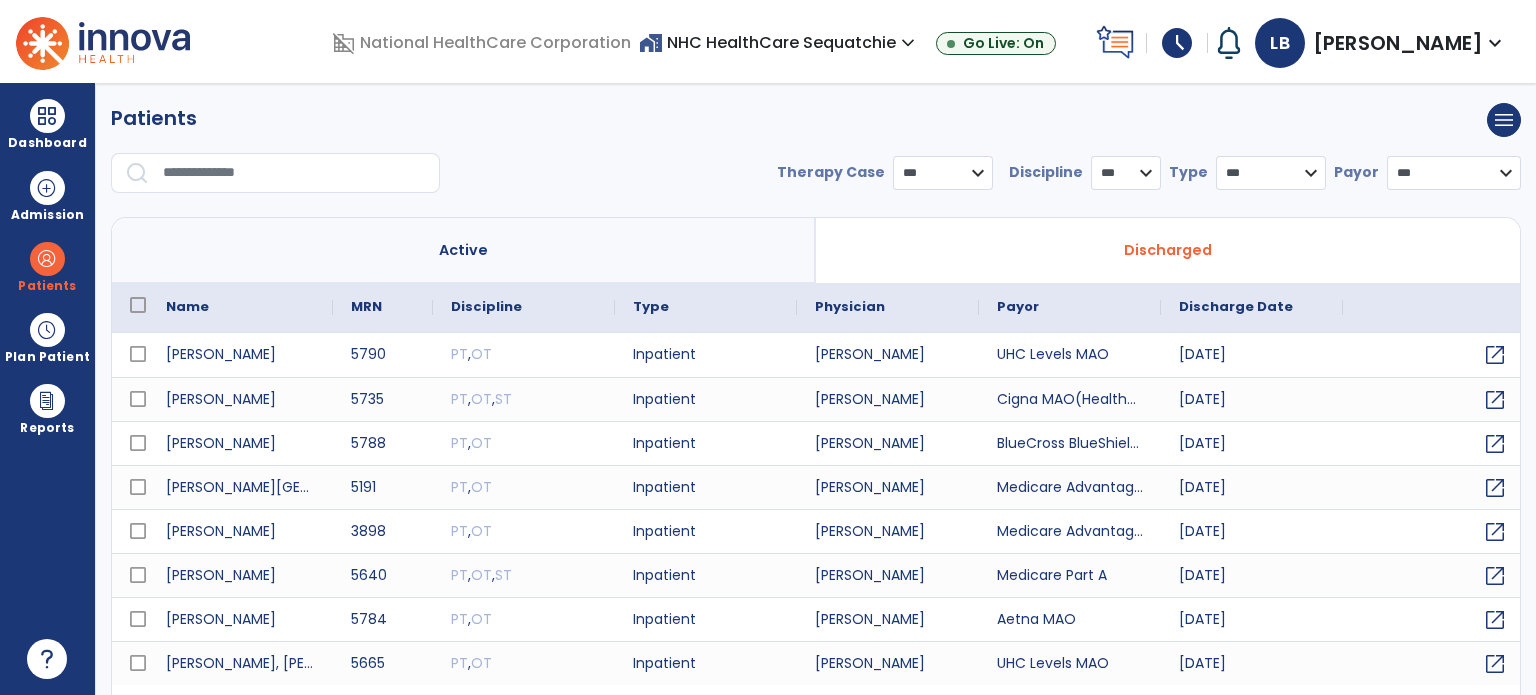 click at bounding box center (294, 173) 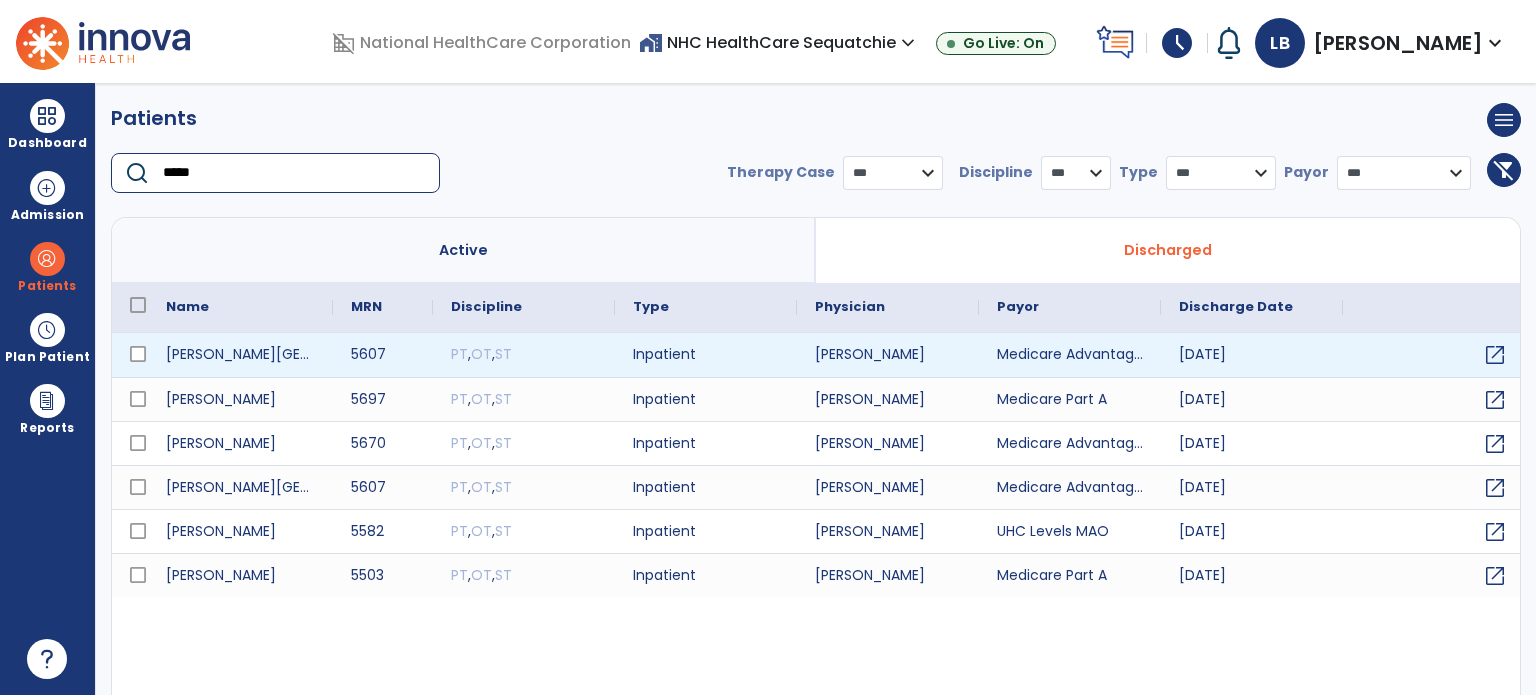 type on "*****" 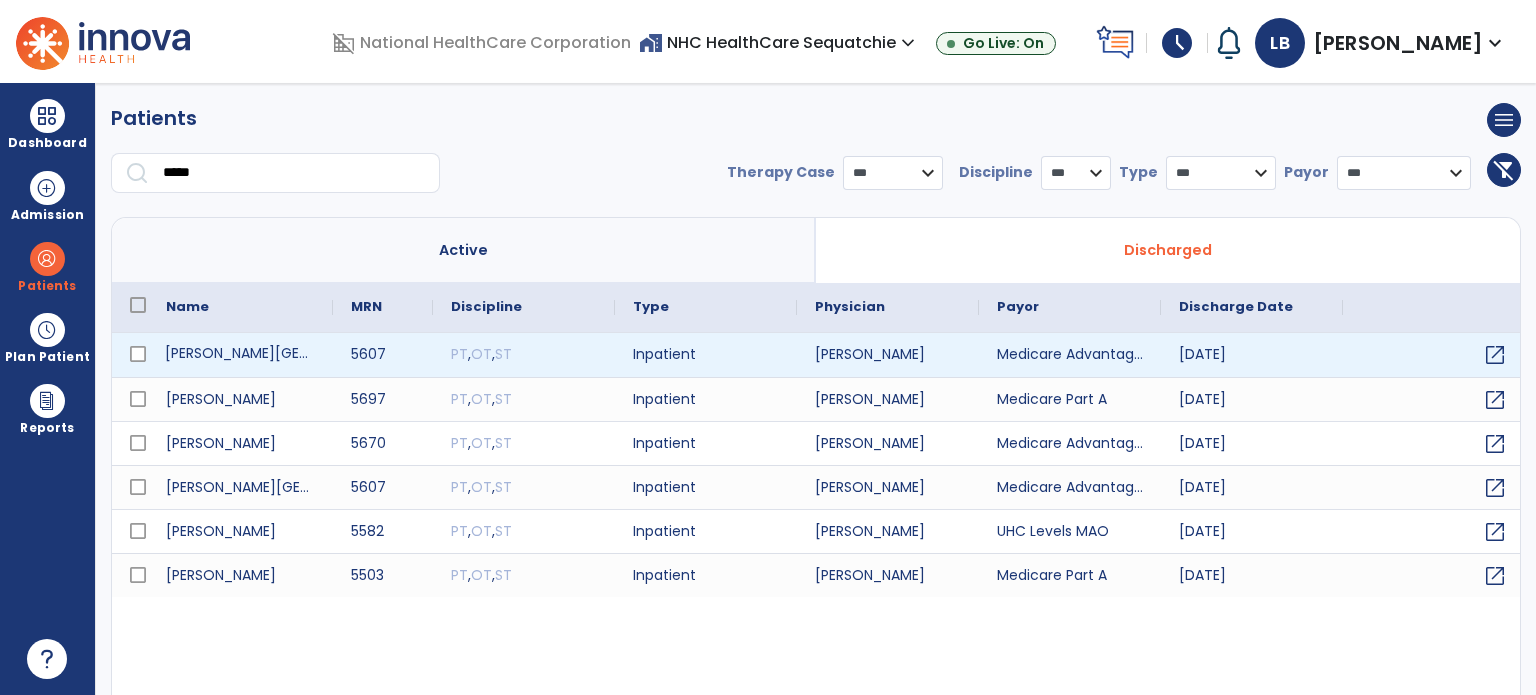 click on "Green, Charlotte" at bounding box center (240, 355) 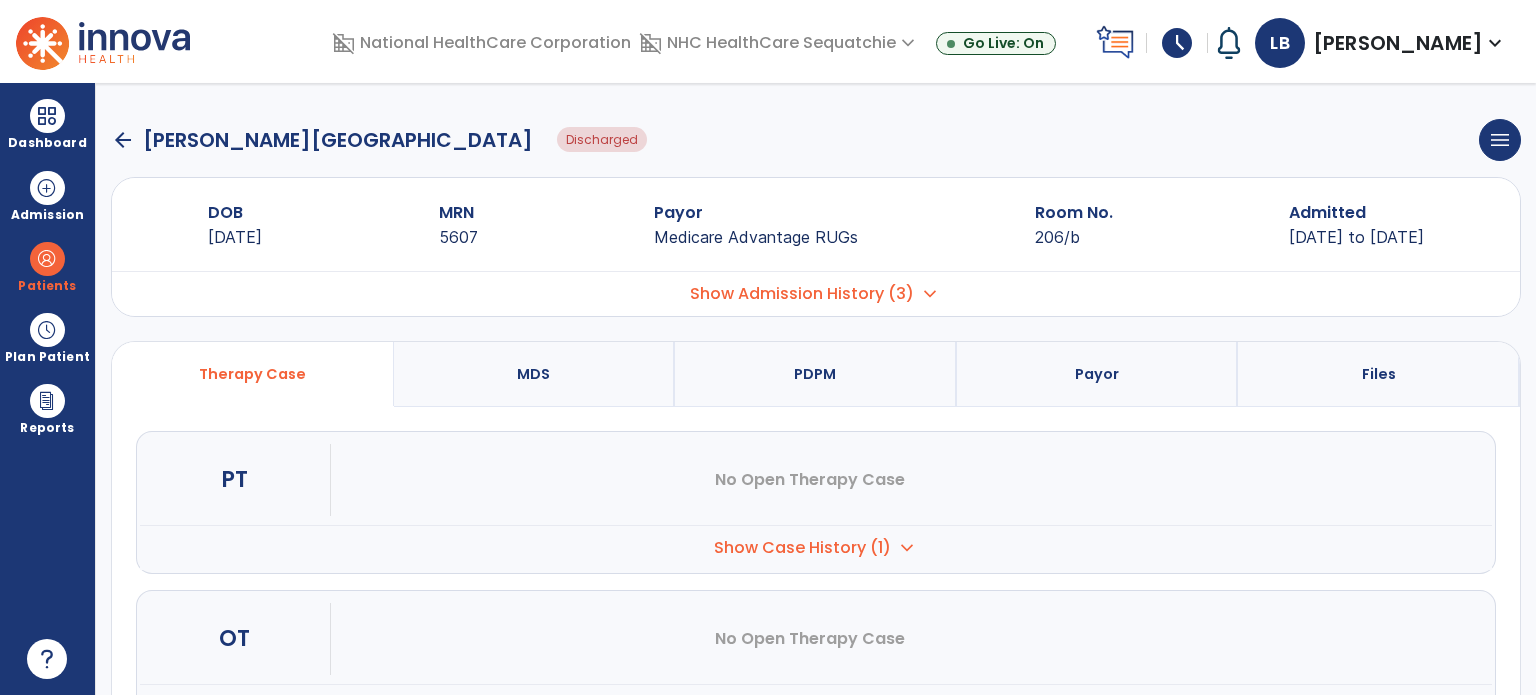 click on "expand_more" at bounding box center (930, 294) 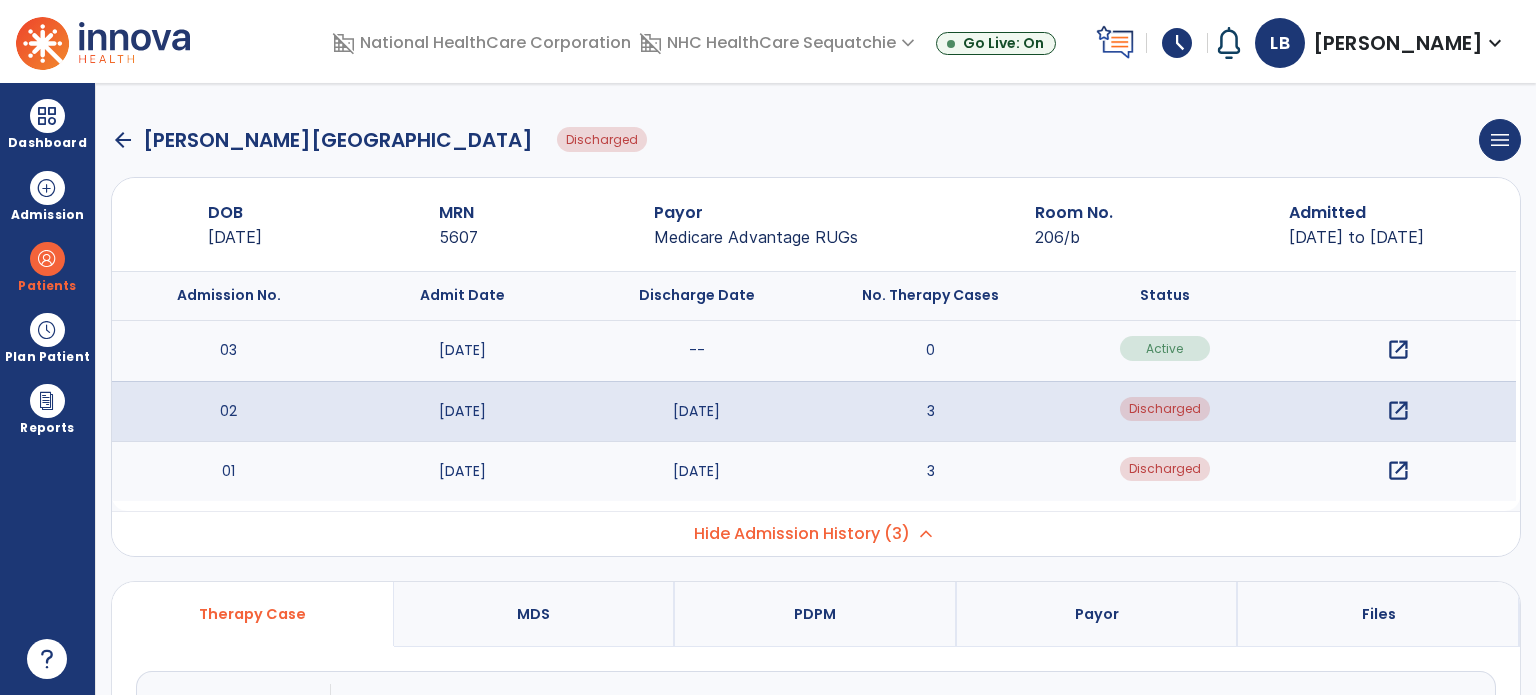 click on "open_in_new" at bounding box center [1398, 411] 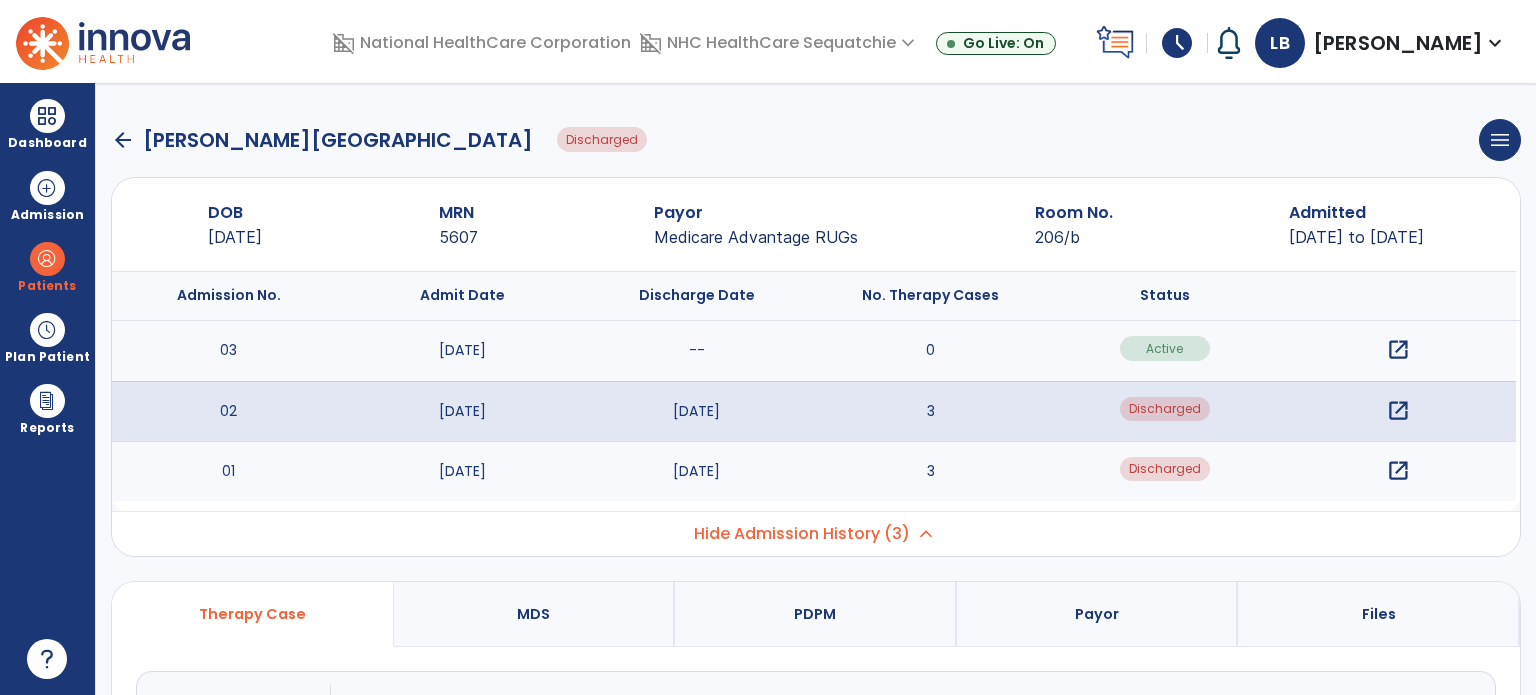 click on "open_in_new" at bounding box center (1398, 411) 